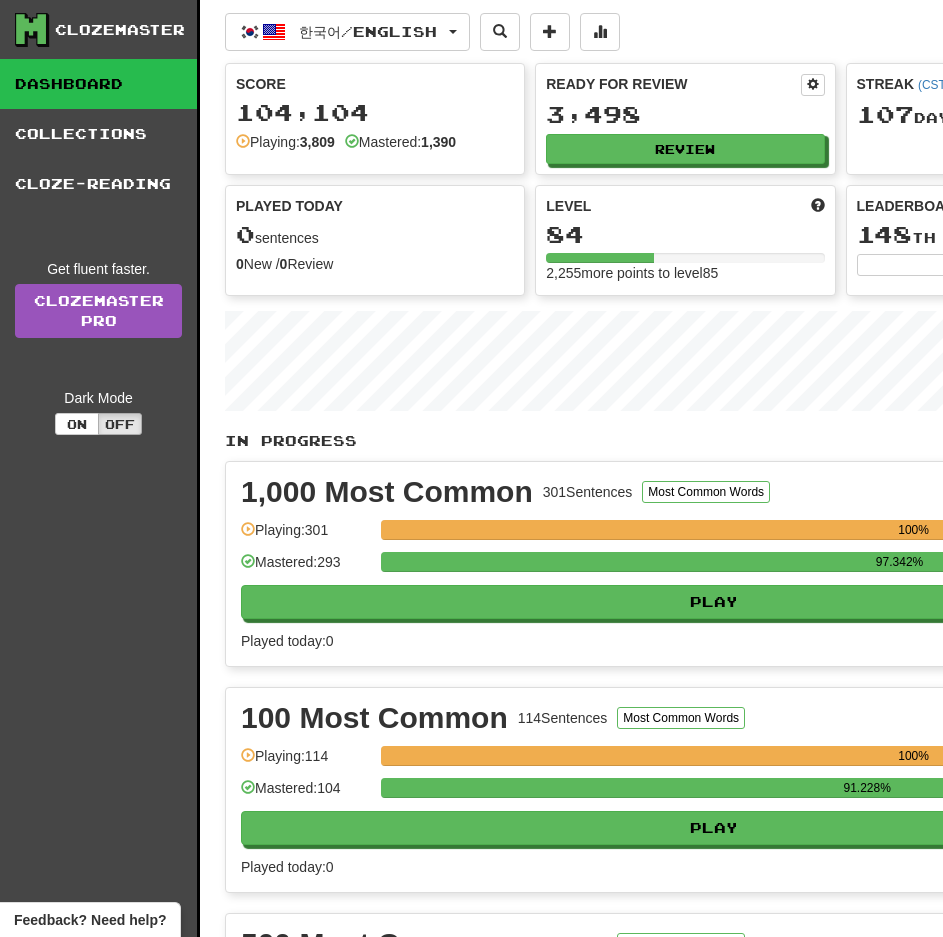 scroll, scrollTop: 0, scrollLeft: 0, axis: both 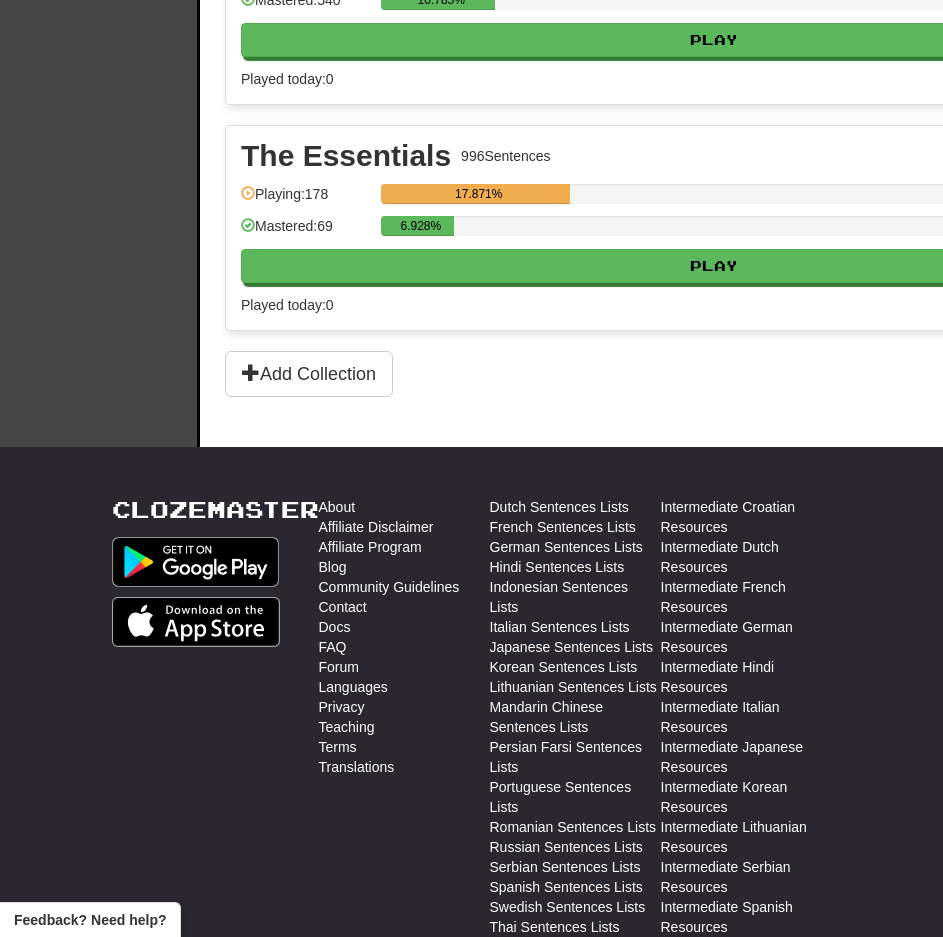 click on "The Essentials 996  Sentences Manage Sentences Unpin from Dashboard  Playing:  178 17.871%  Mastered:  69 6.928% Play Review ( 62 ) Played today:  0" at bounding box center (840, 228) 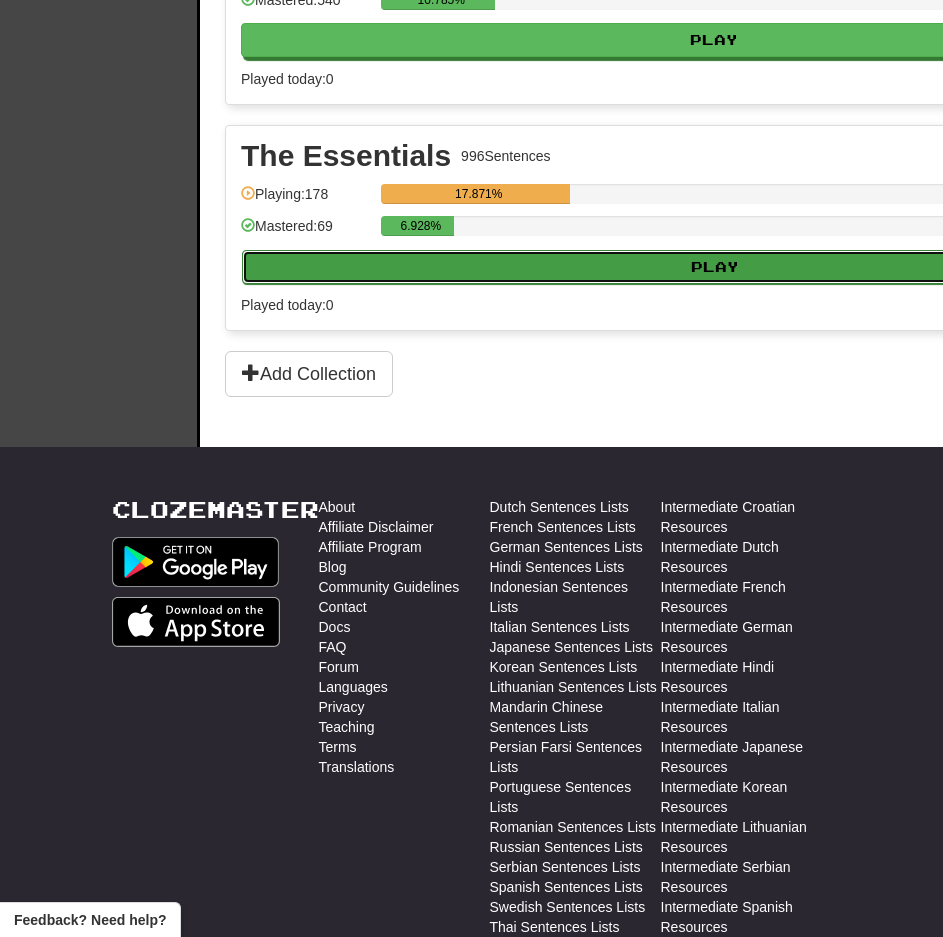 click on "Play" at bounding box center [715, 267] 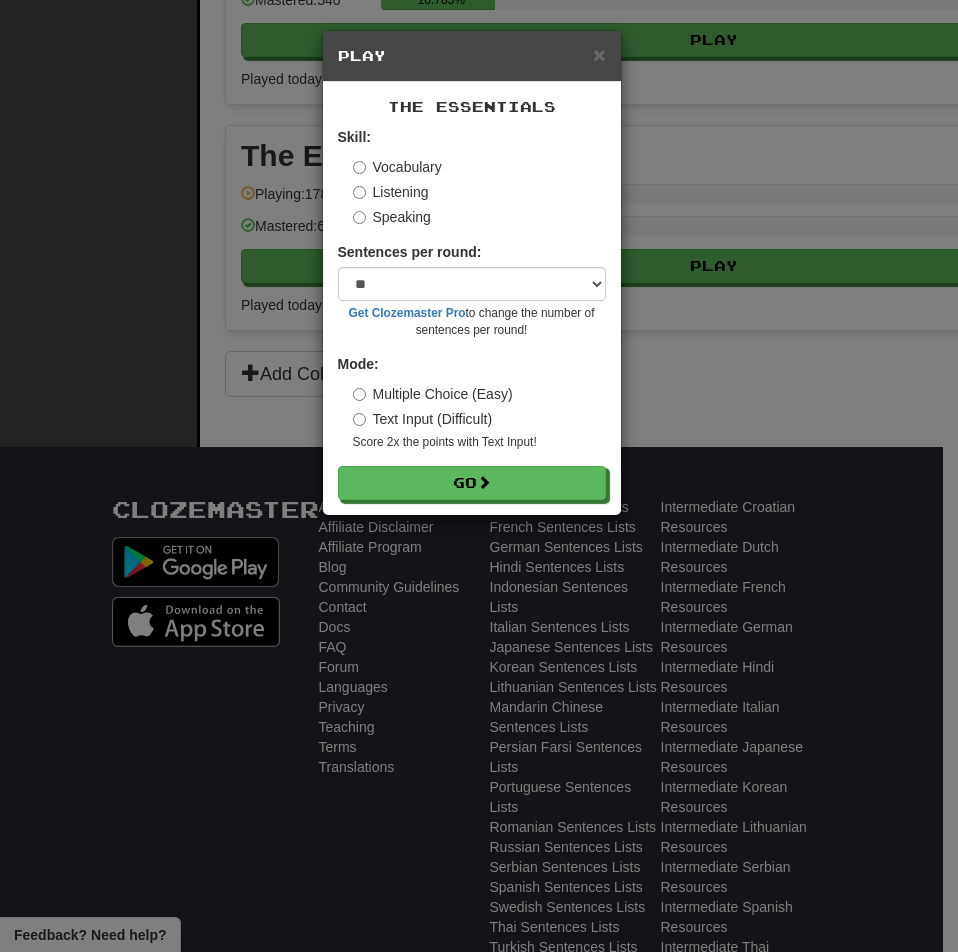 click on "Vocabulary Listening Speaking" at bounding box center (479, 192) 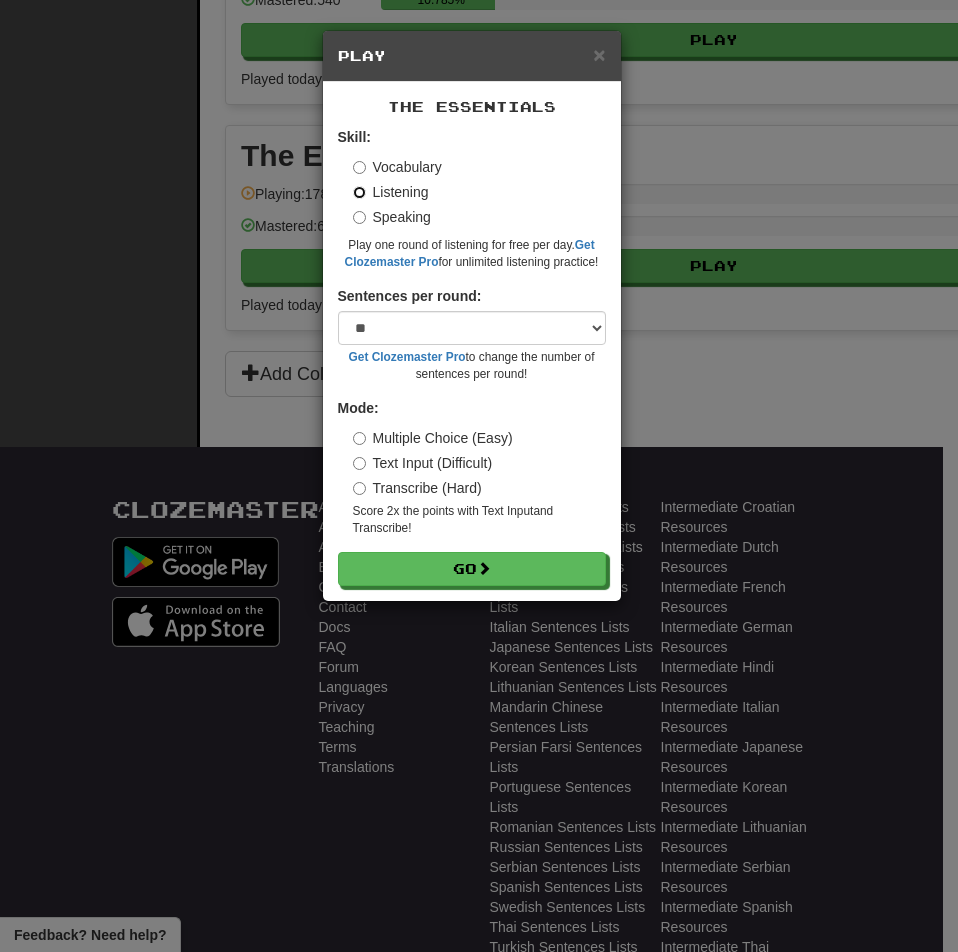click on "Go" at bounding box center [472, 569] 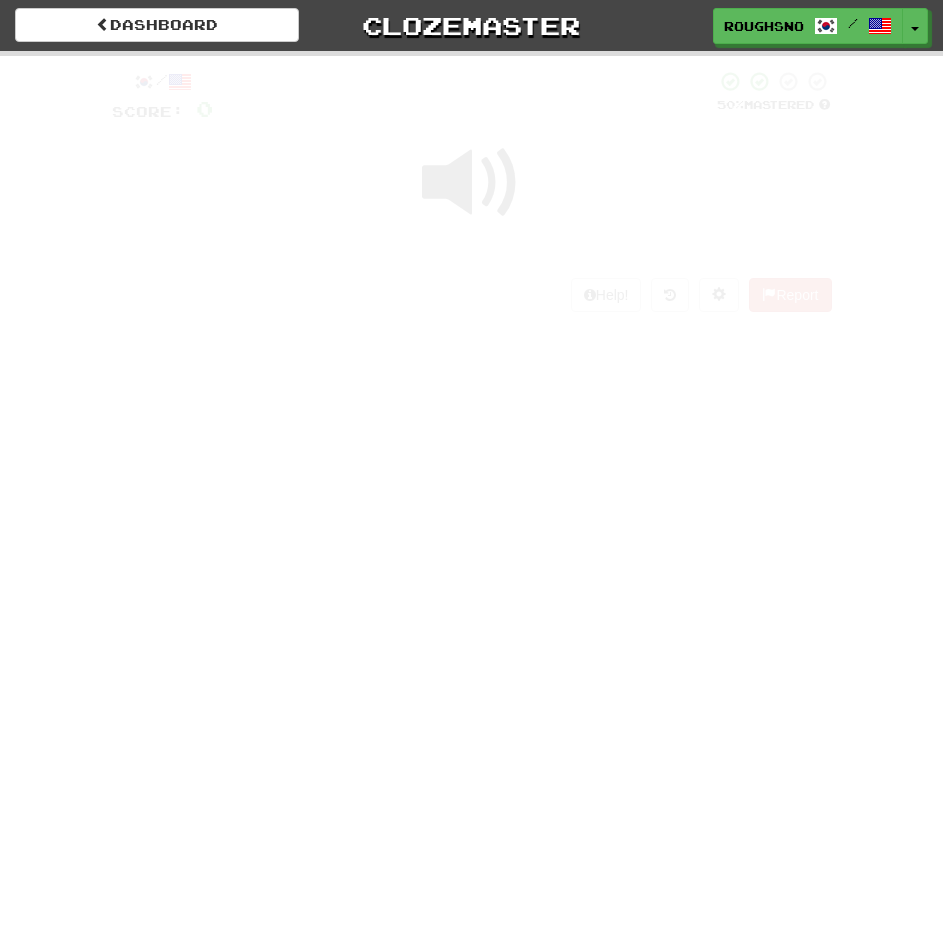scroll, scrollTop: 0, scrollLeft: 0, axis: both 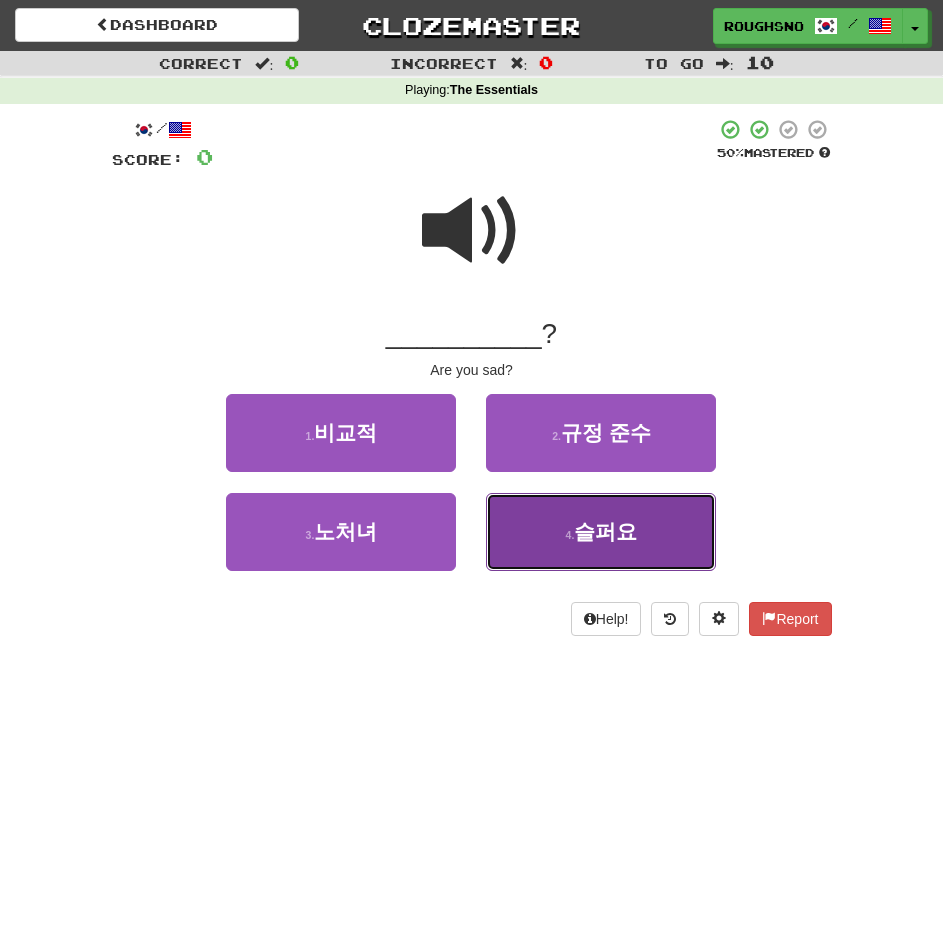 click on "슬퍼요" at bounding box center (605, 531) 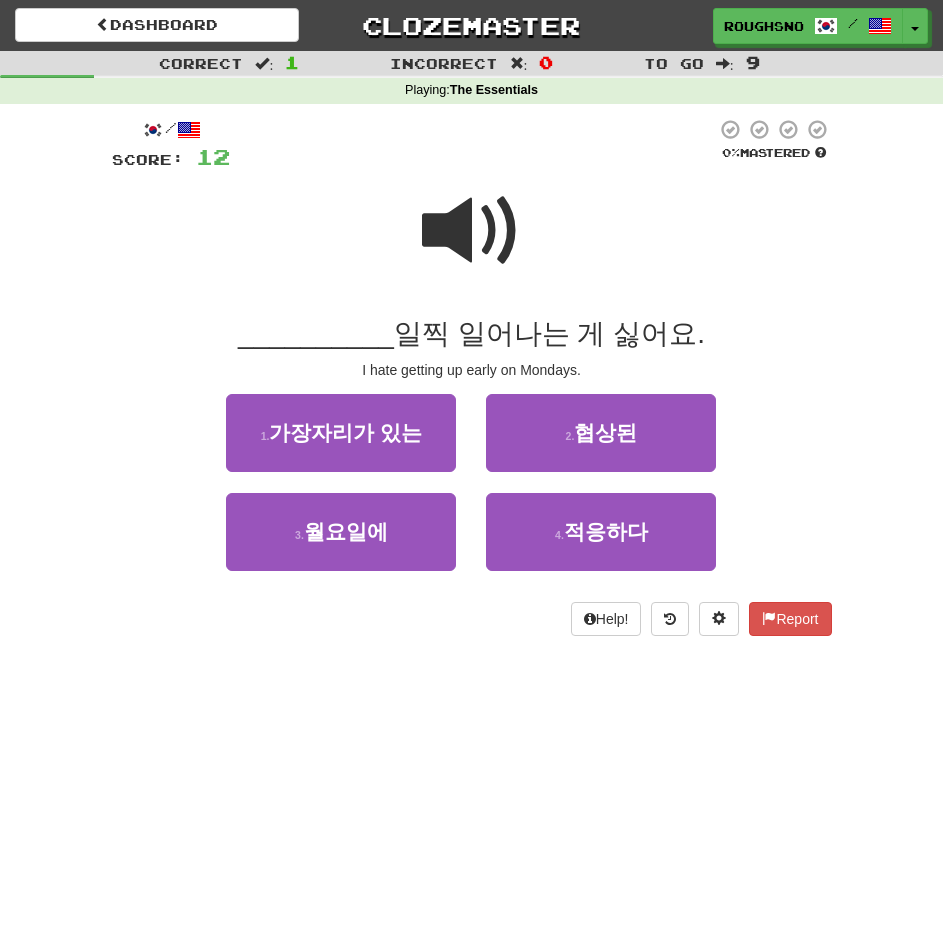 click at bounding box center [472, 231] 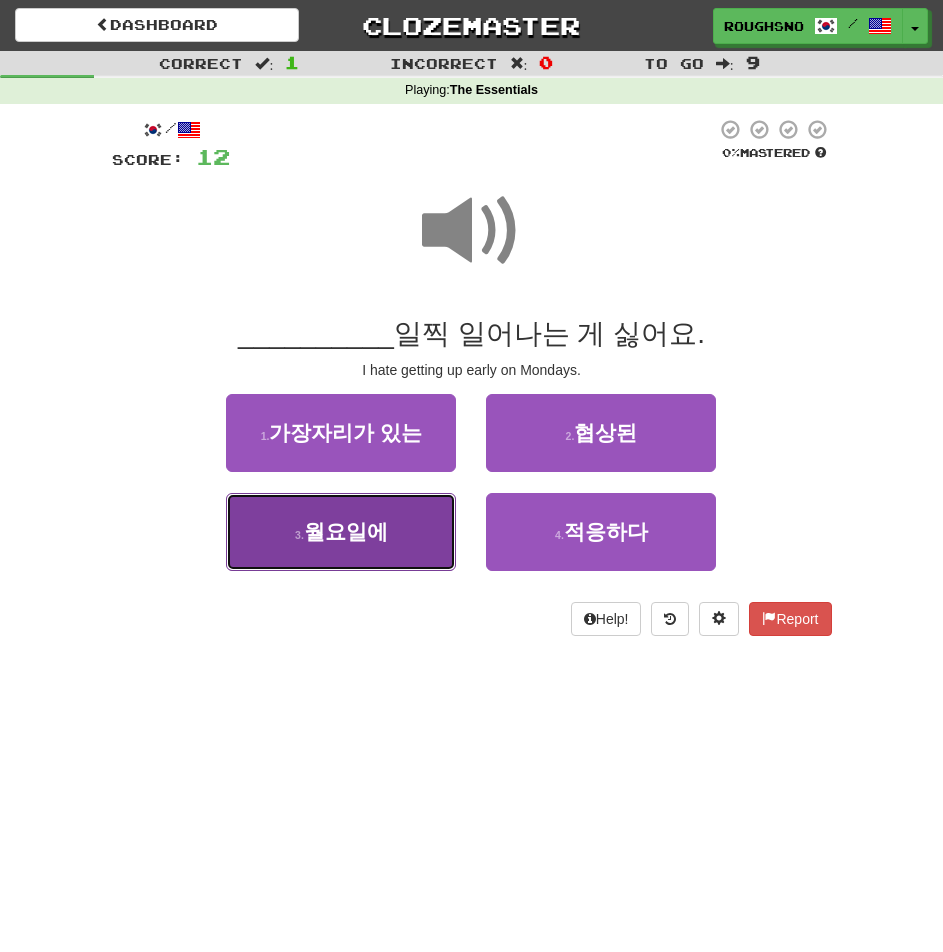 click on "월요일에" at bounding box center [346, 531] 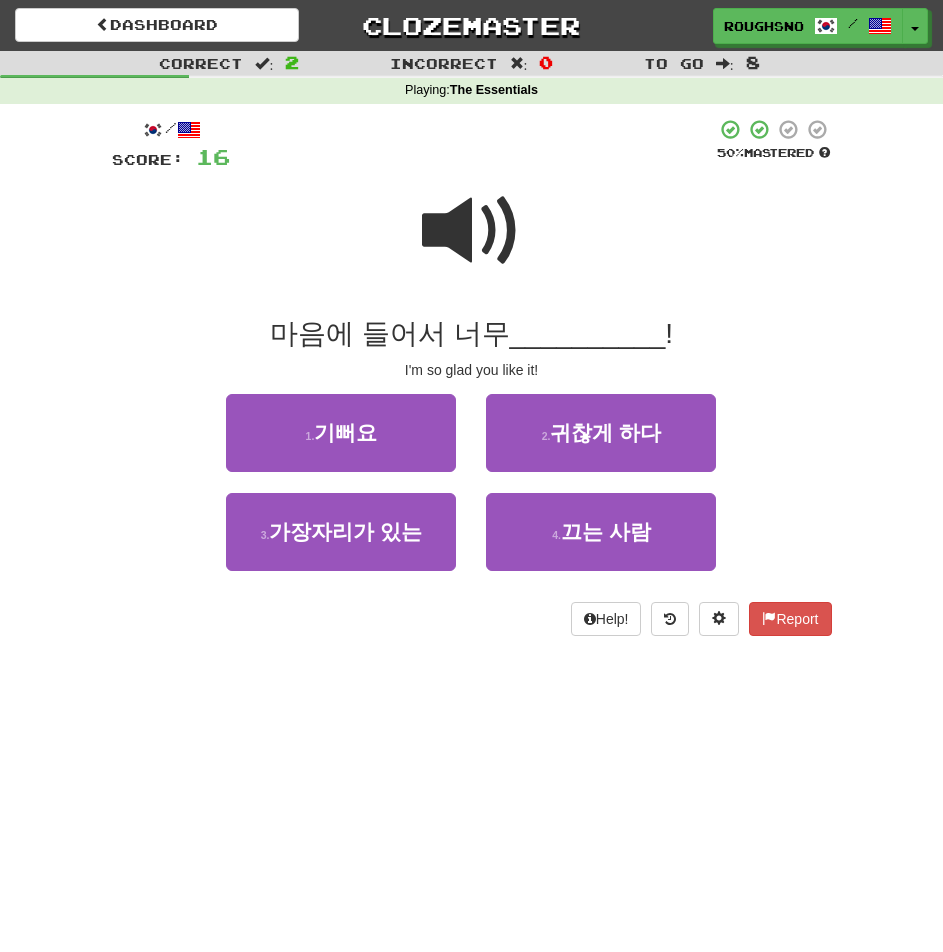 click at bounding box center (472, 244) 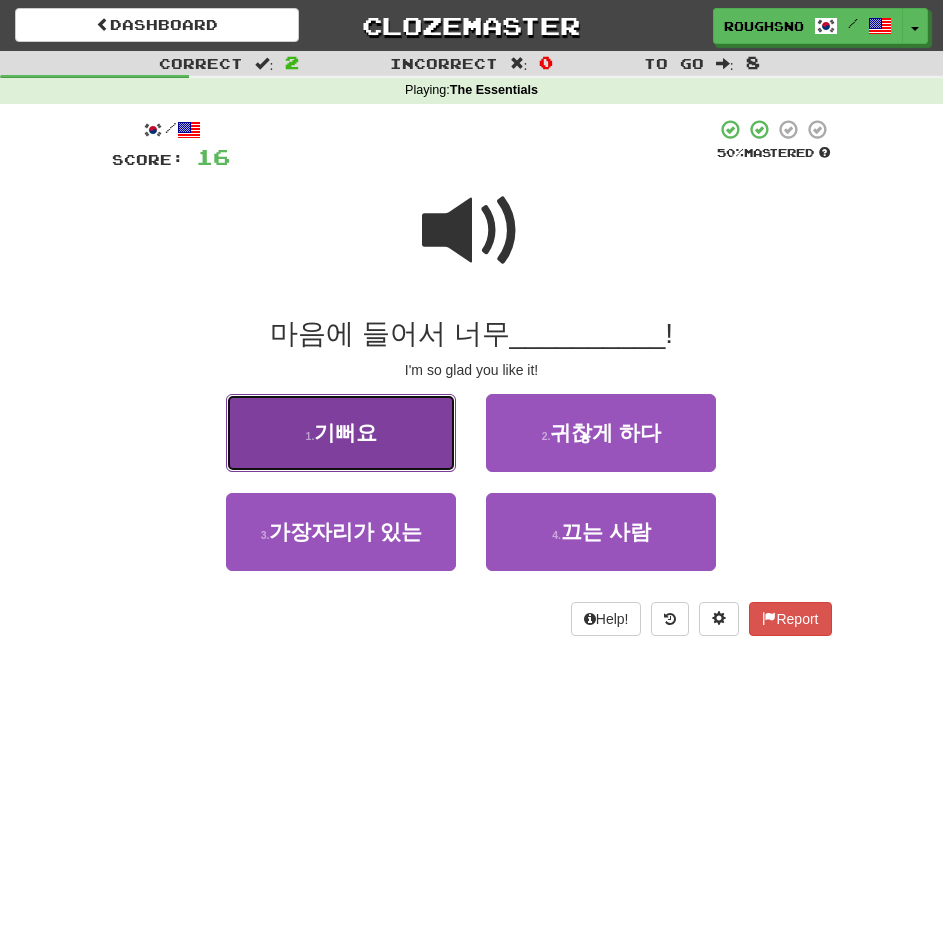 click on "1 .  기뻐요" at bounding box center [341, 433] 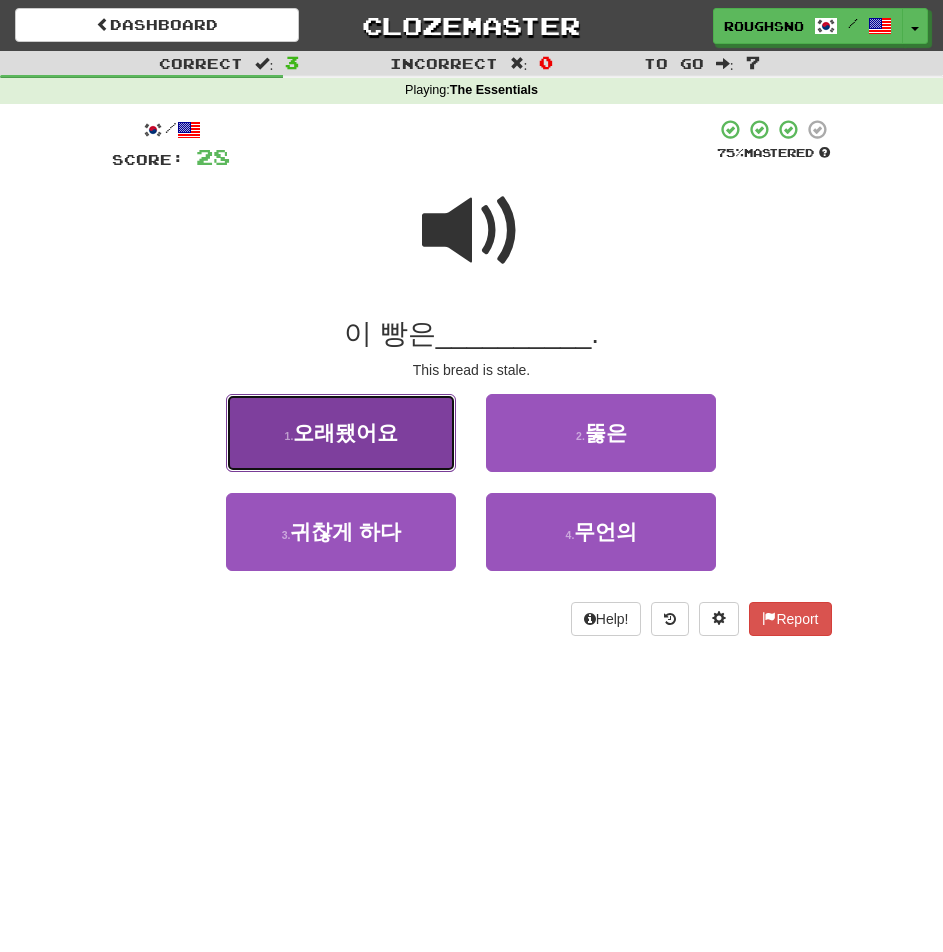 click on "오래됐어요" at bounding box center [345, 432] 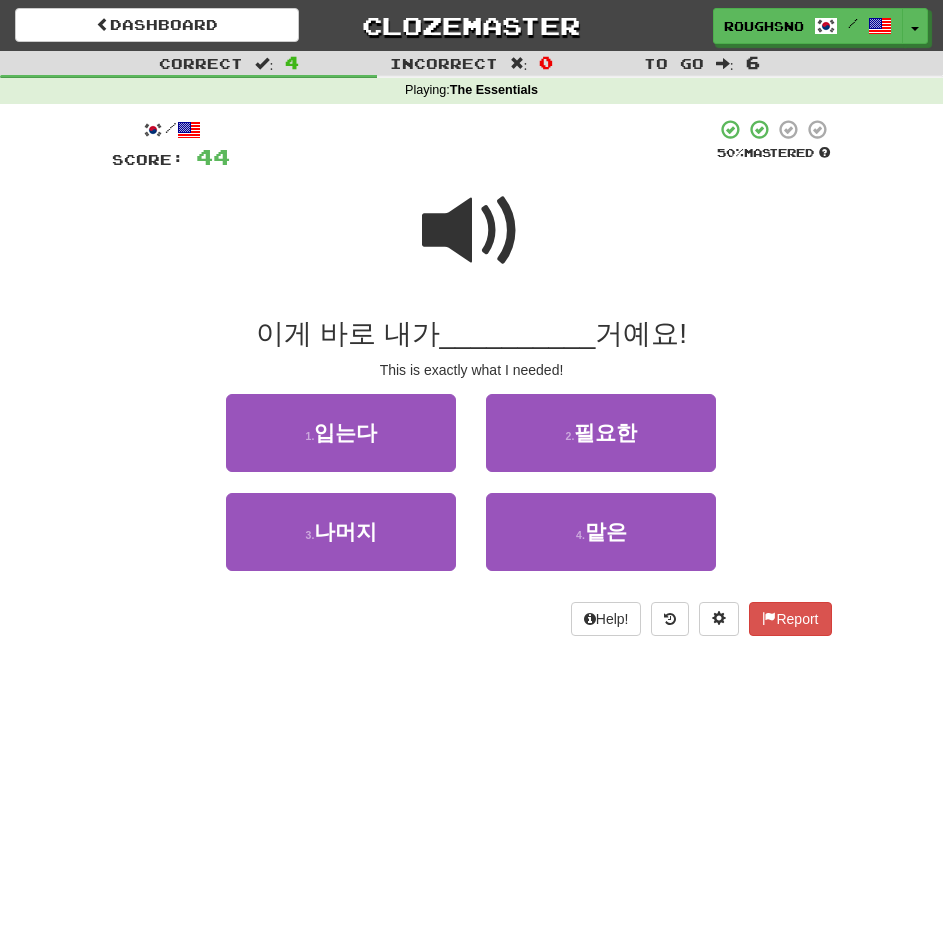click at bounding box center [472, 231] 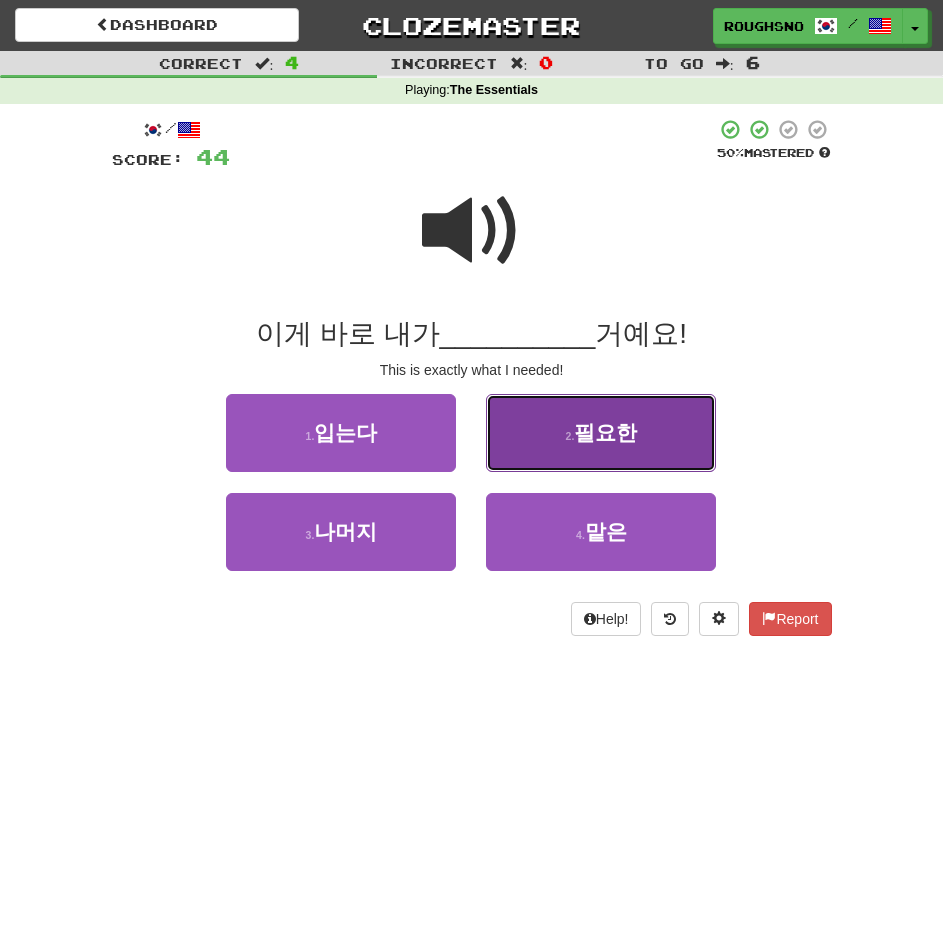click on "2 .  필요한" at bounding box center [601, 433] 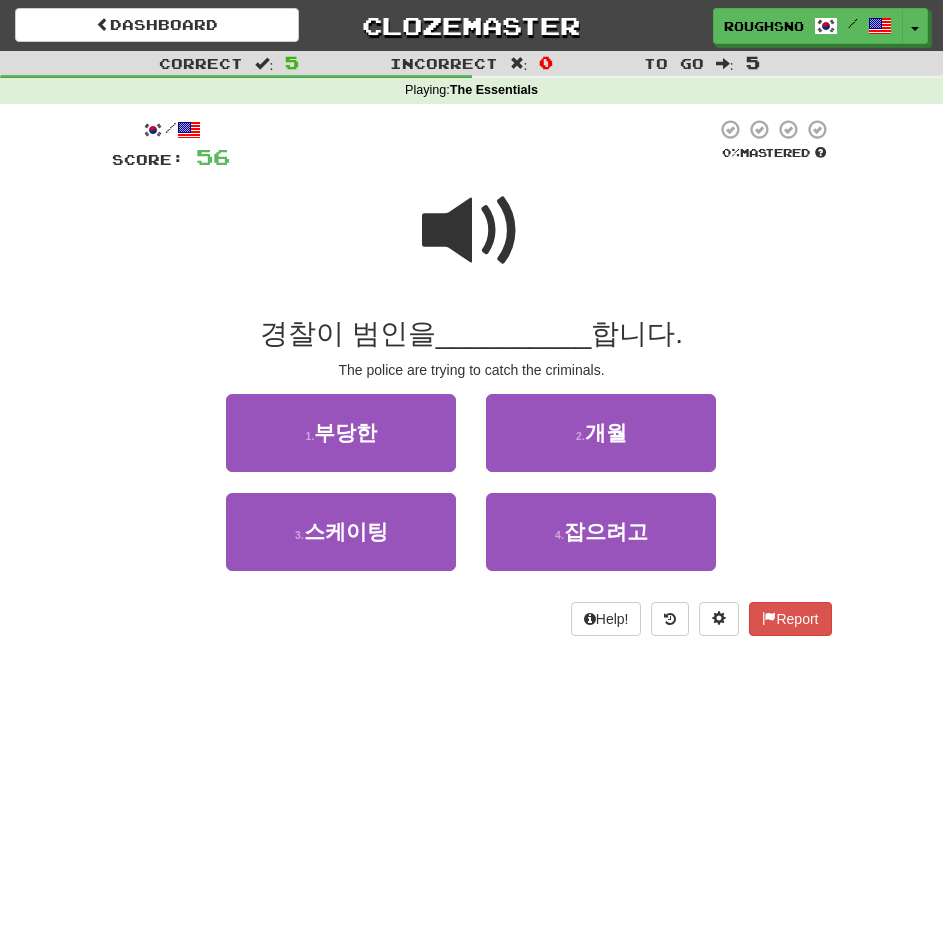 click at bounding box center (472, 231) 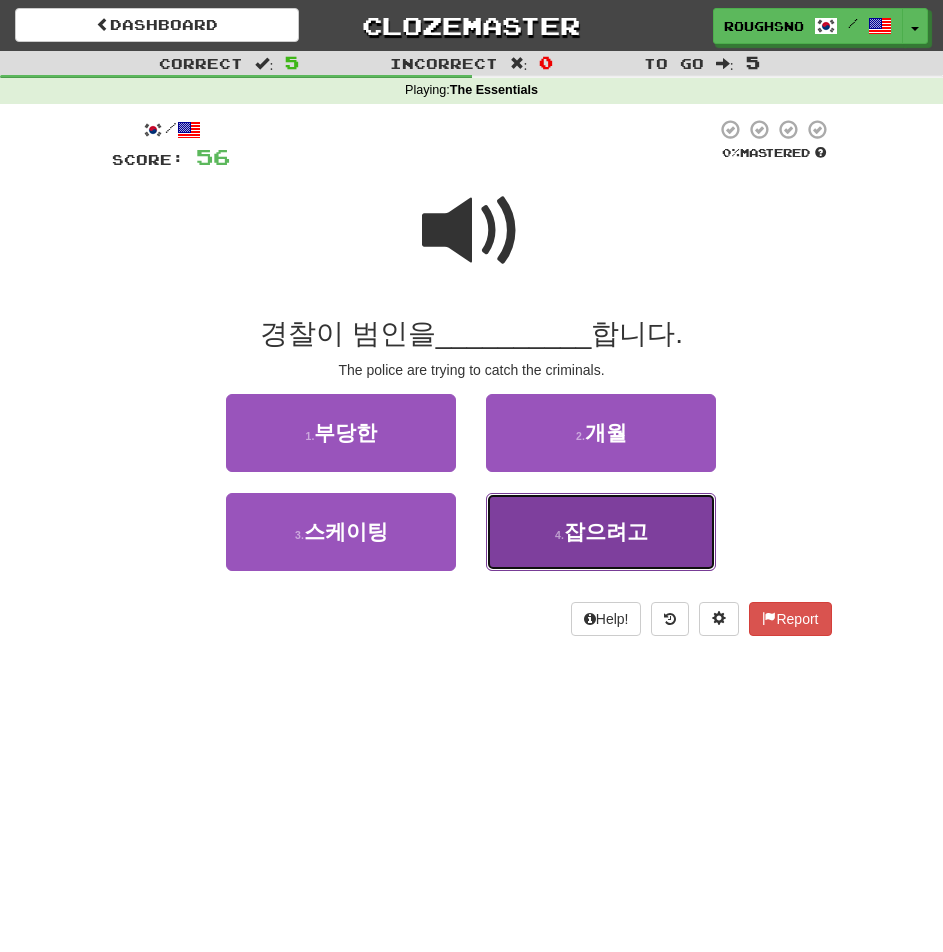 click on "잡으려고" at bounding box center [606, 531] 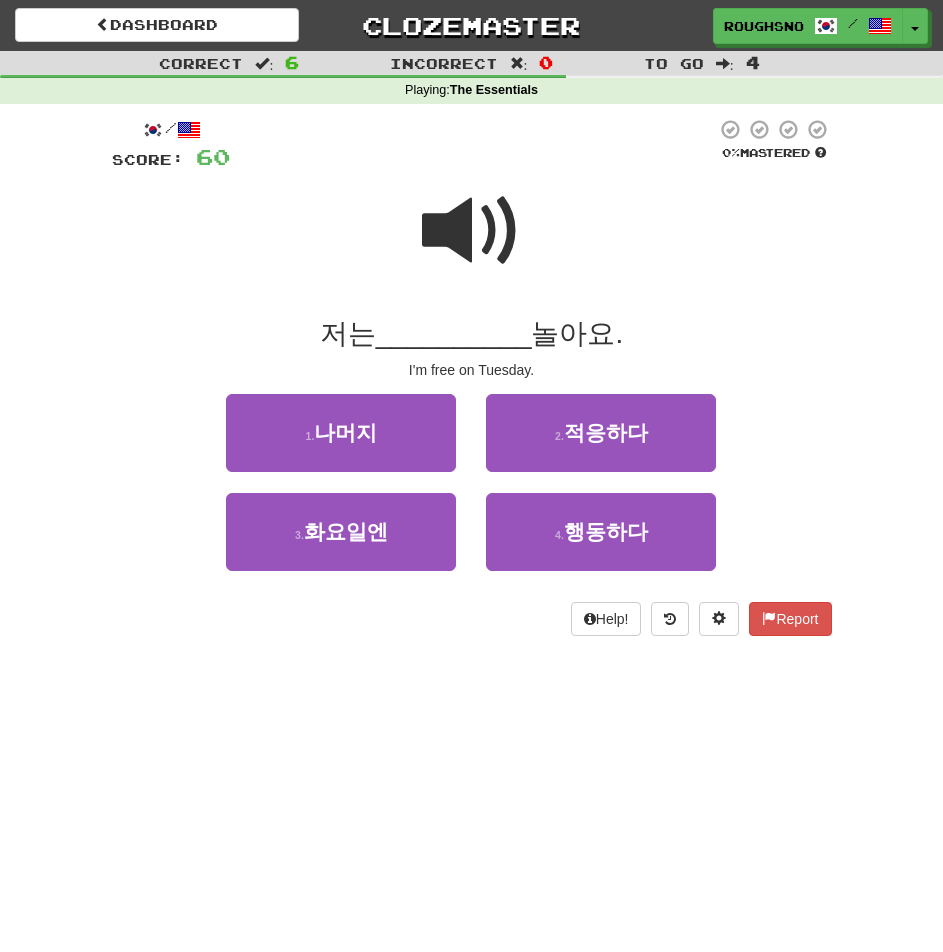 click at bounding box center (472, 231) 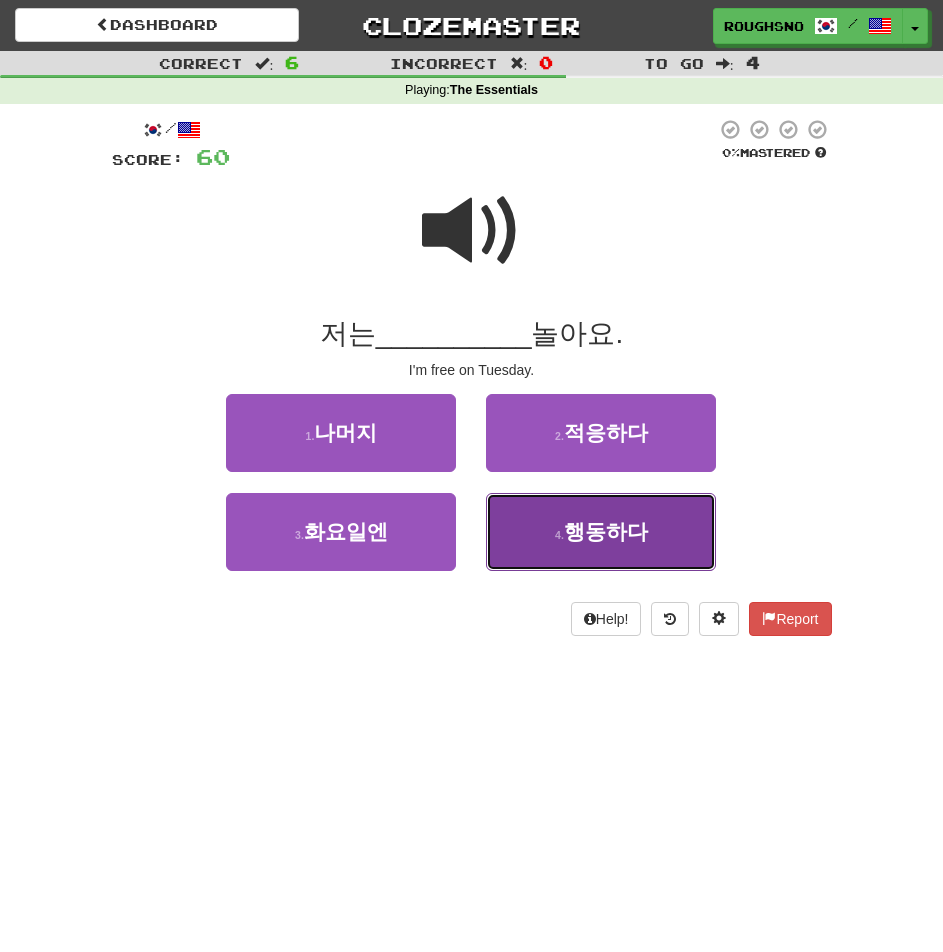 click on "4 .  행동하다" at bounding box center (601, 532) 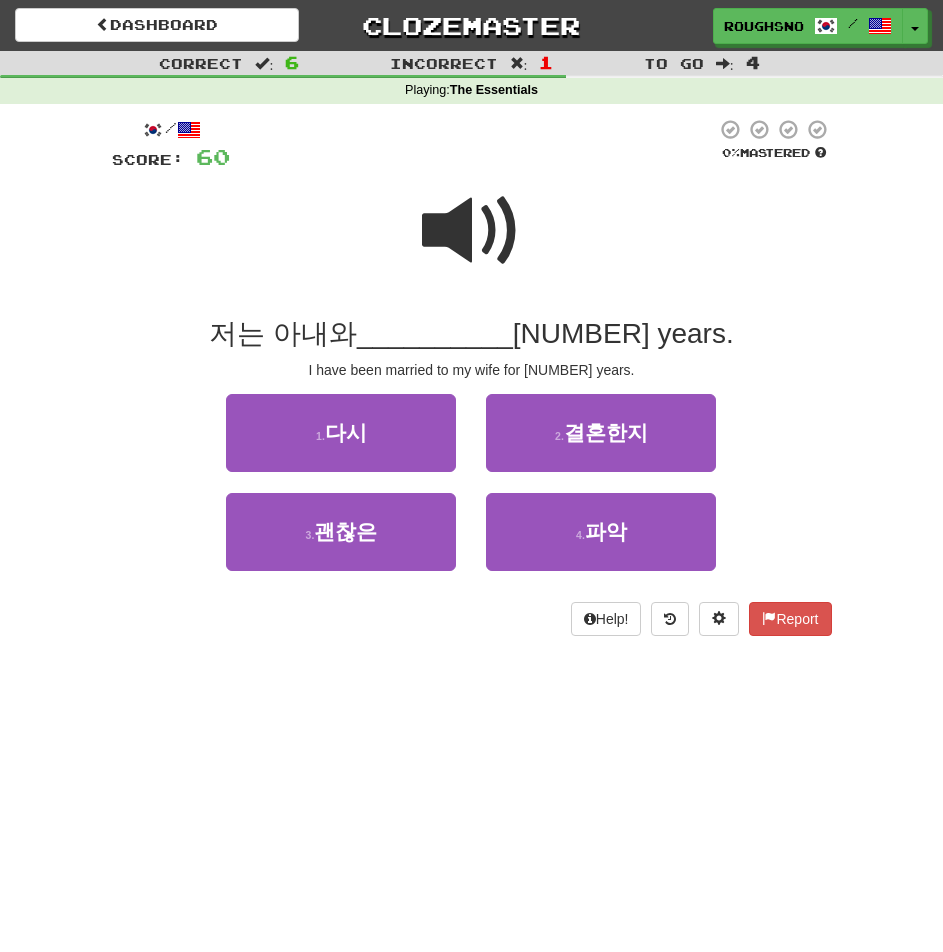 click at bounding box center (472, 231) 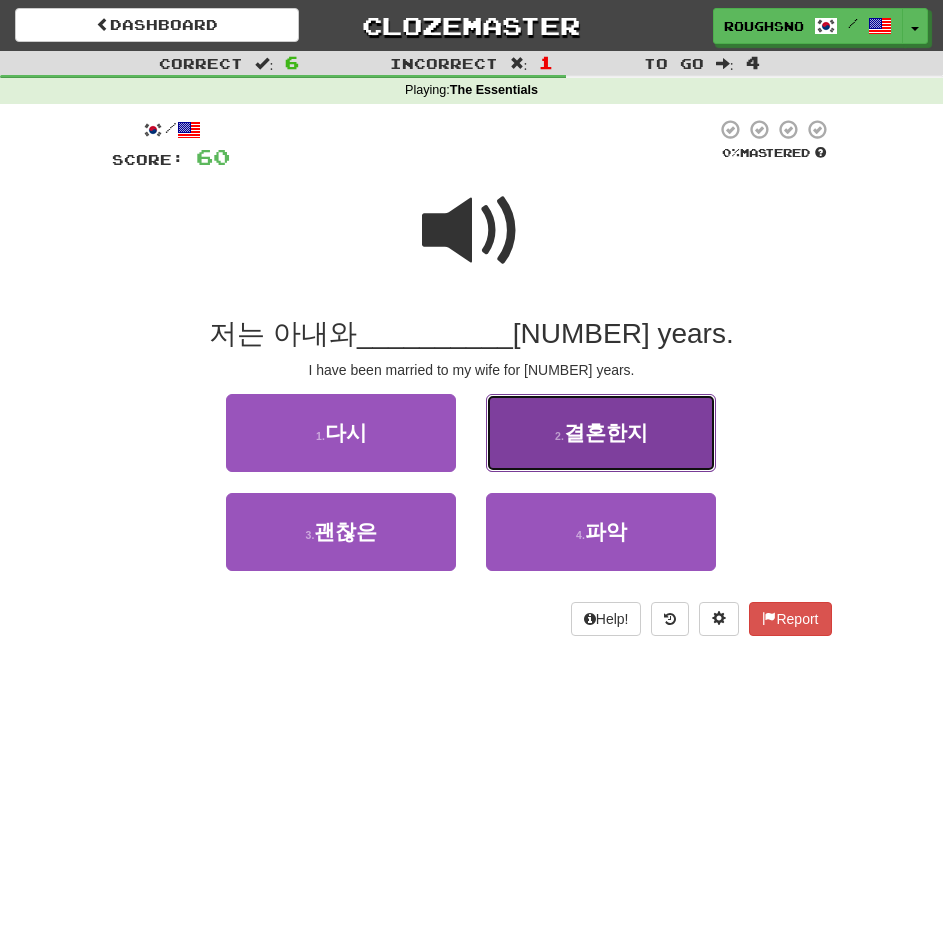 click on "2 .  결혼한지" at bounding box center [601, 433] 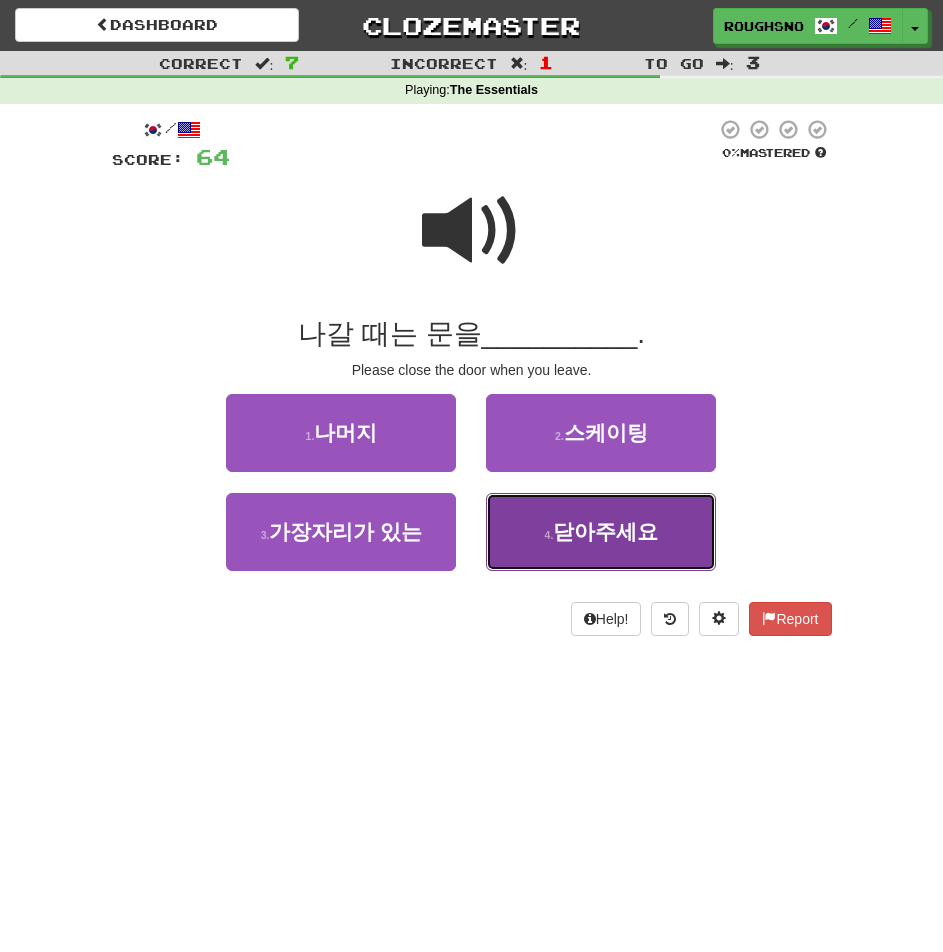 click on "4 .  닫아주세요" at bounding box center (601, 532) 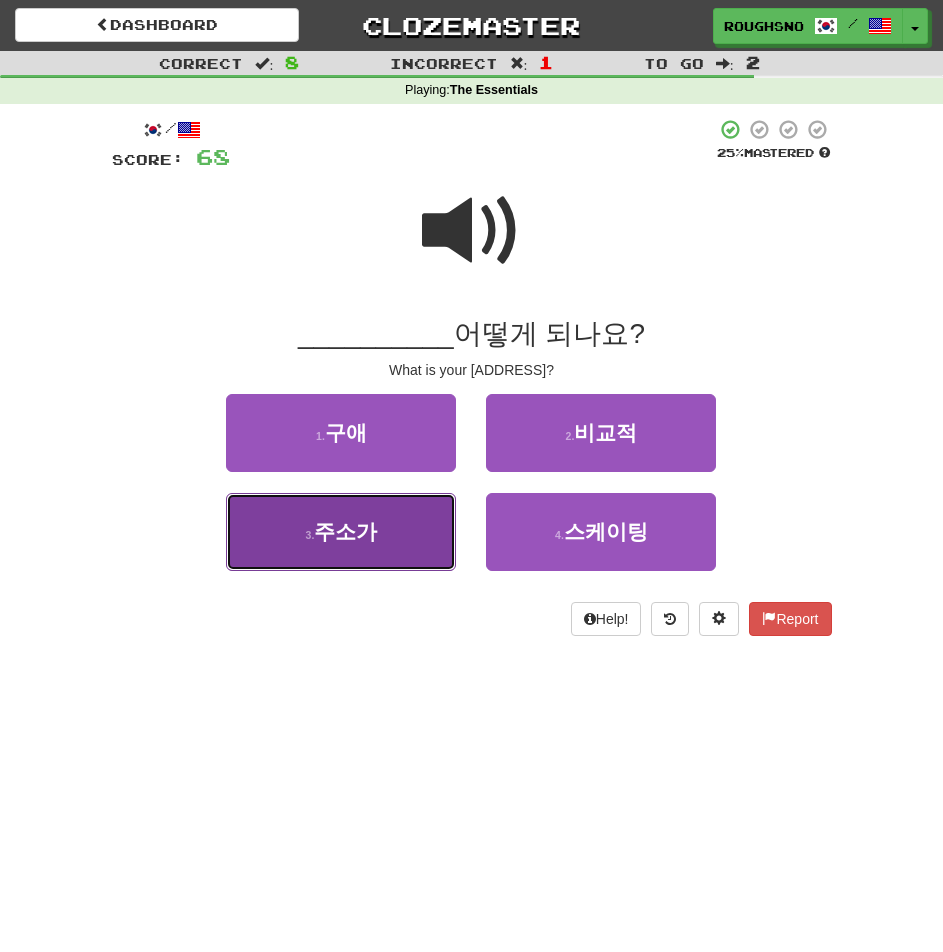 click on "3 .  주소가" at bounding box center (341, 532) 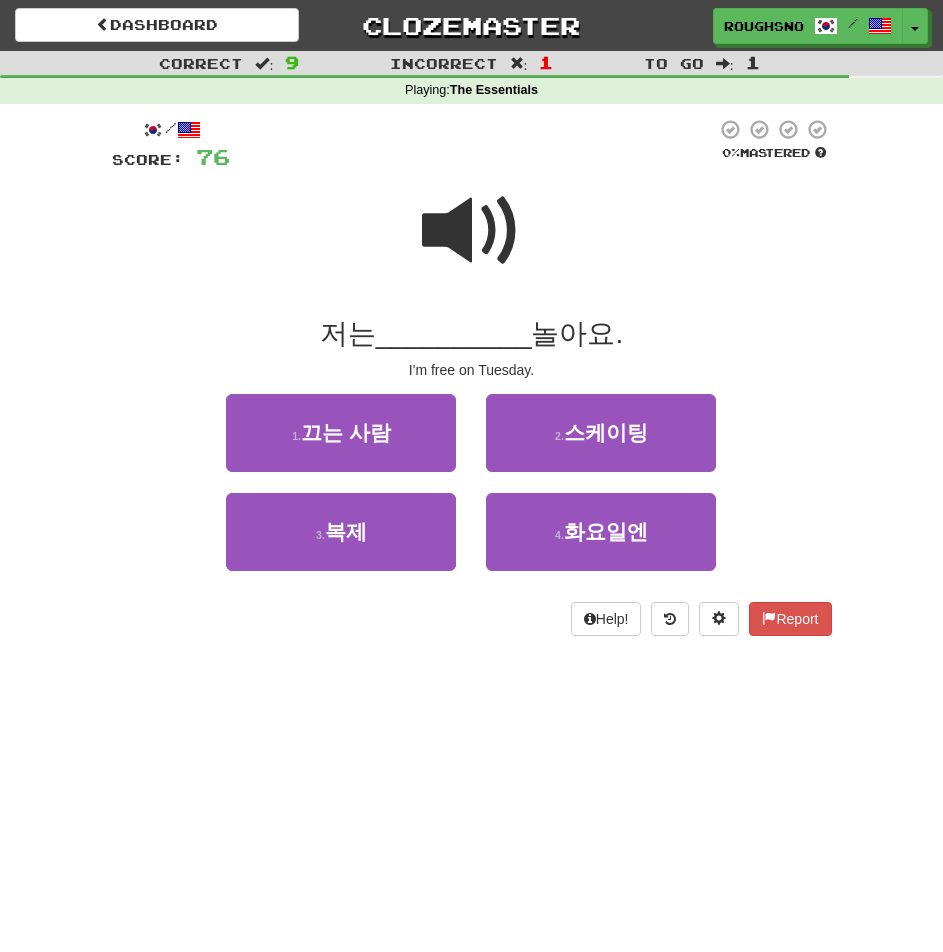 click at bounding box center [472, 231] 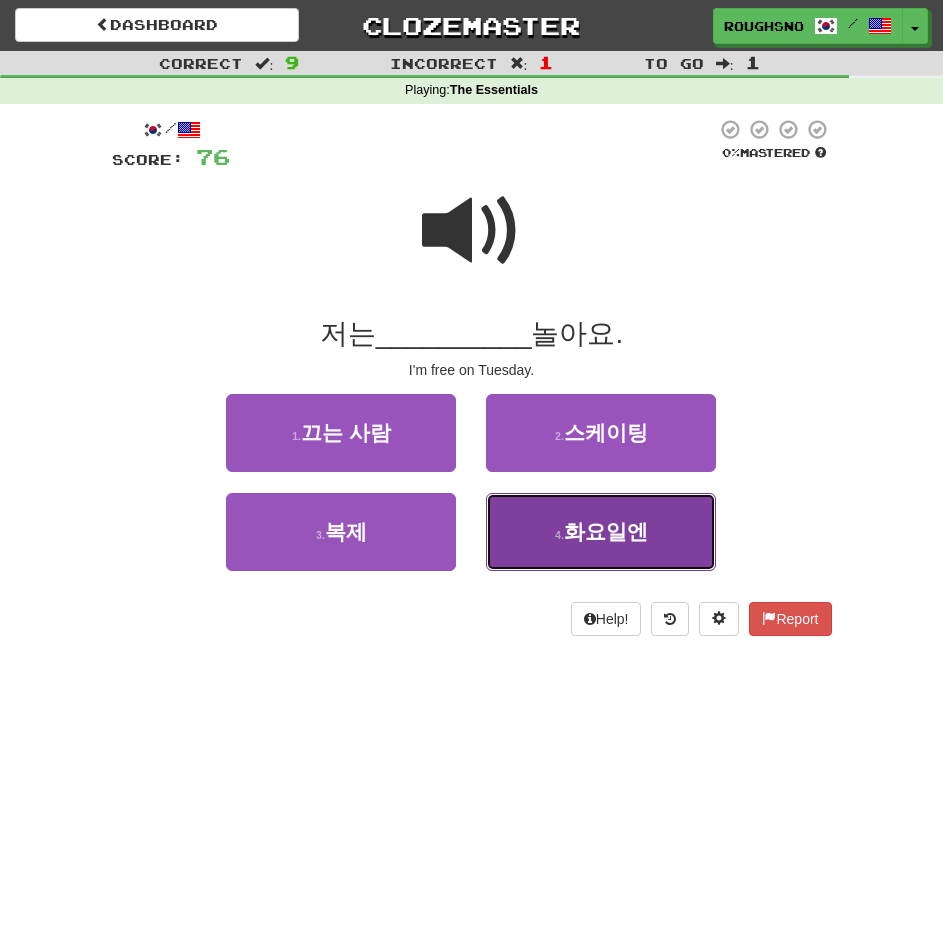 click on "4 .  화요일엔" at bounding box center [601, 532] 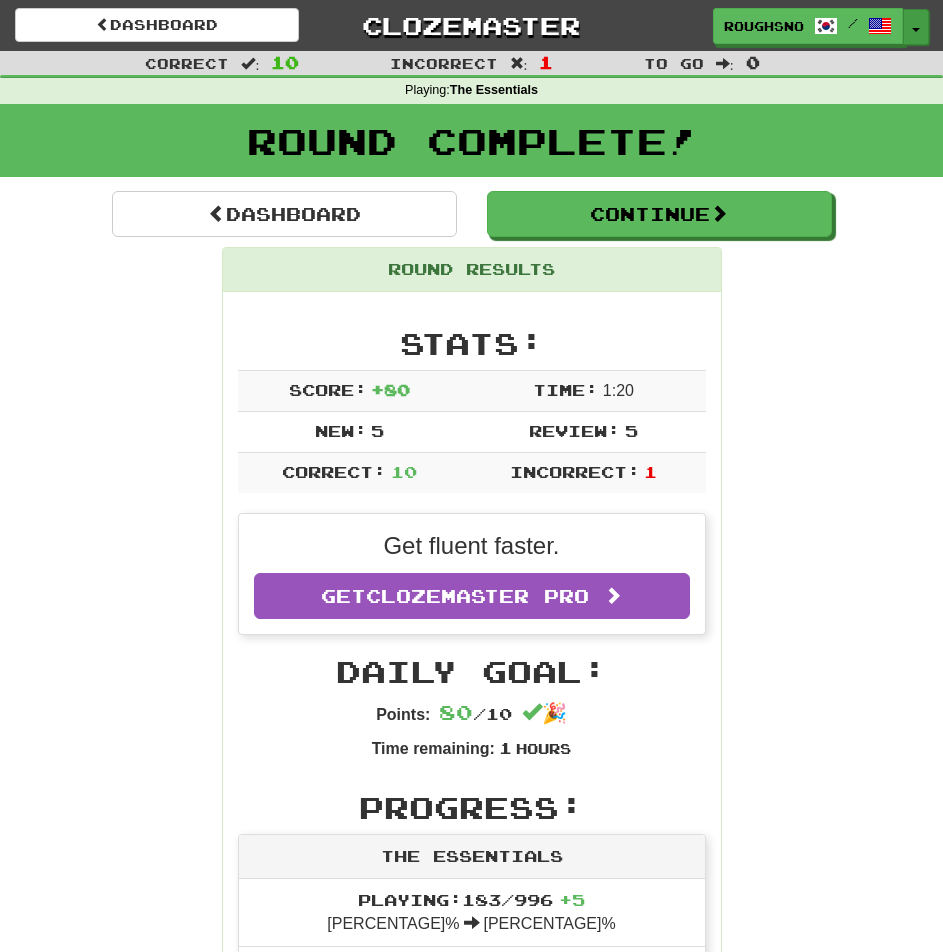 click at bounding box center [916, 30] 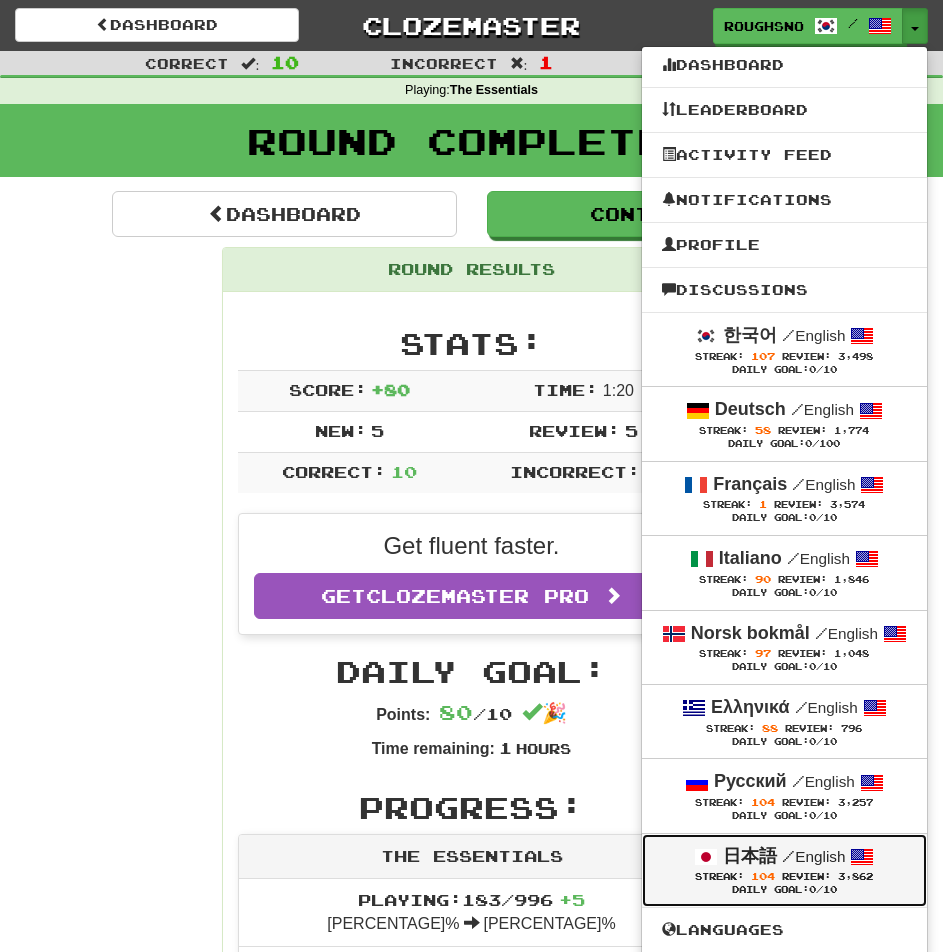 click on "日本語
/
English" at bounding box center [784, 857] 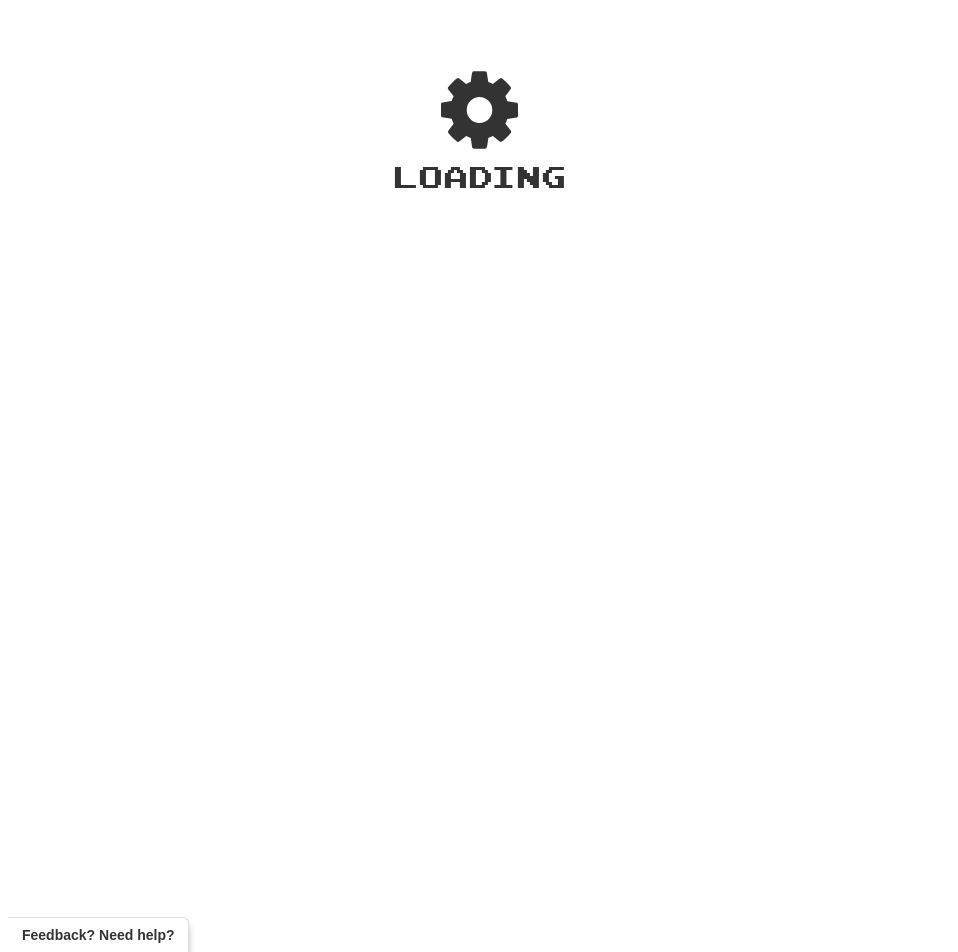 scroll, scrollTop: 0, scrollLeft: 0, axis: both 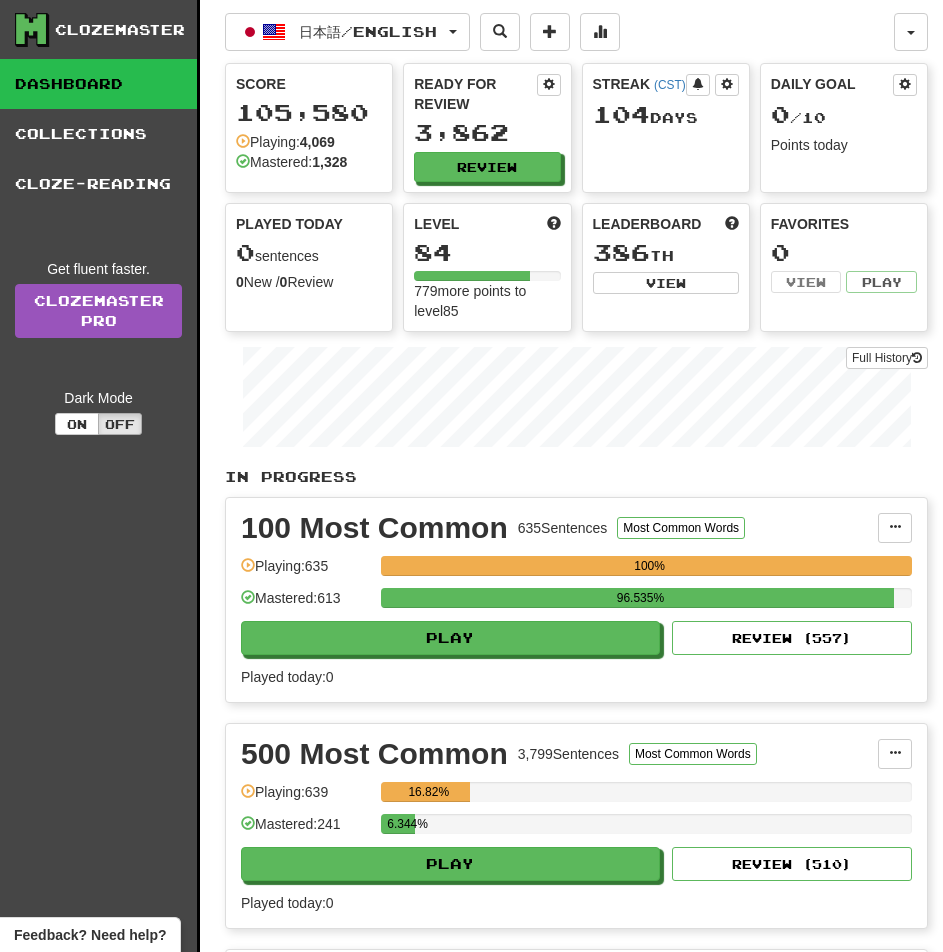 click on "6.344%" 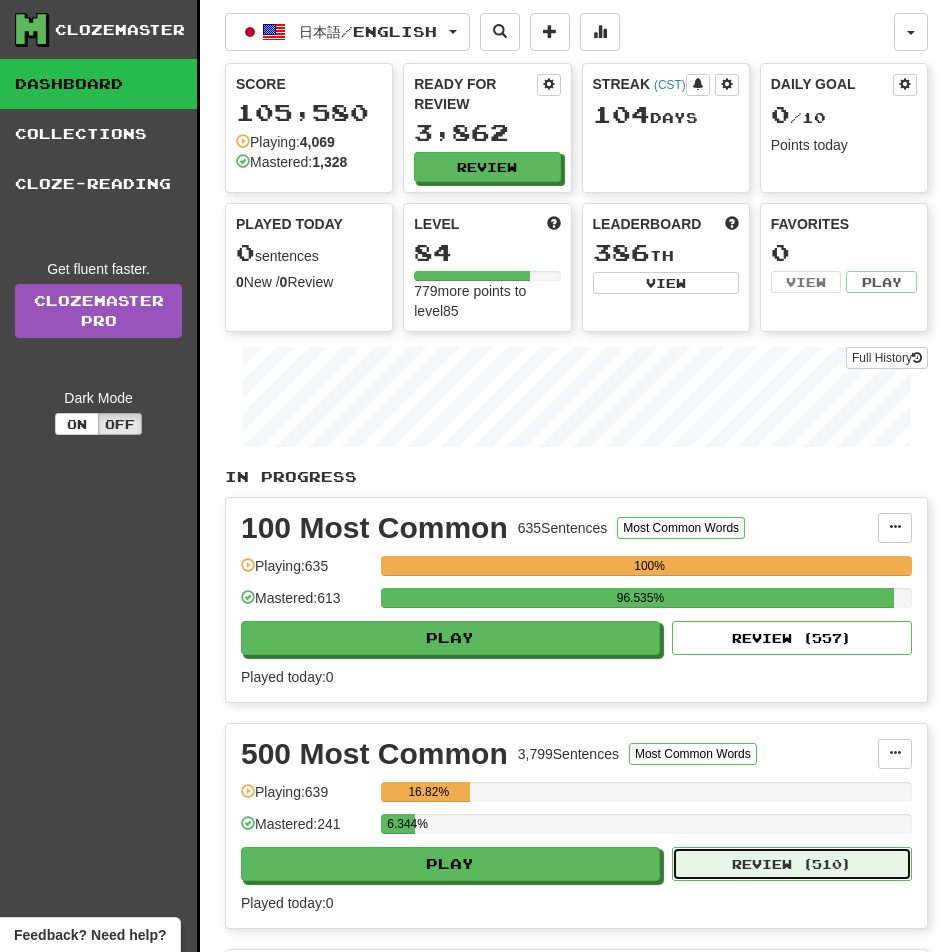click on "Review ( 510 )" 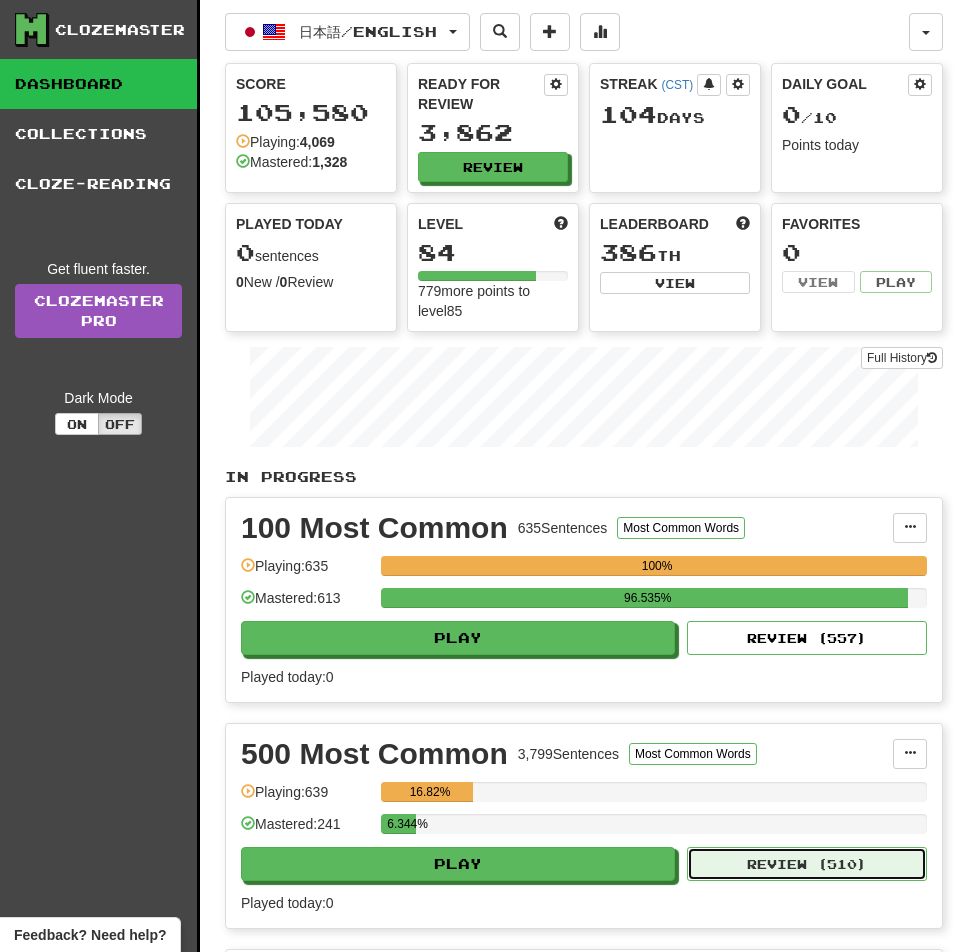 select on "**" 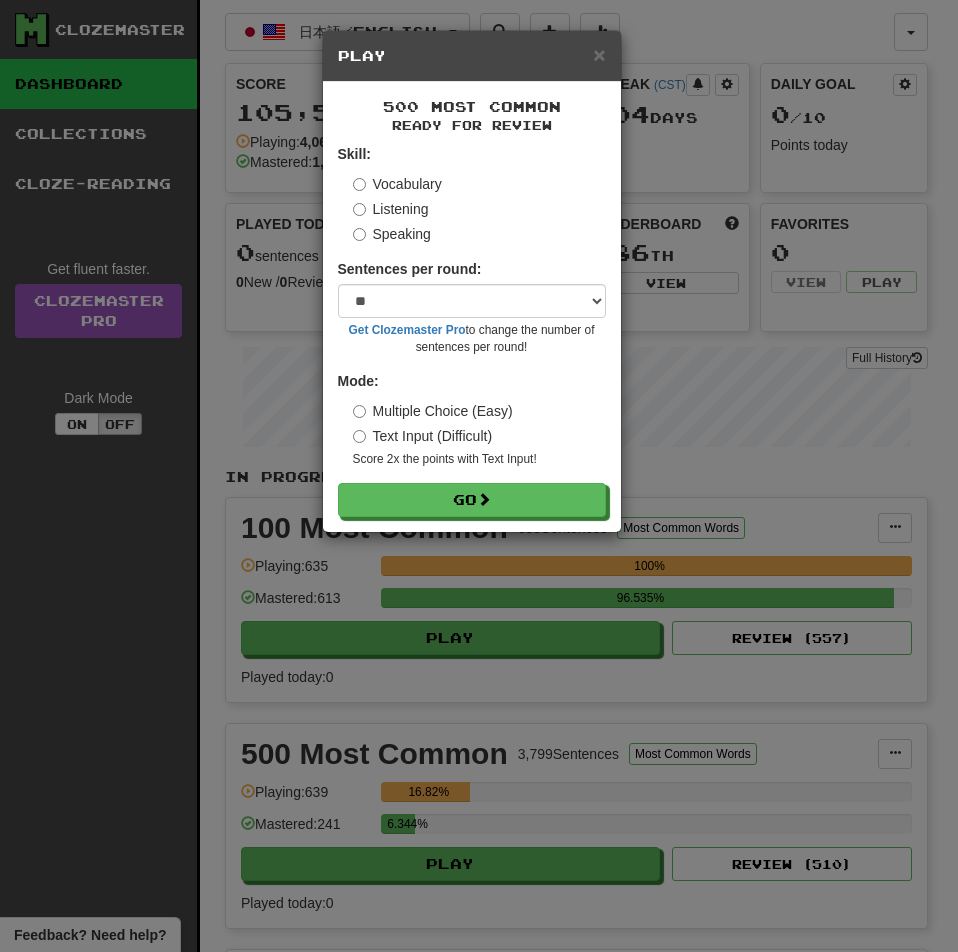 click on "Listening" at bounding box center (391, 209) 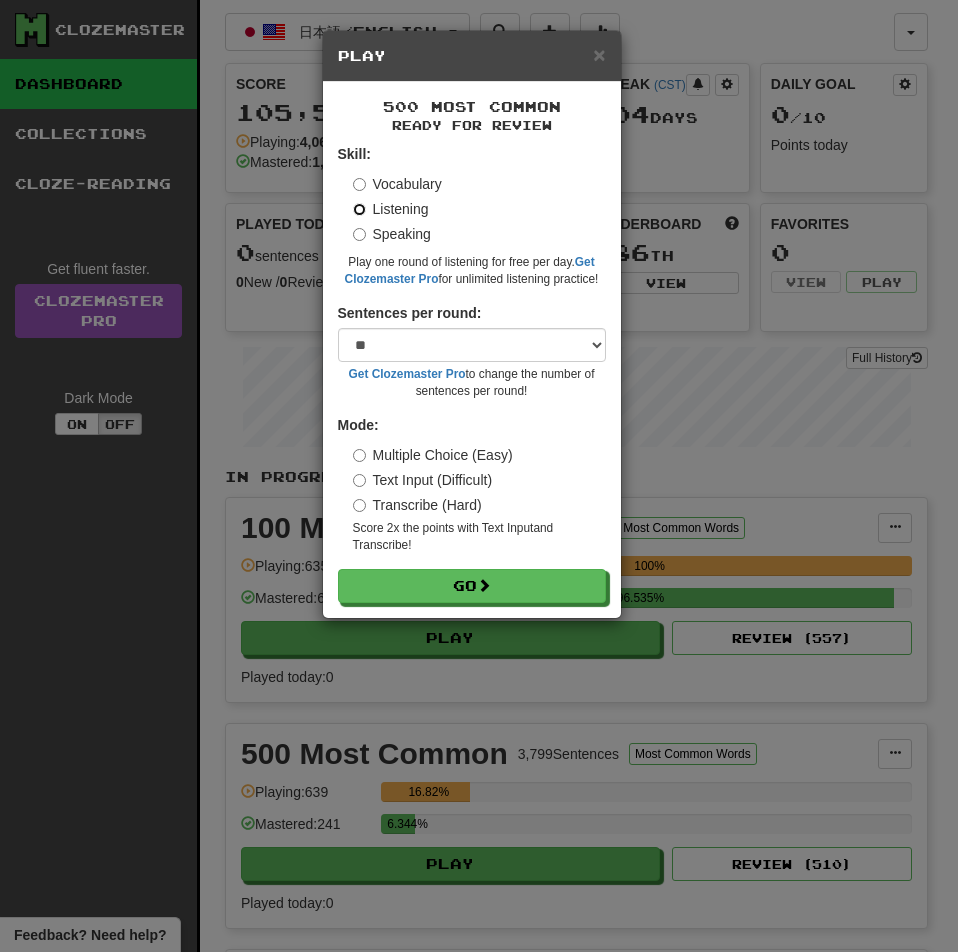 click on "Go" at bounding box center (472, 586) 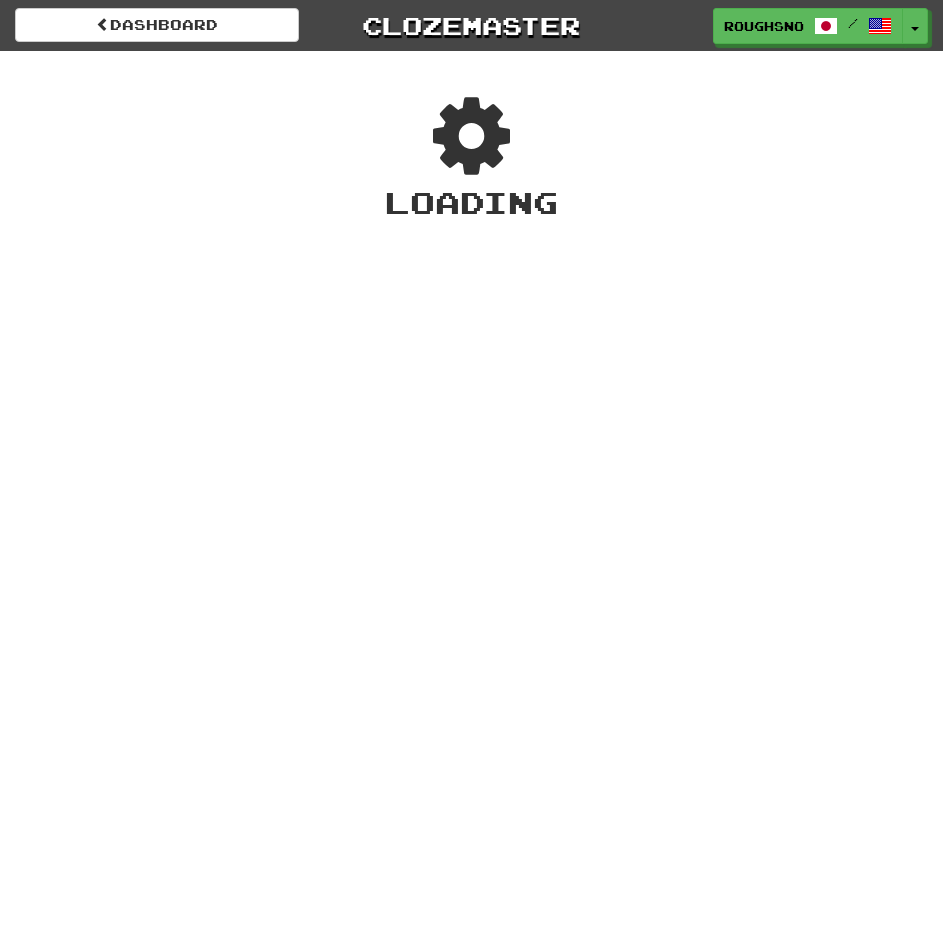 scroll, scrollTop: 0, scrollLeft: 0, axis: both 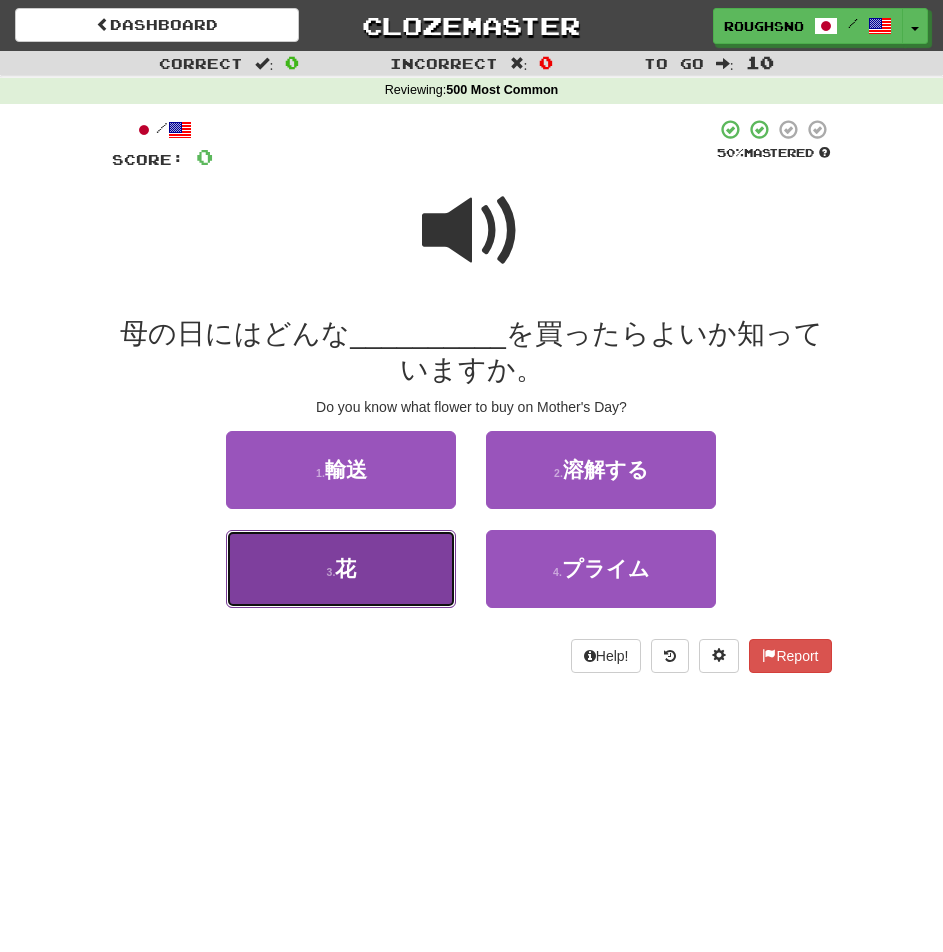 click on "花" at bounding box center (345, 568) 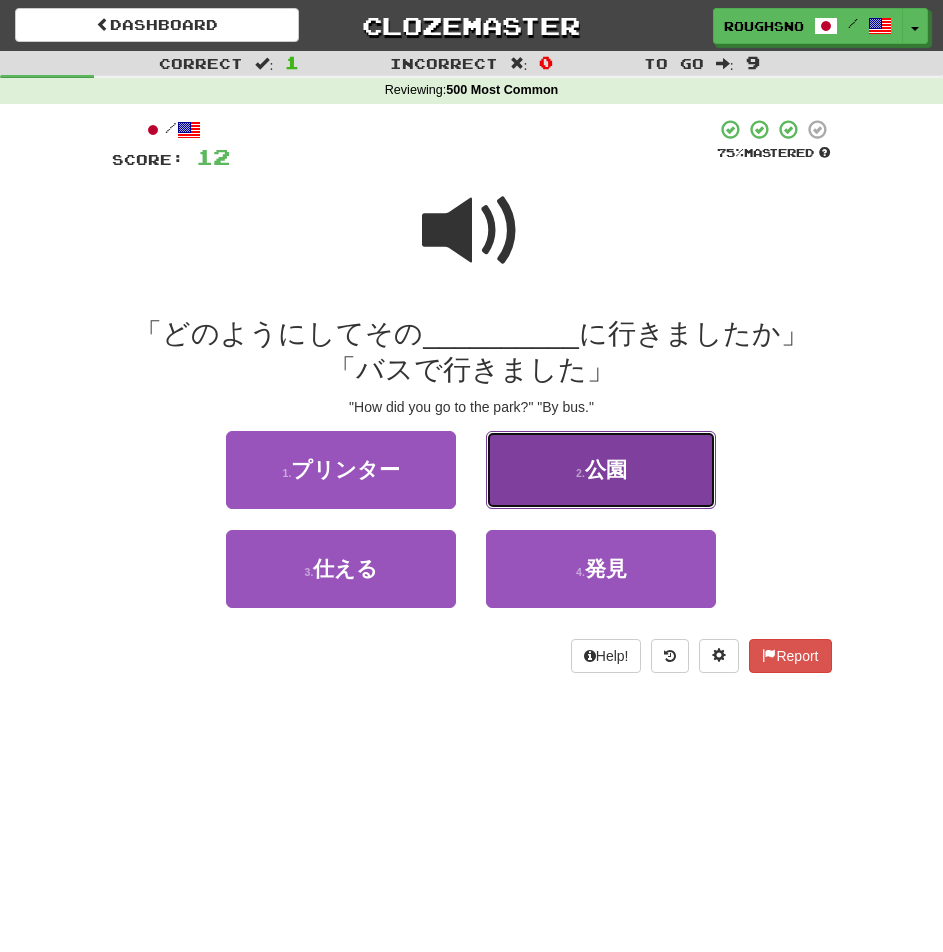 click on "2 .  公園" at bounding box center [601, 470] 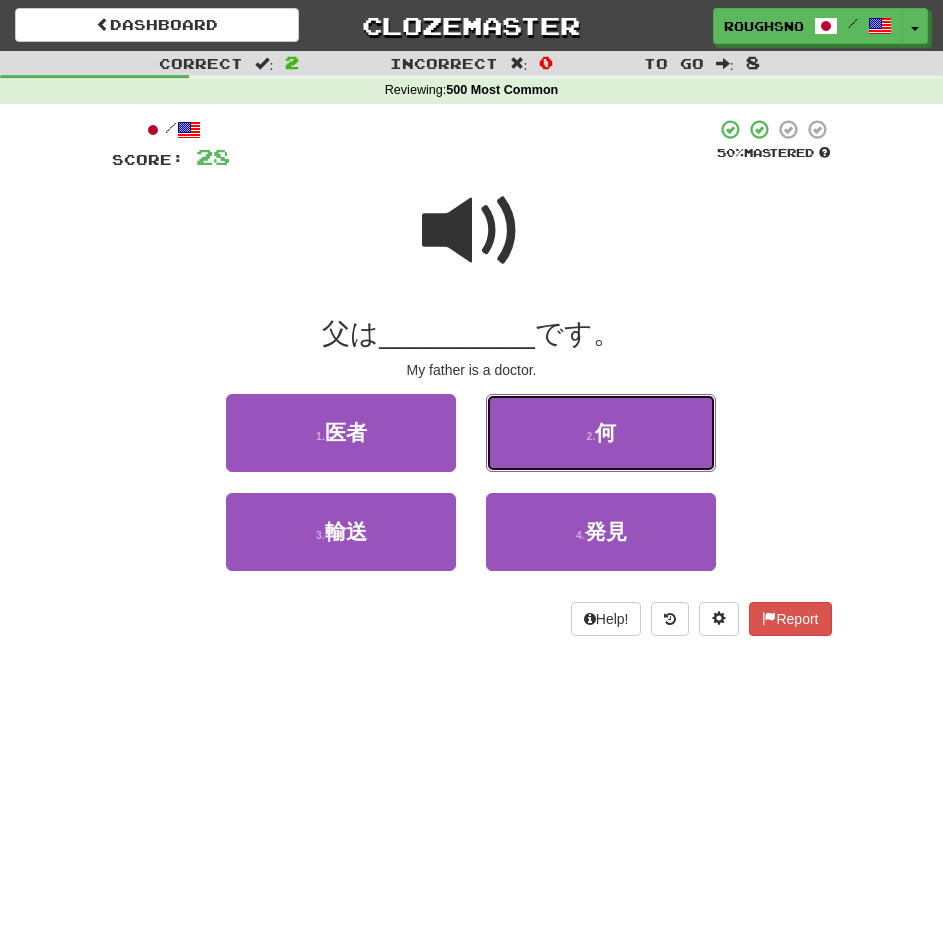 click on "2 .  何" at bounding box center (601, 433) 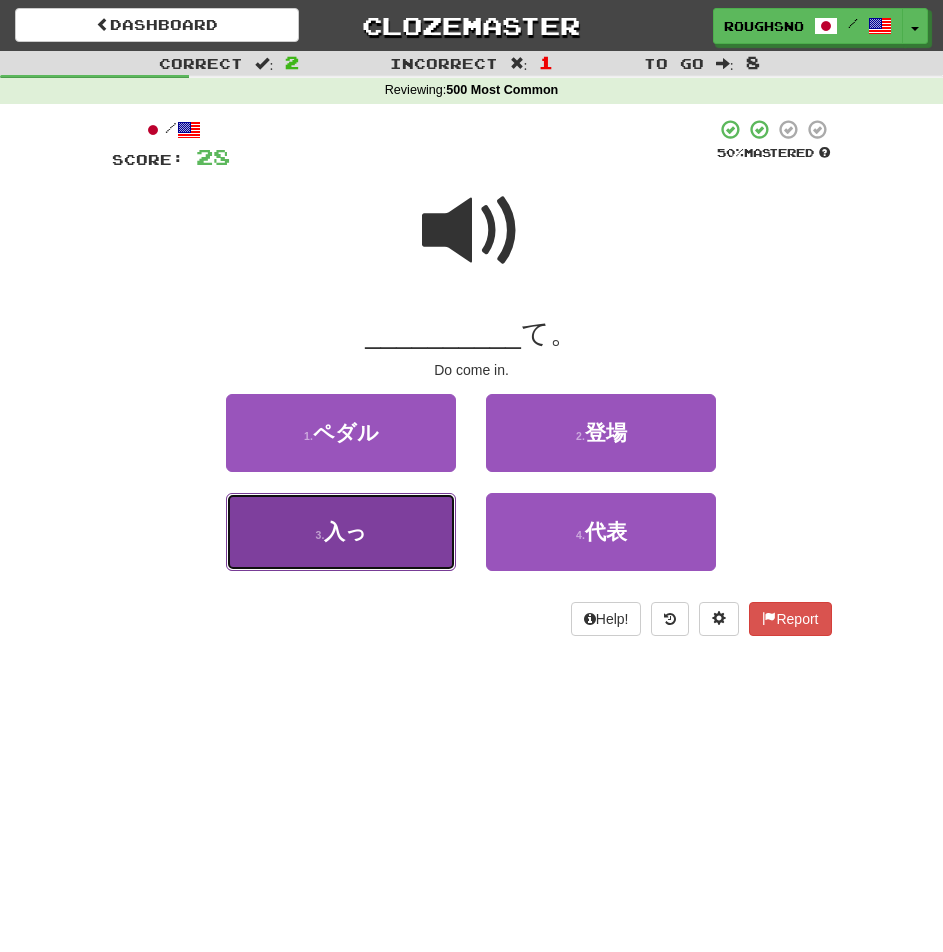 click on "3 .  入っ" at bounding box center (341, 532) 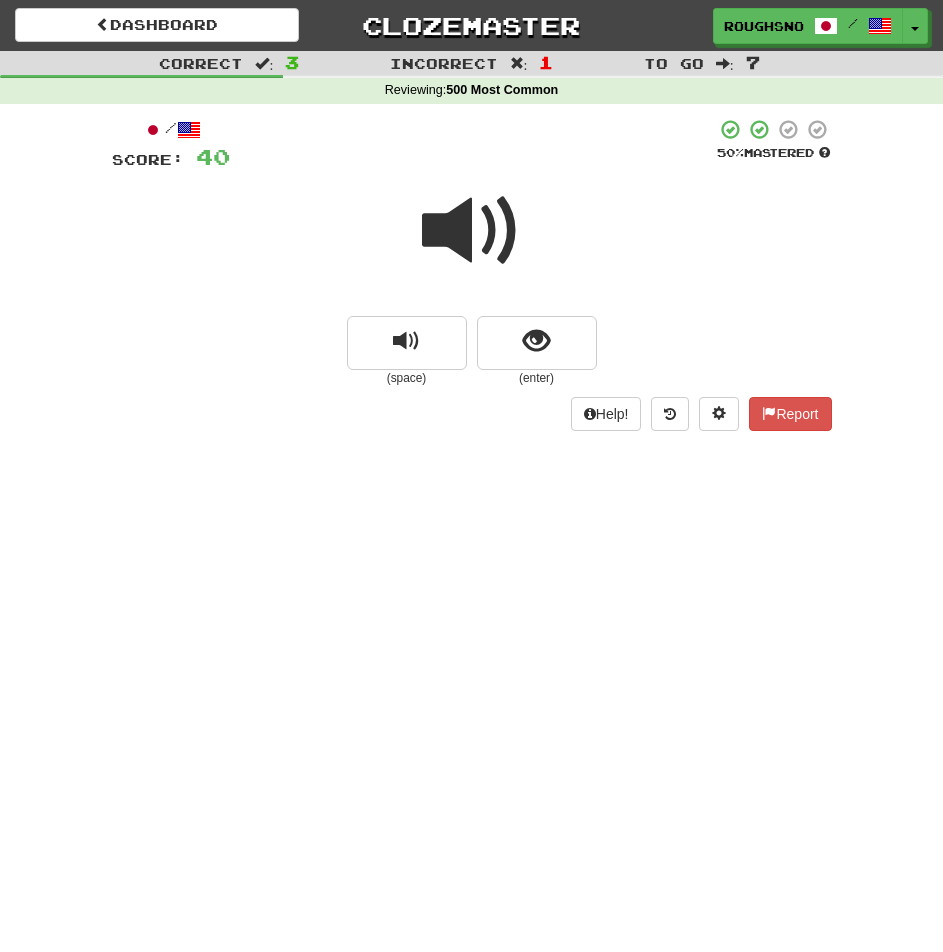 click at bounding box center [472, 244] 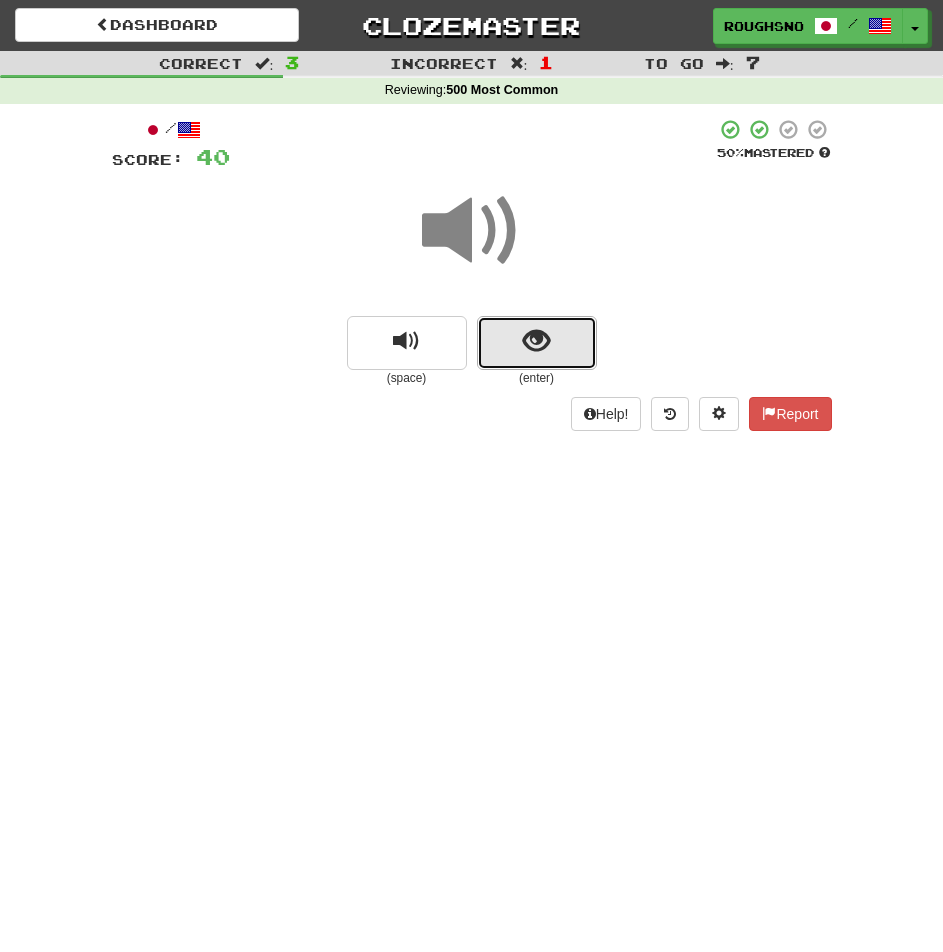 click at bounding box center [537, 343] 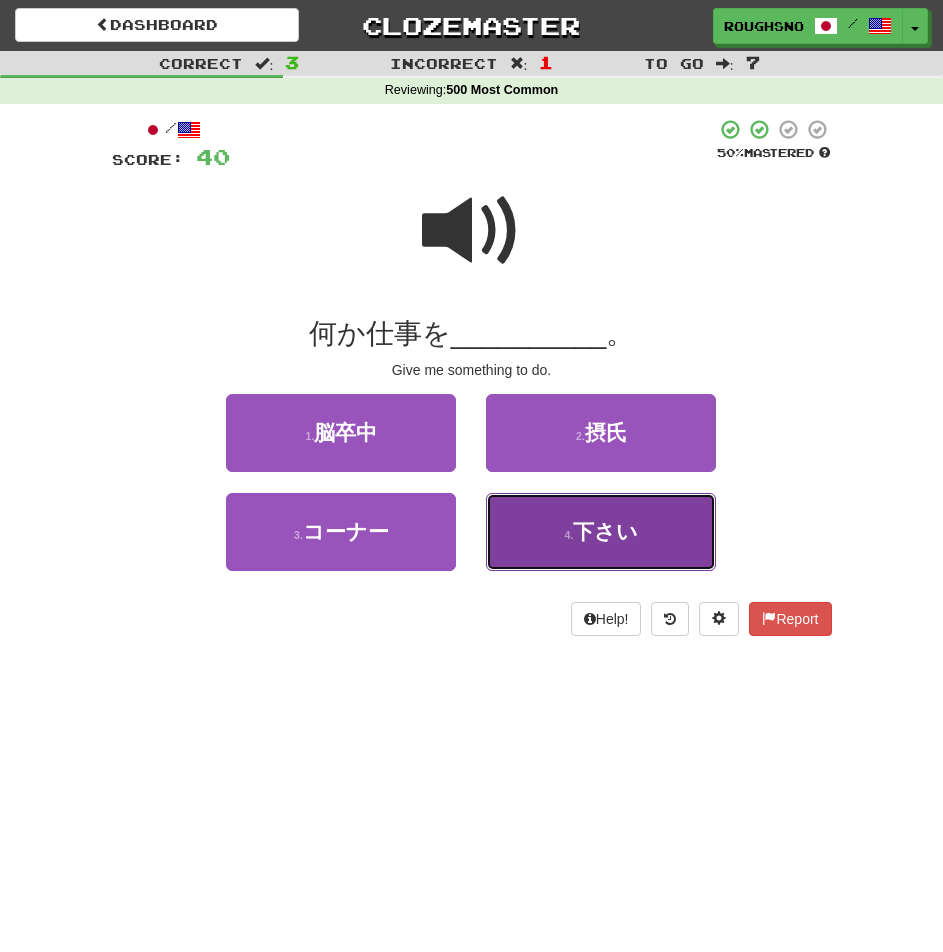 click on "4 .  下さい" at bounding box center [601, 532] 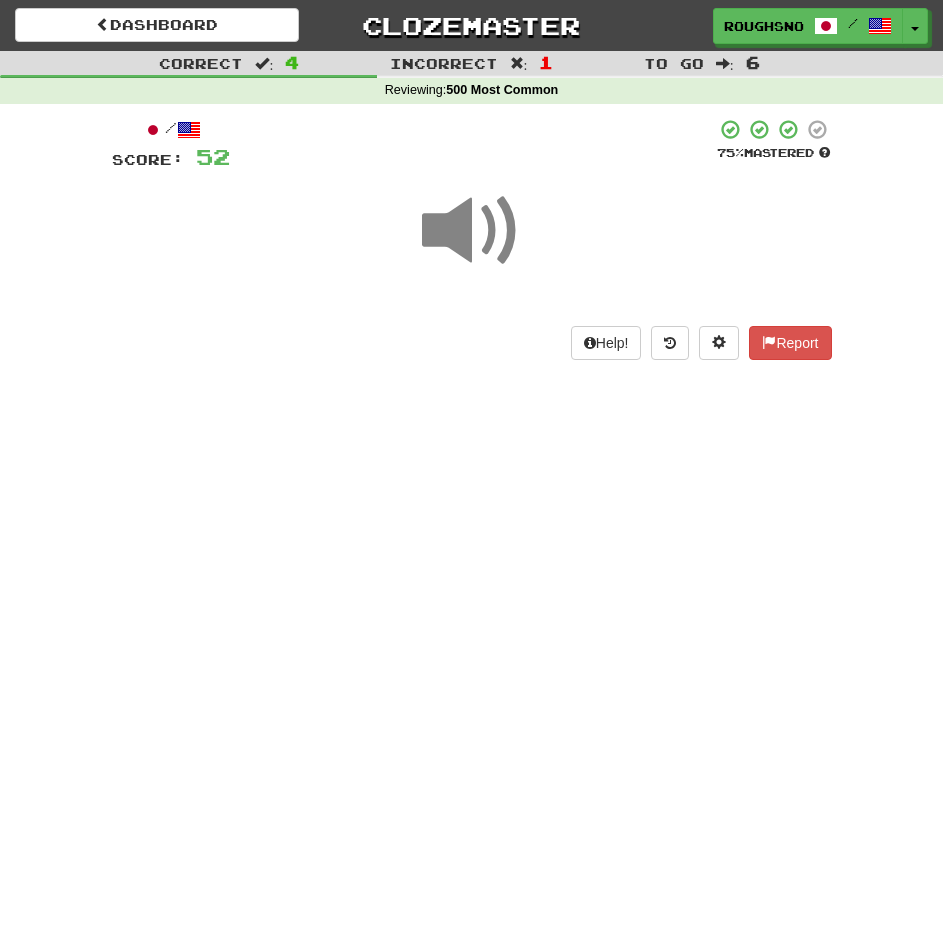 click at bounding box center (472, 231) 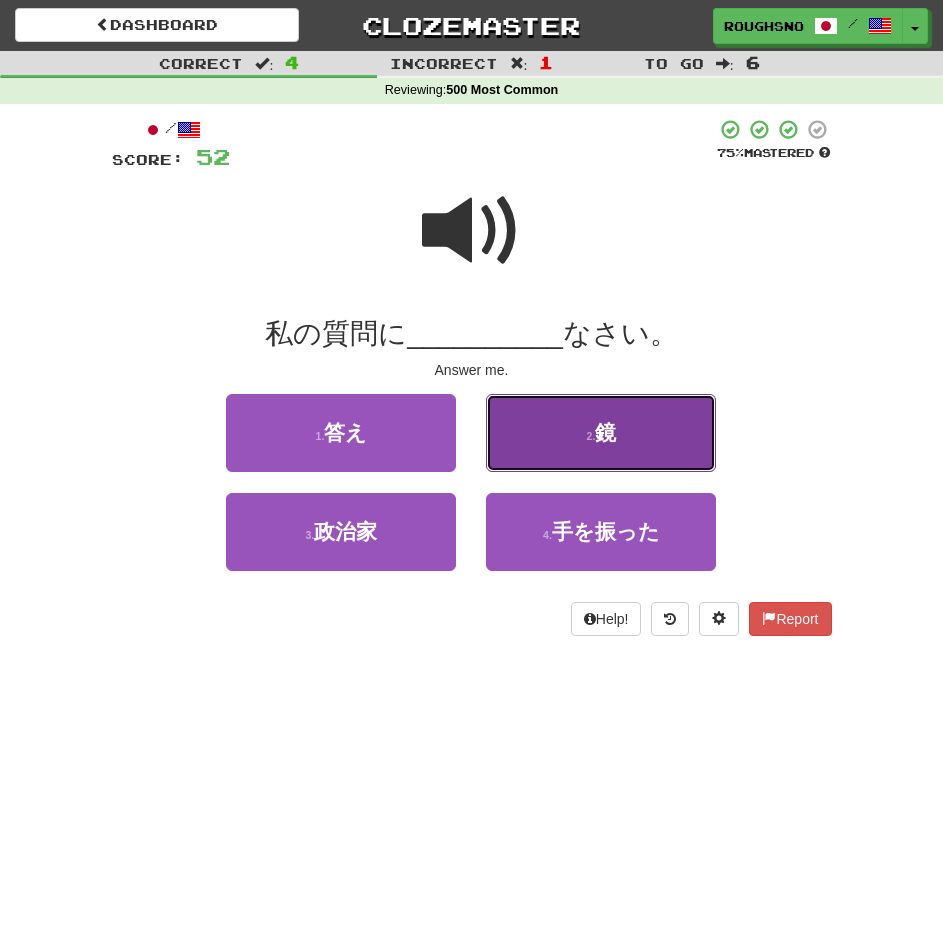 click on "2 .  鏡" at bounding box center [601, 433] 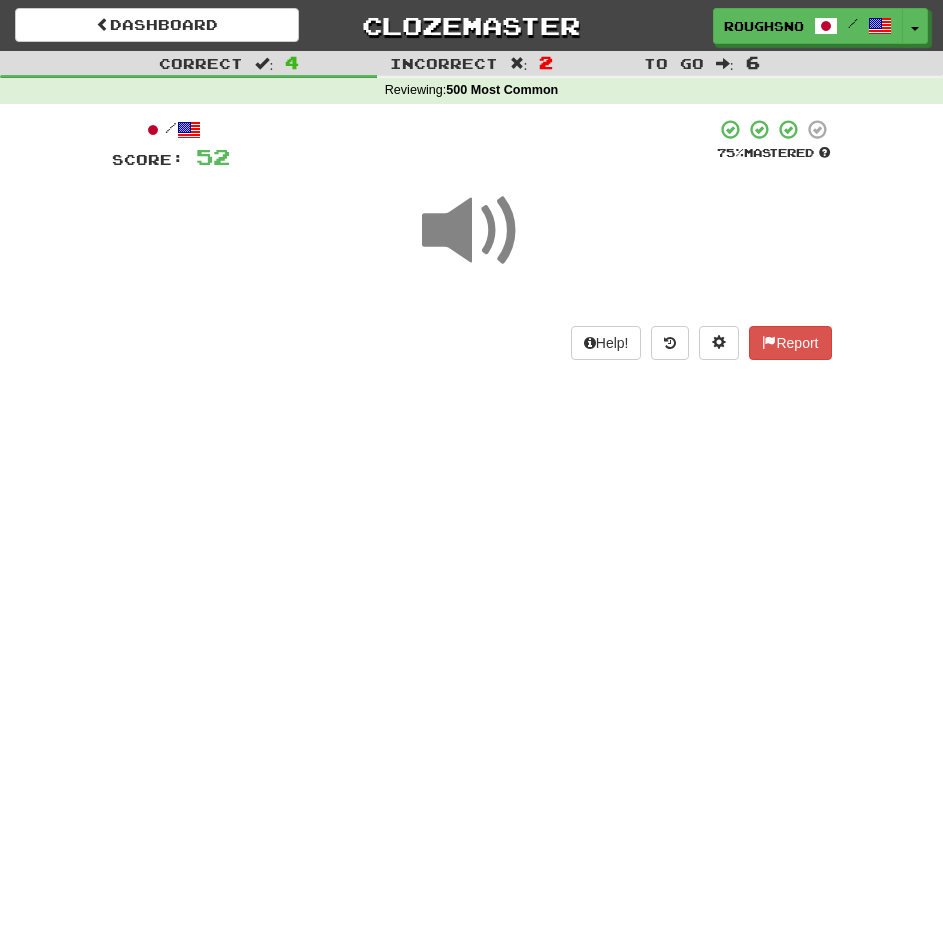 click at bounding box center (472, 231) 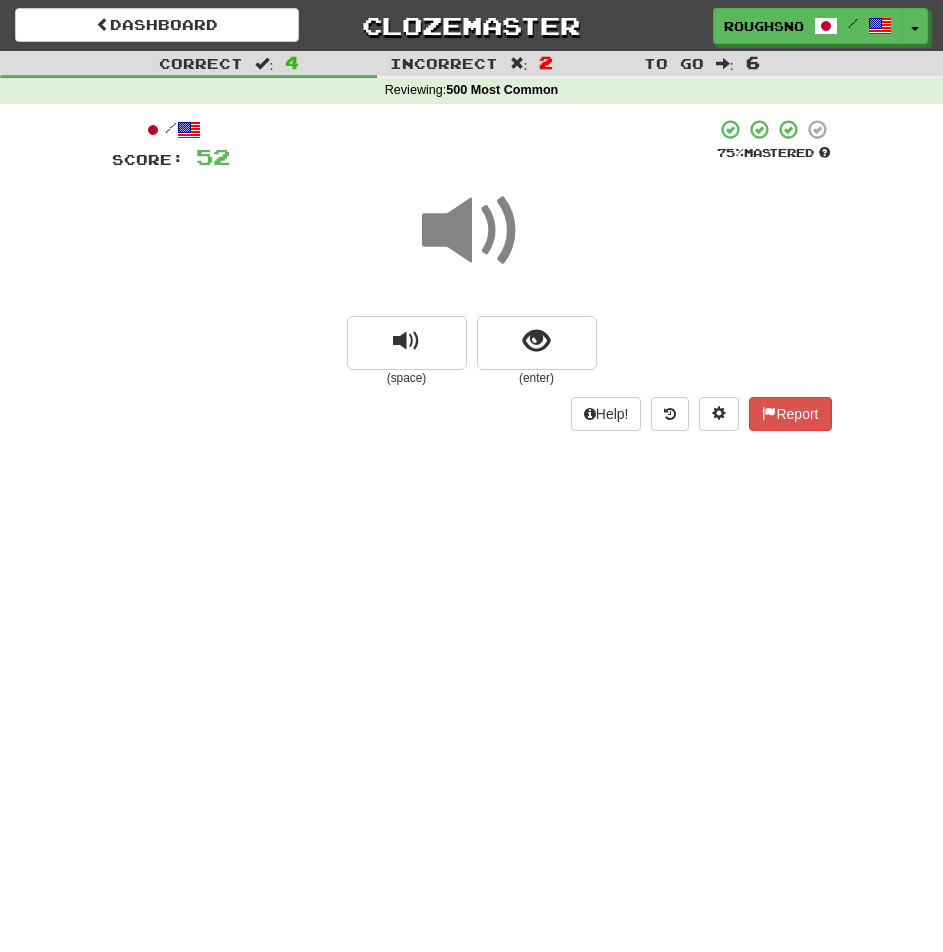 click at bounding box center (472, 231) 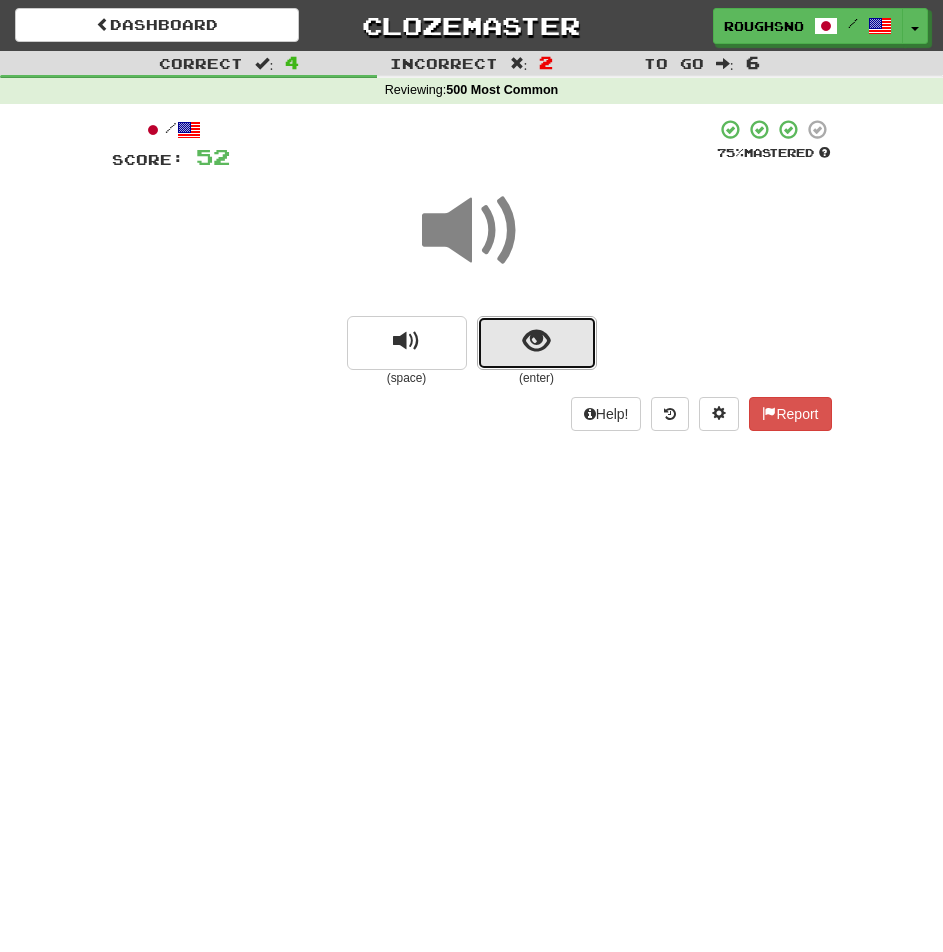 click at bounding box center (536, 341) 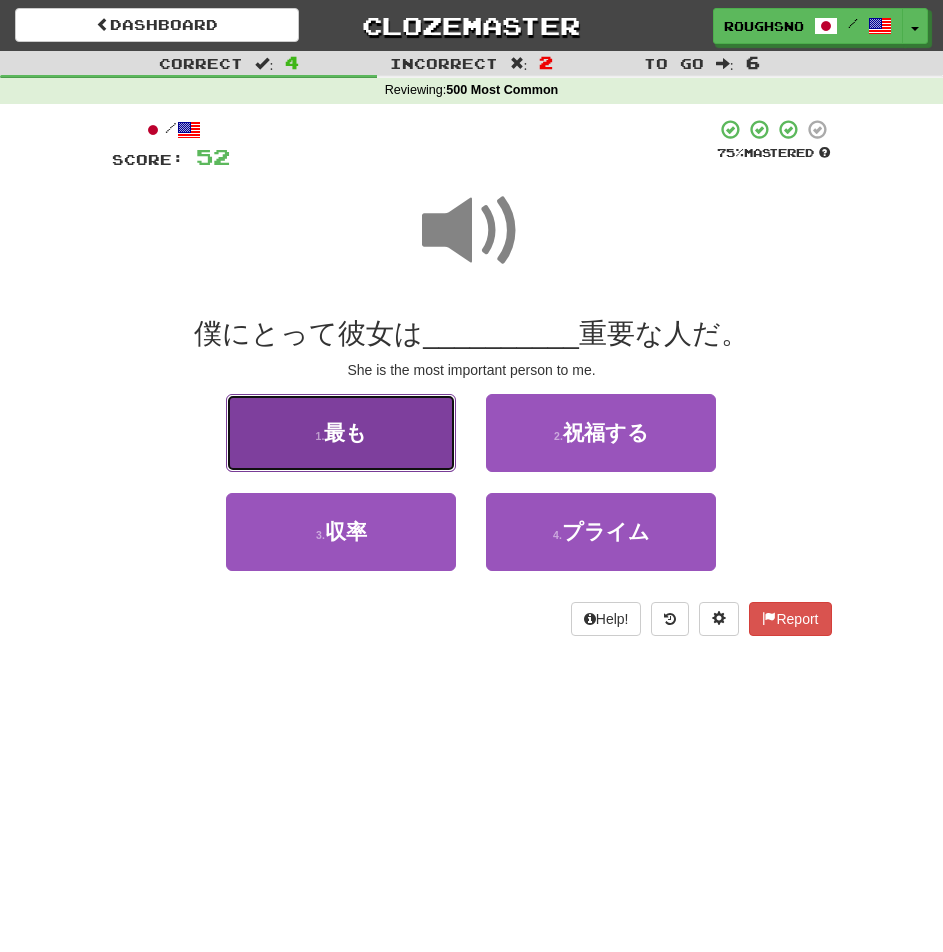 click on "1 .  最も" at bounding box center (341, 433) 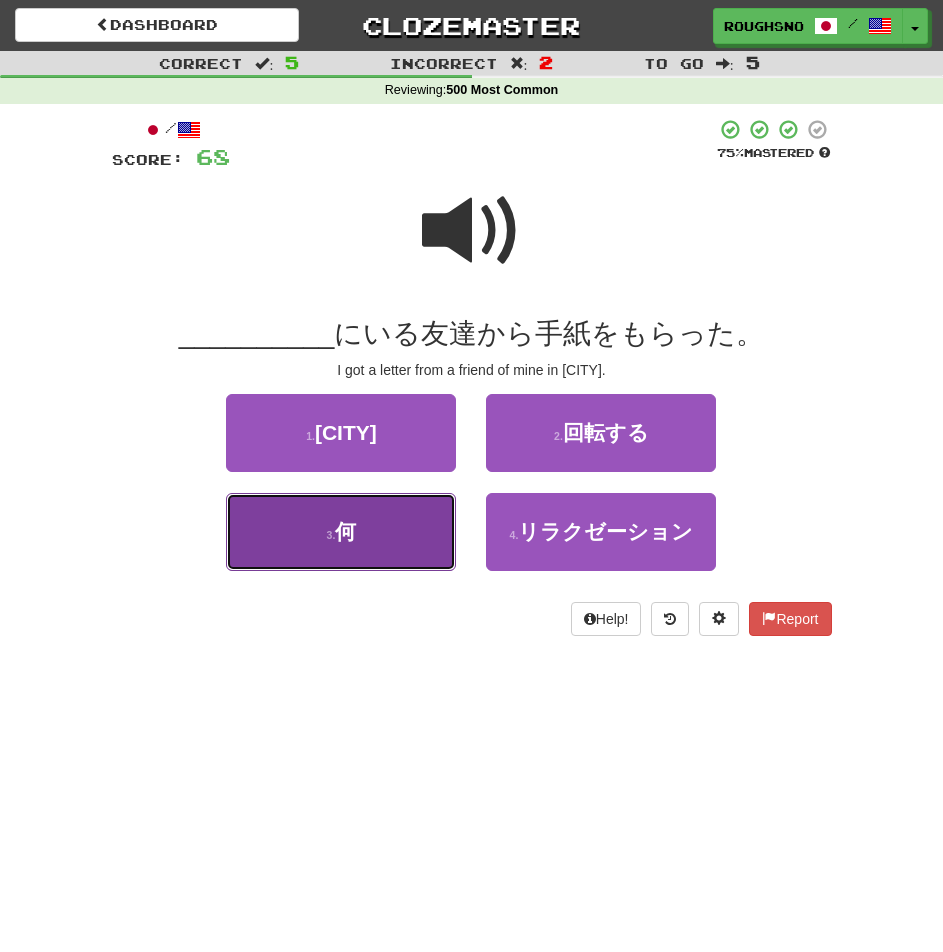 click on "何" at bounding box center [345, 531] 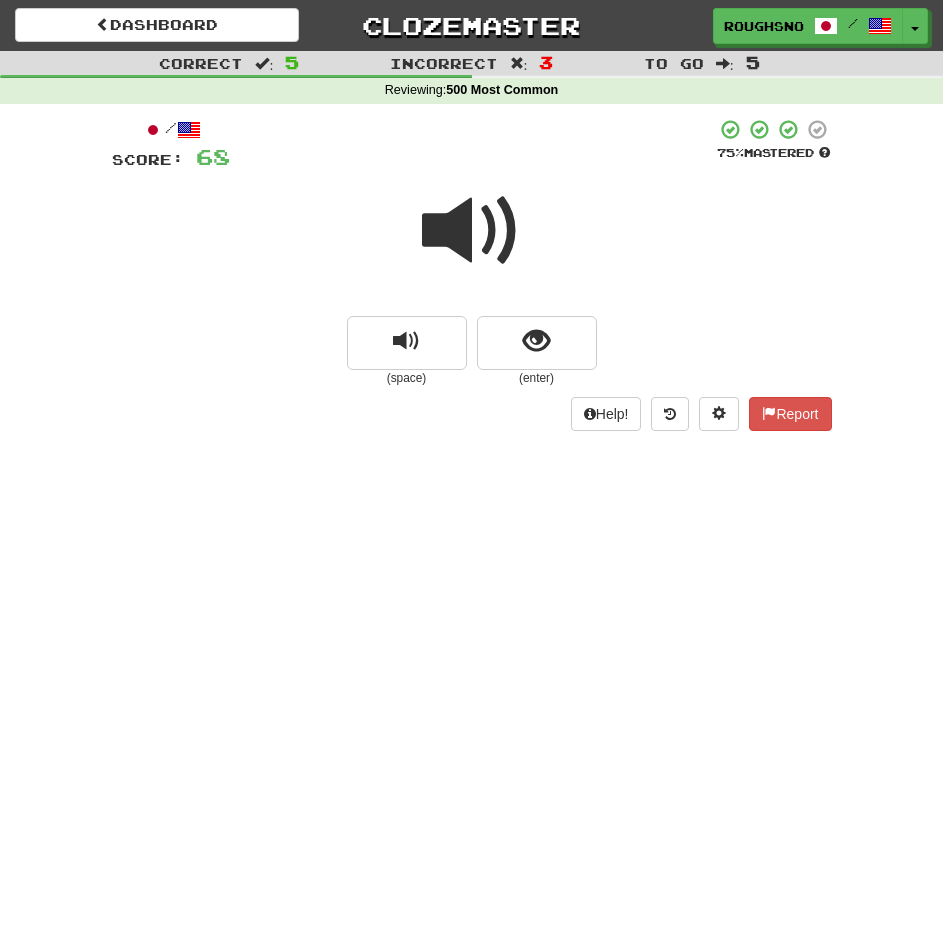 click on "Dashboard
Clozemaster
RoughSnowflake757
/
Toggle Dropdown
Dashboard
Leaderboard
Activity Feed
Notifications
Profile
Discussions
한국어
/
English
Streak:
108
Review:
3,493
Daily Goal:  80 /10
Deutsch
/
English
Streak:
58
Review:
1,774
Daily Goal:  0 /100
Français
/
English
Streak:
1
Review:
3,574
Daily Goal:  0 /10
Italiano
/
English
Streak:
90
Review:
1,846
Daily Goal:  0 /10
Norsk bokmål
/
English
Streak:
97
Review:
1,048
Daily Goal:  0 /10
Ελληνικά
/
English
Streak:
88
Review:
796
Daily Goal:  0 /10
Русский
/
English
Streak:
104
Review:" at bounding box center (471, 476) 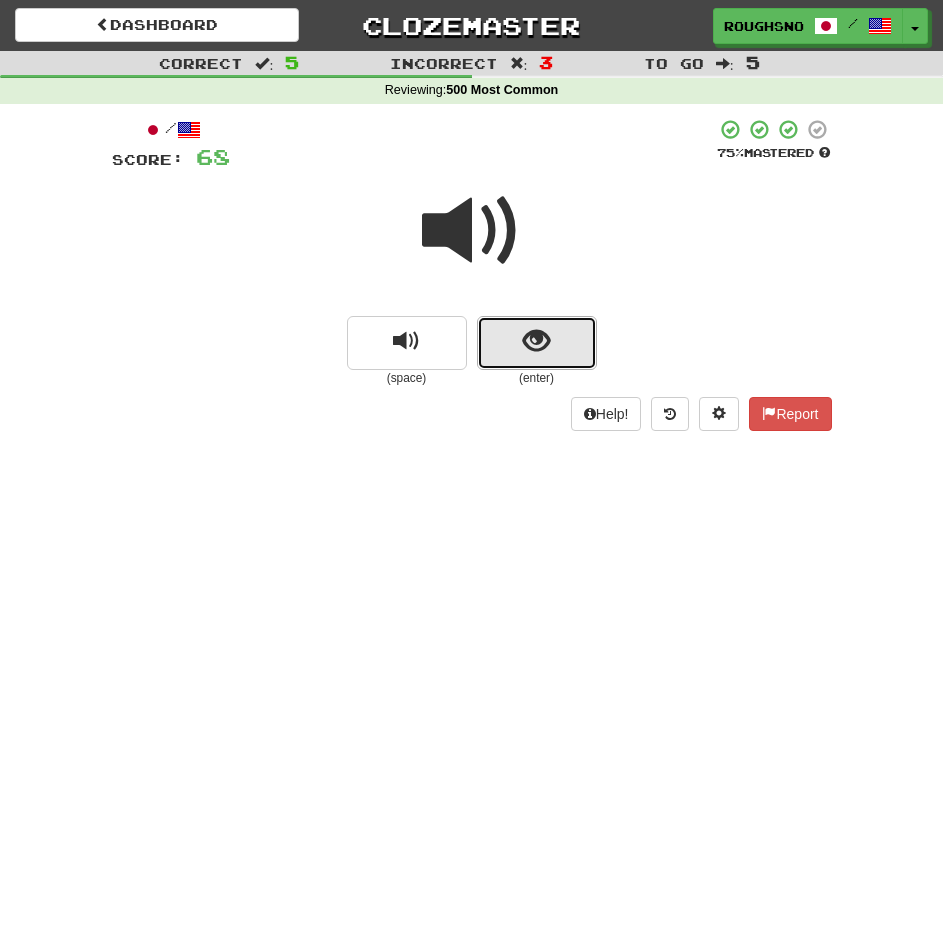 click at bounding box center [537, 343] 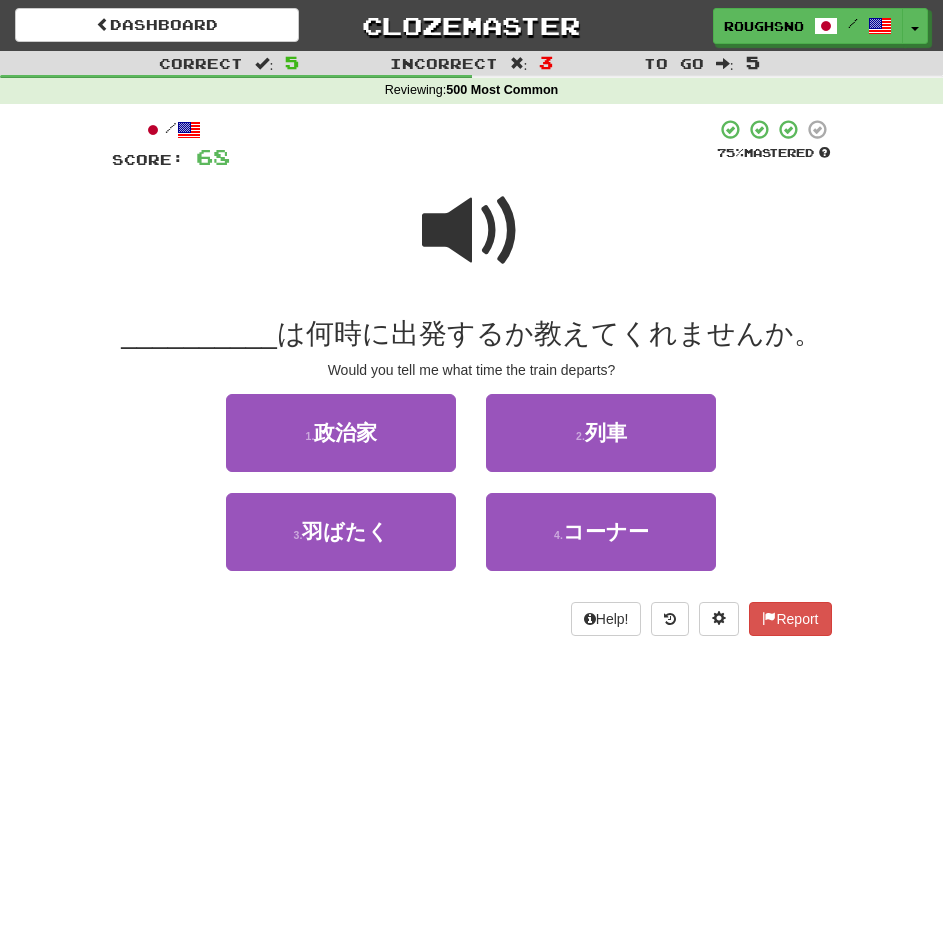 click at bounding box center (472, 231) 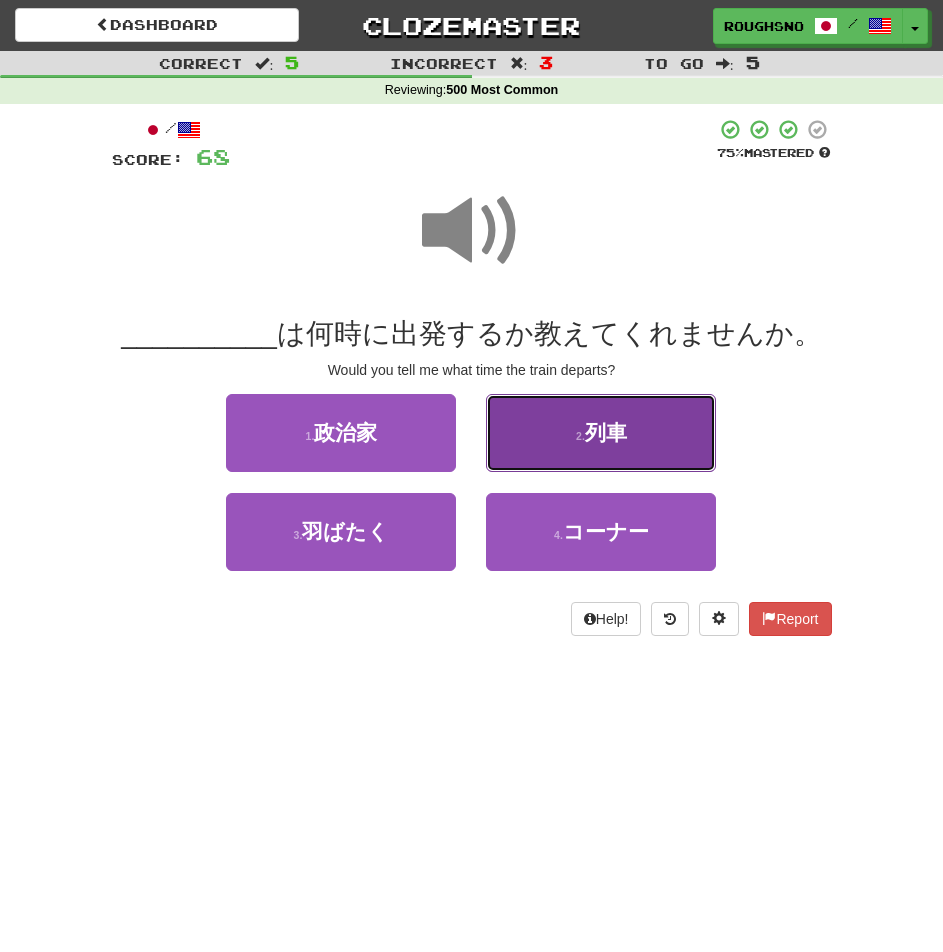 click on "2 .  列車" at bounding box center [601, 433] 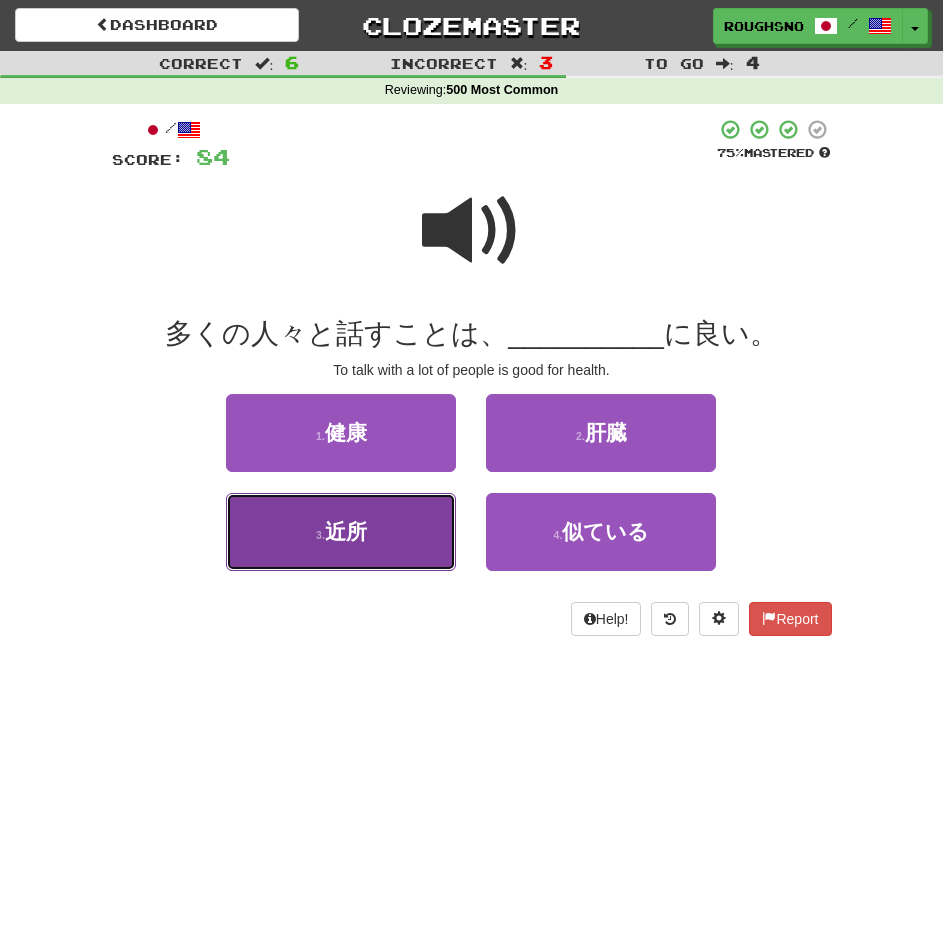 click on "3 .  近所" at bounding box center [341, 532] 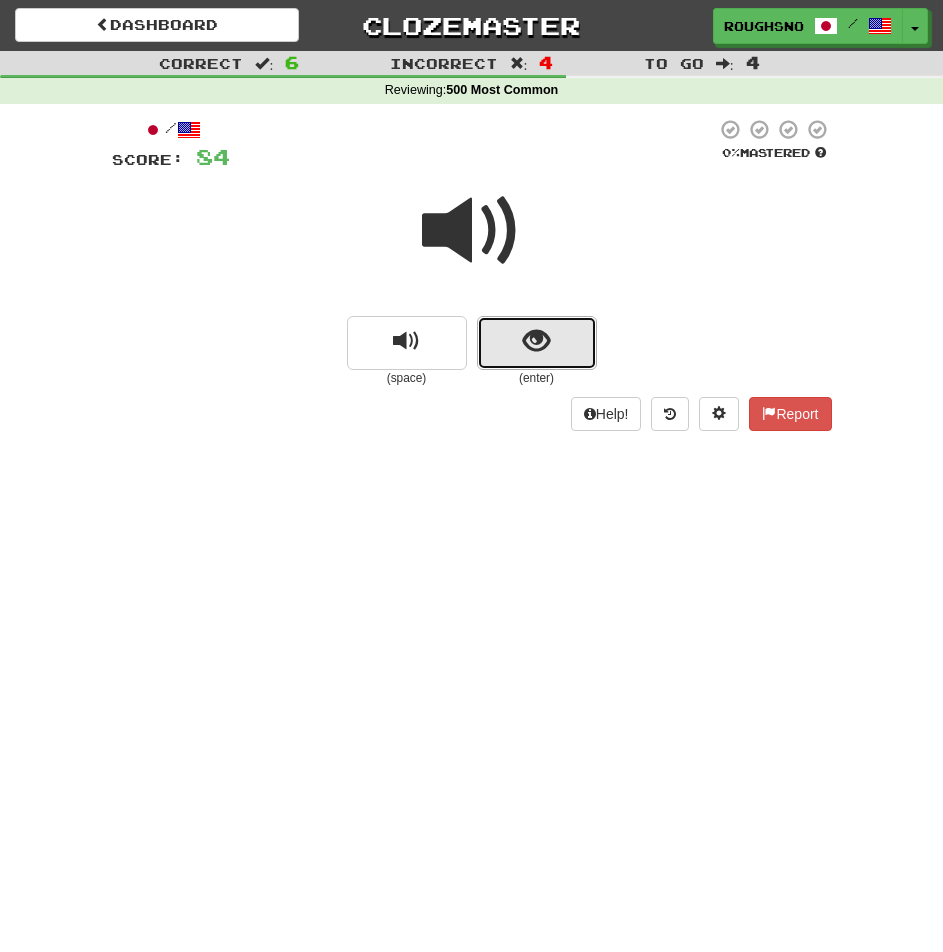 click at bounding box center [537, 343] 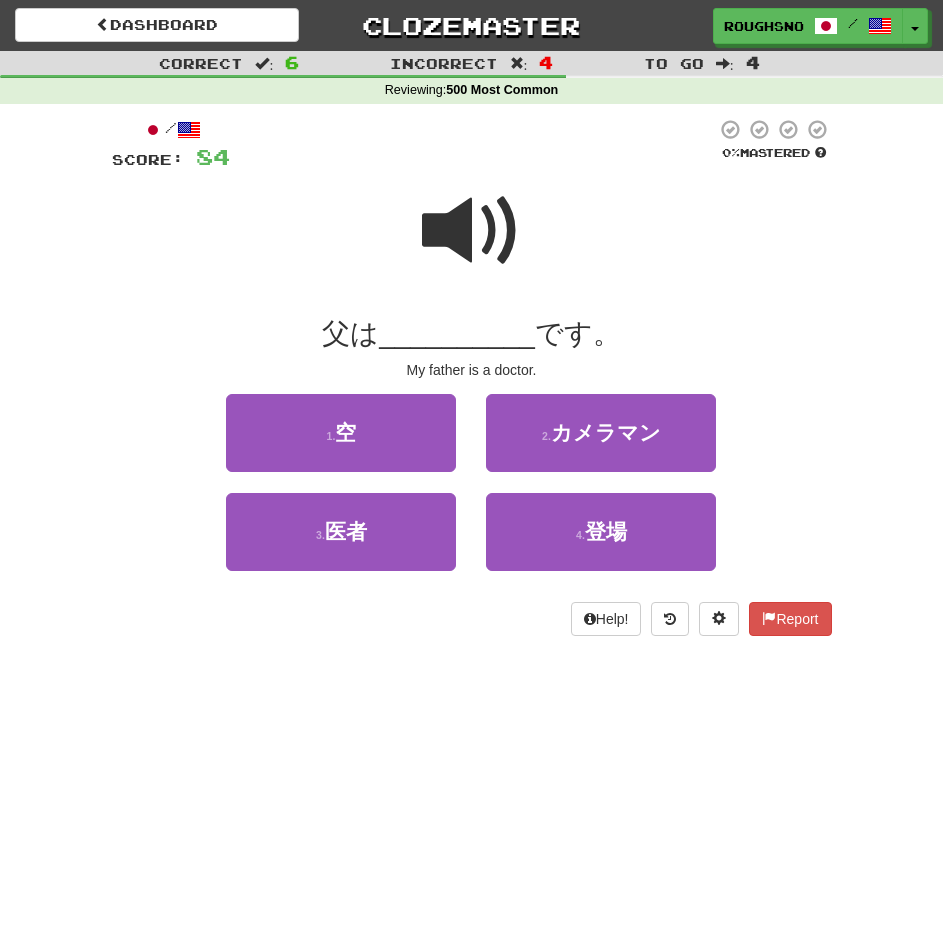 click at bounding box center [472, 231] 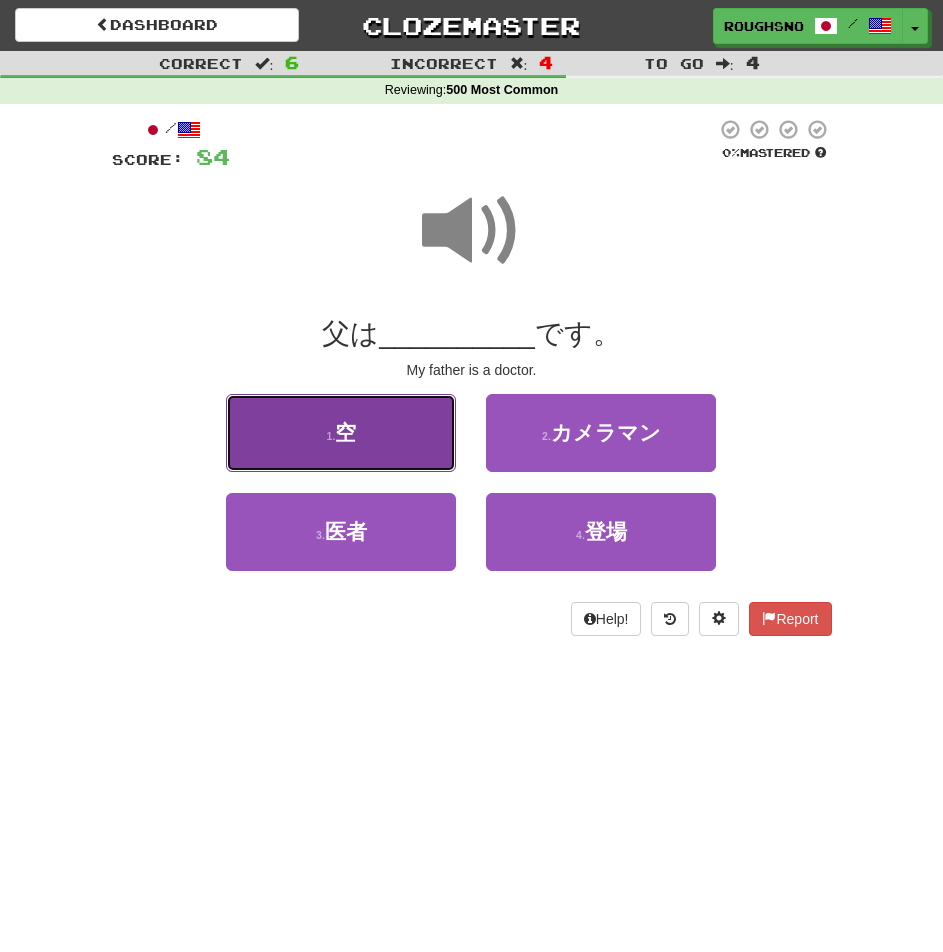 click on "1 .  空" at bounding box center (341, 433) 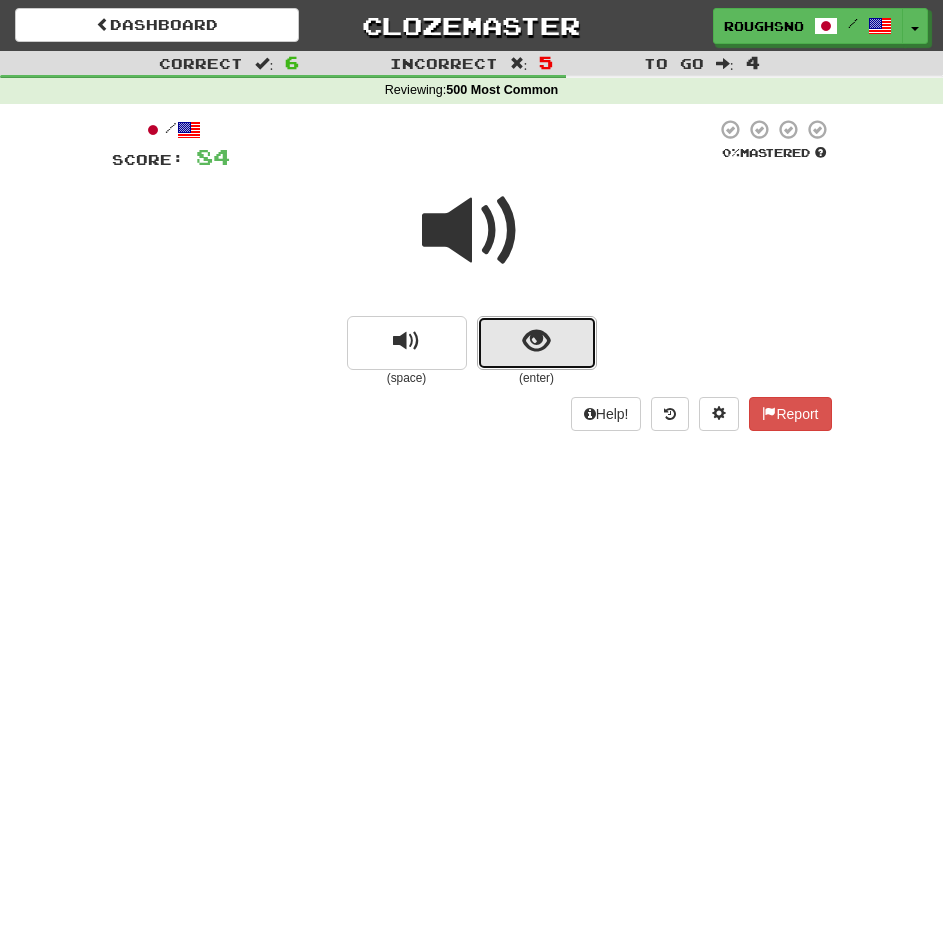 click at bounding box center (537, 343) 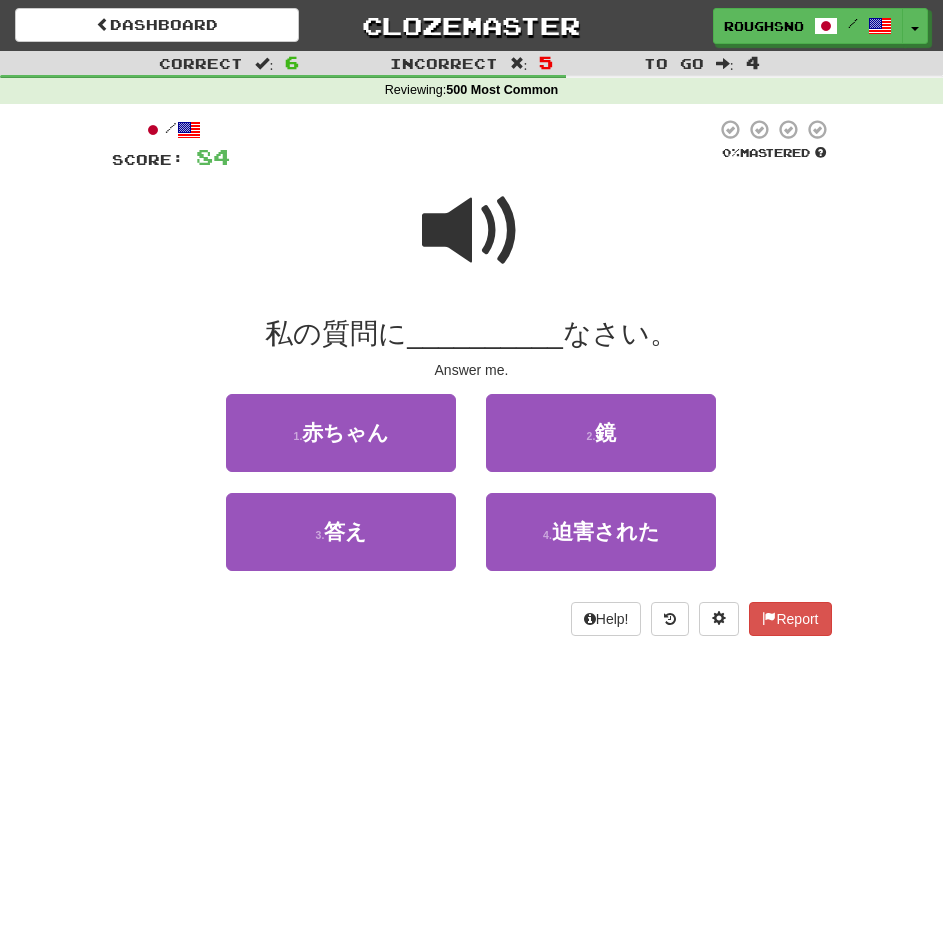 click at bounding box center (472, 231) 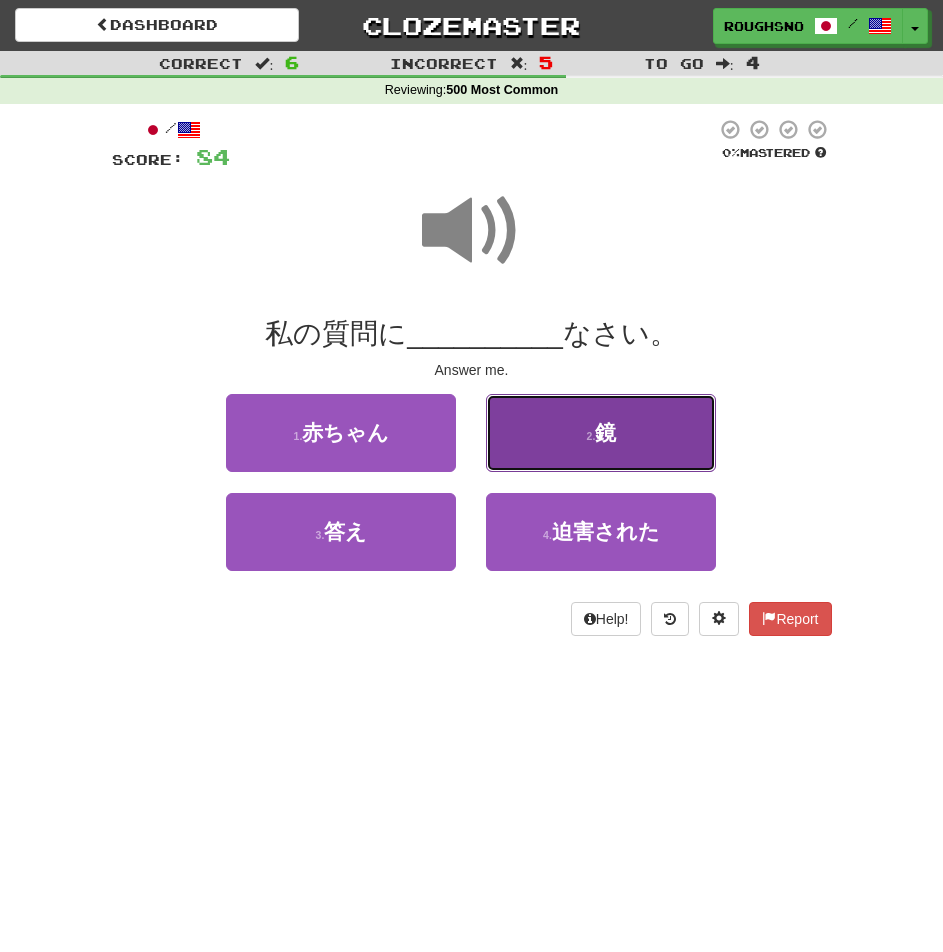 click on "2 .  鏡" at bounding box center (601, 433) 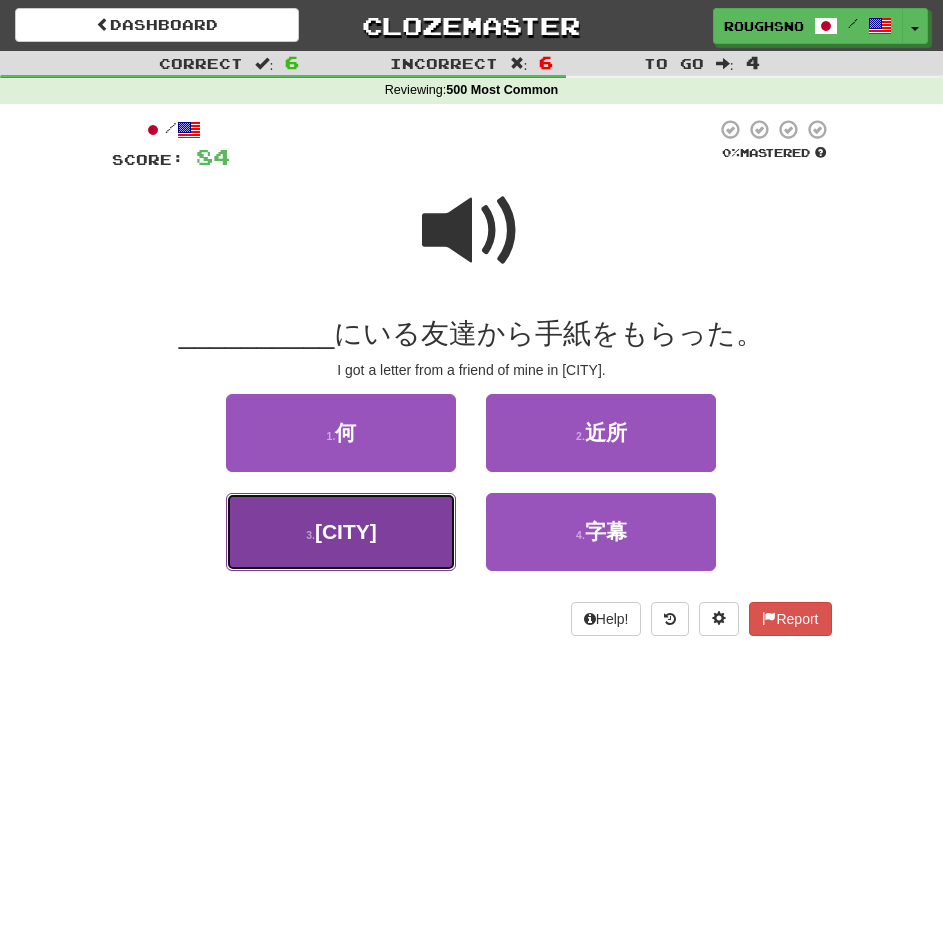 click on "3 .  ロンドン" at bounding box center [341, 532] 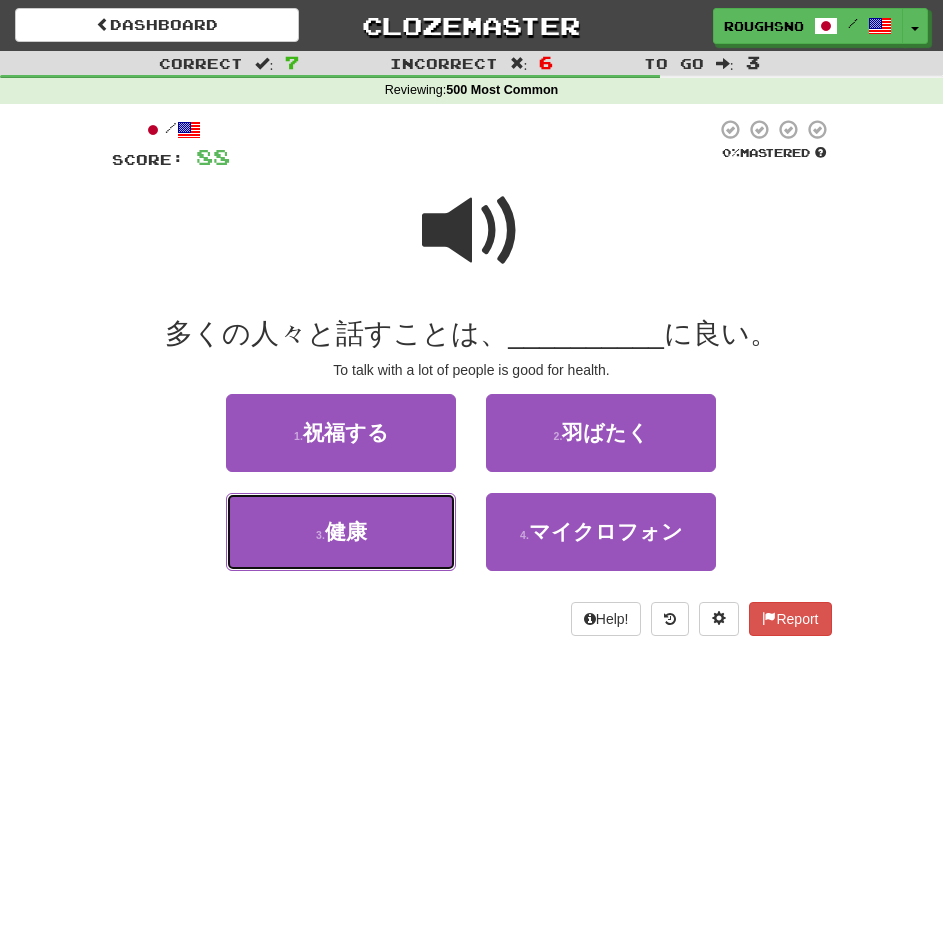 click on "3 .  健康" at bounding box center [341, 532] 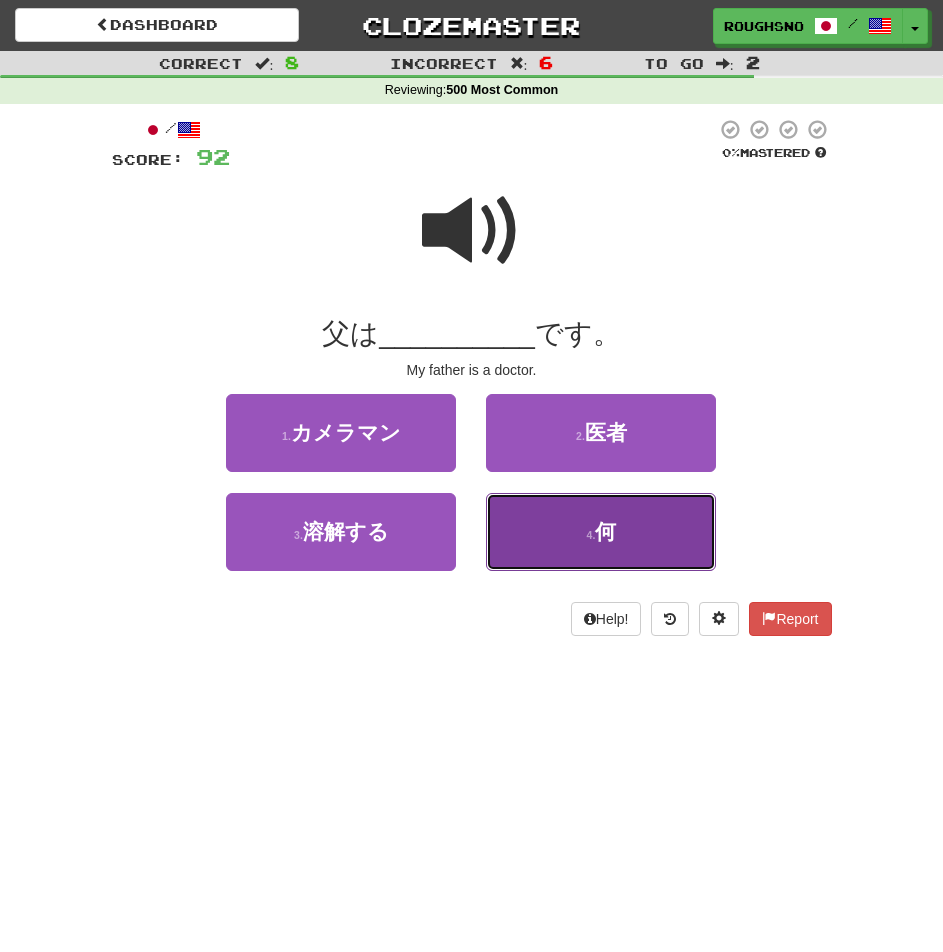 click on "4 .  何" at bounding box center (601, 532) 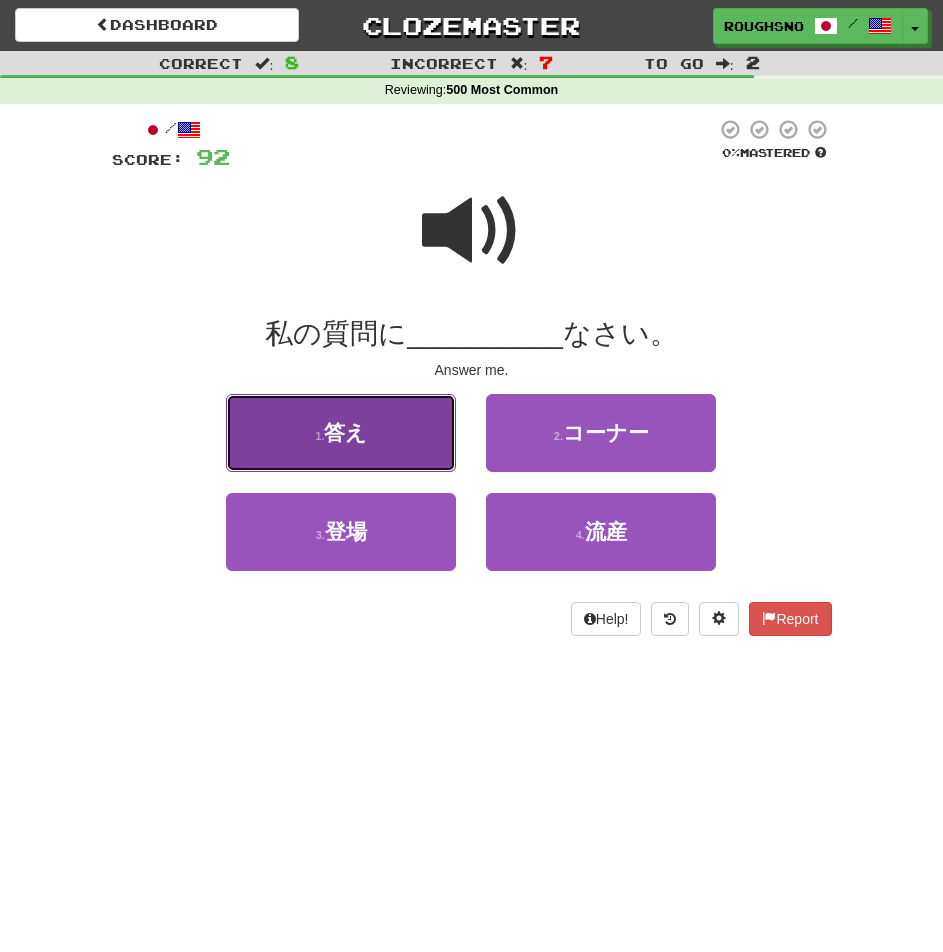 click on "答え" at bounding box center (345, 432) 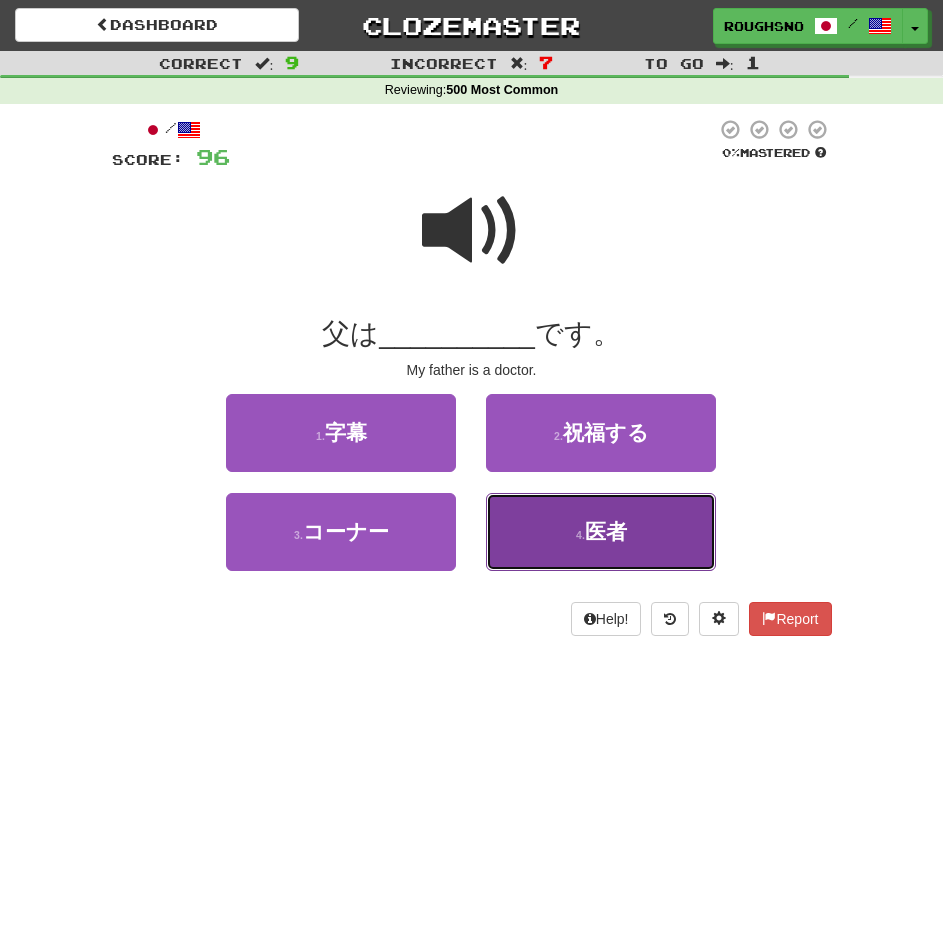 click on "4 .  医者" at bounding box center [601, 532] 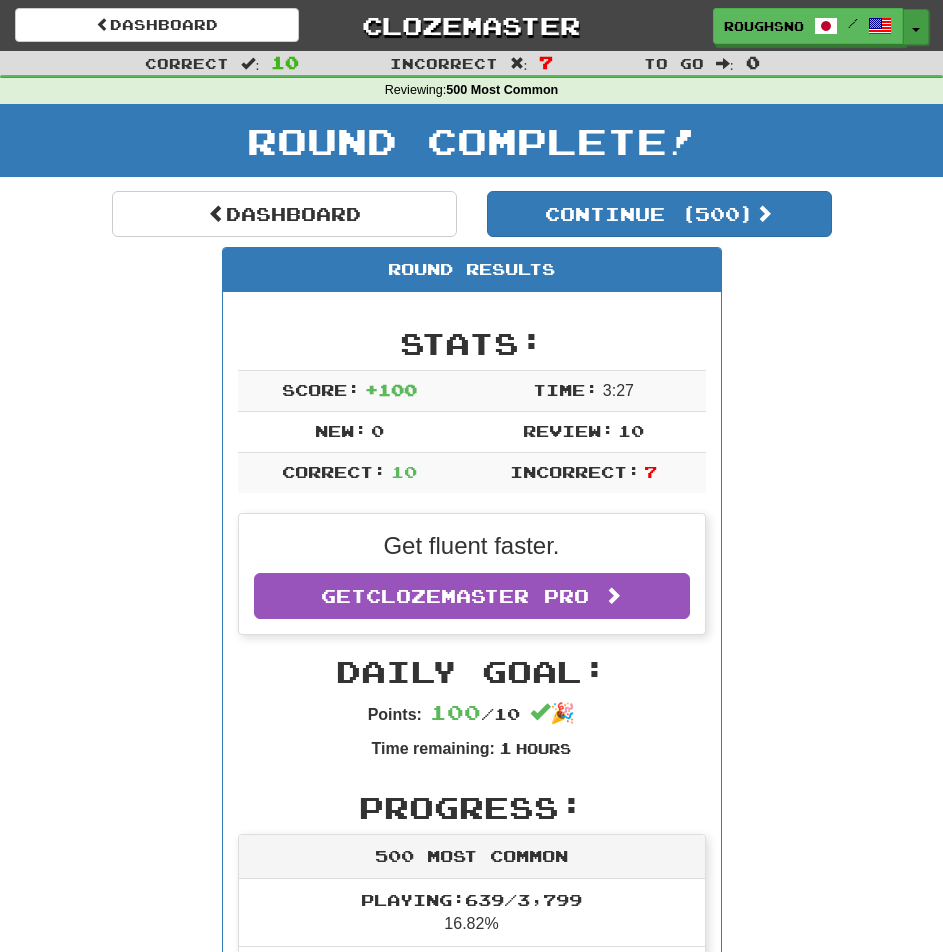click on "Toggle Dropdown" at bounding box center [916, 27] 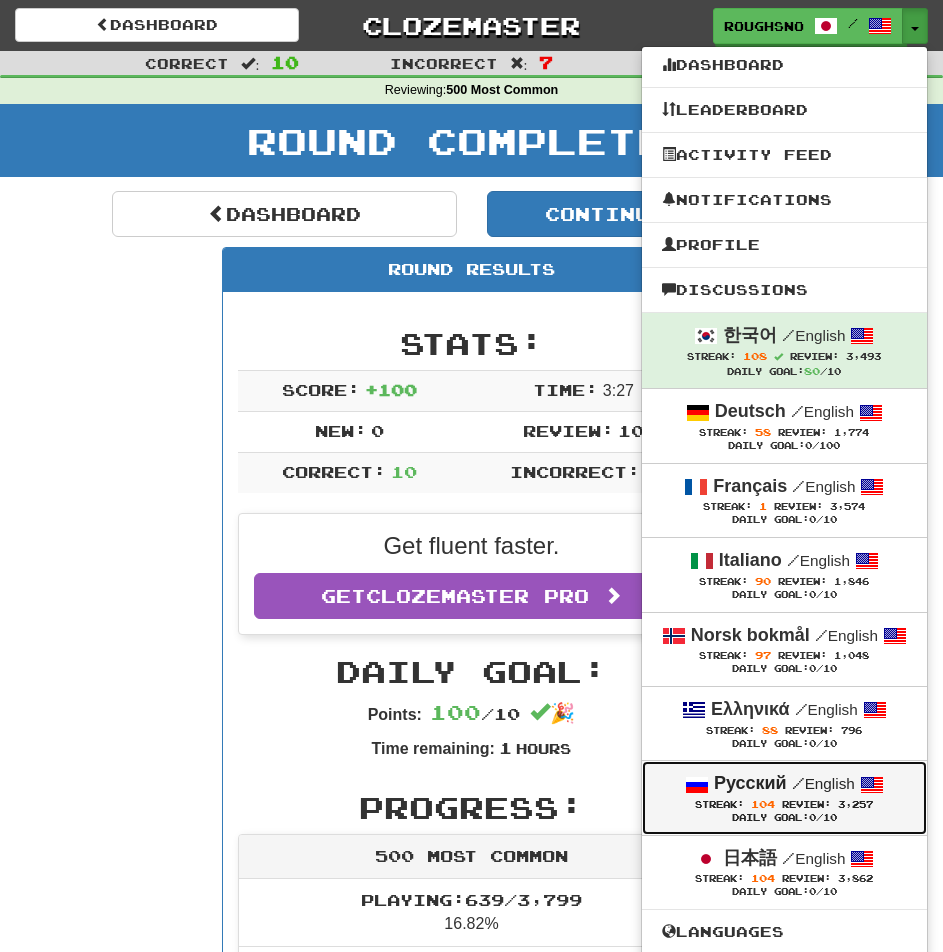 click on "Русский" at bounding box center [750, 783] 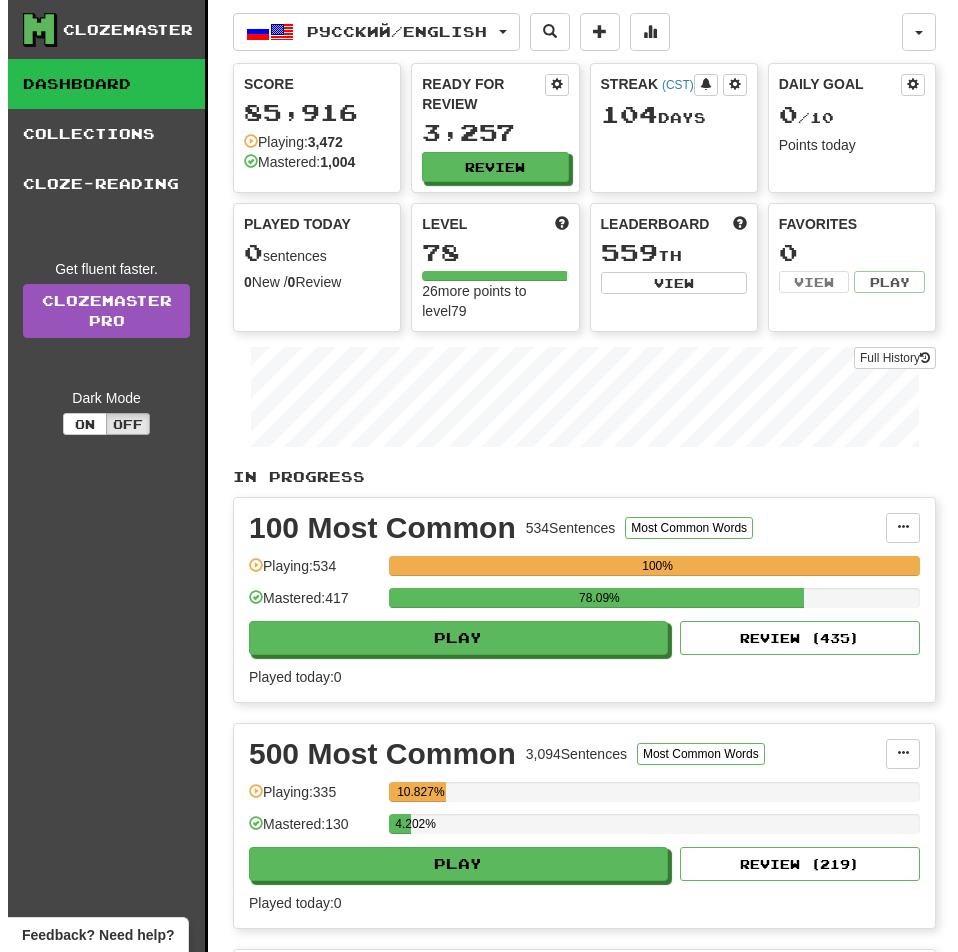 scroll, scrollTop: 0, scrollLeft: 0, axis: both 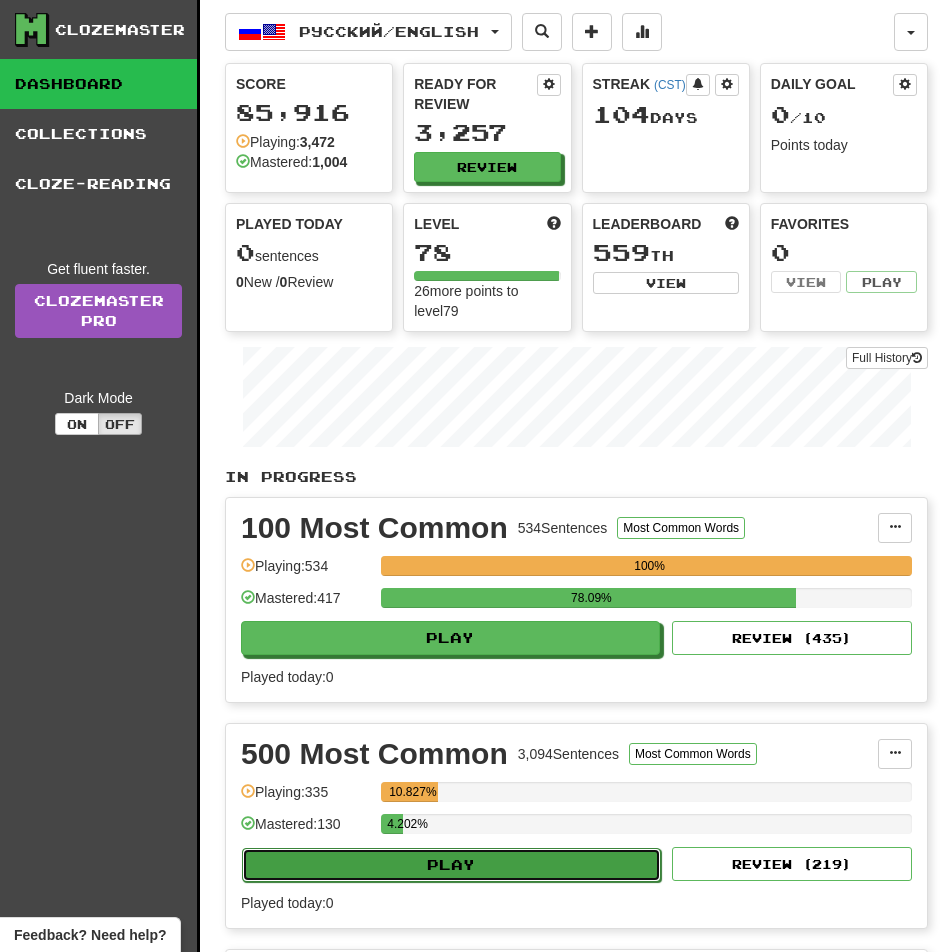 click on "Play" 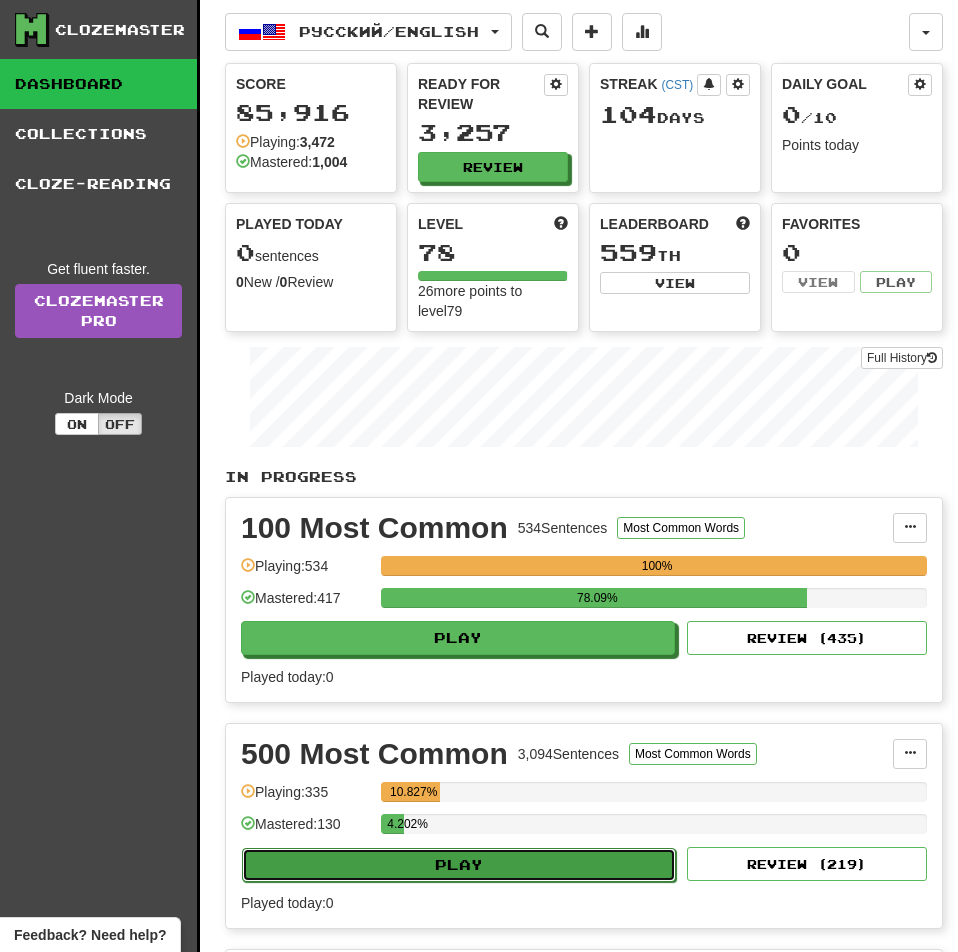 select on "**" 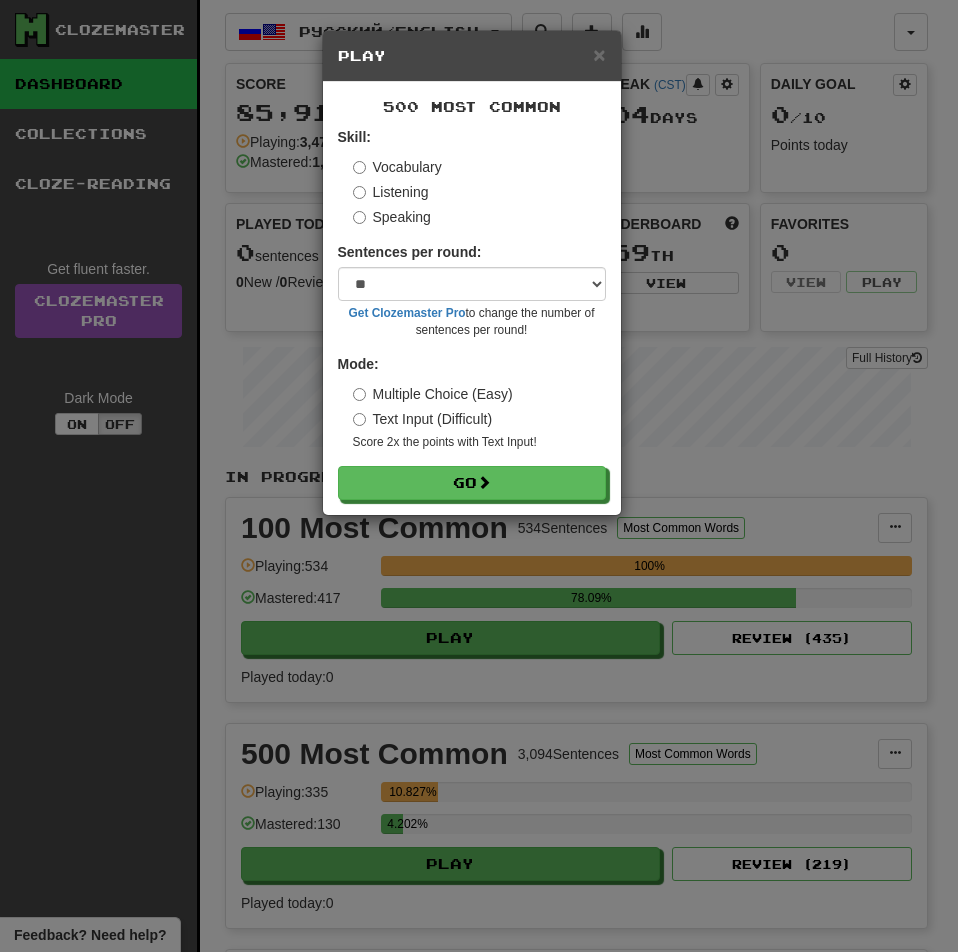 click on "Listening" at bounding box center [391, 192] 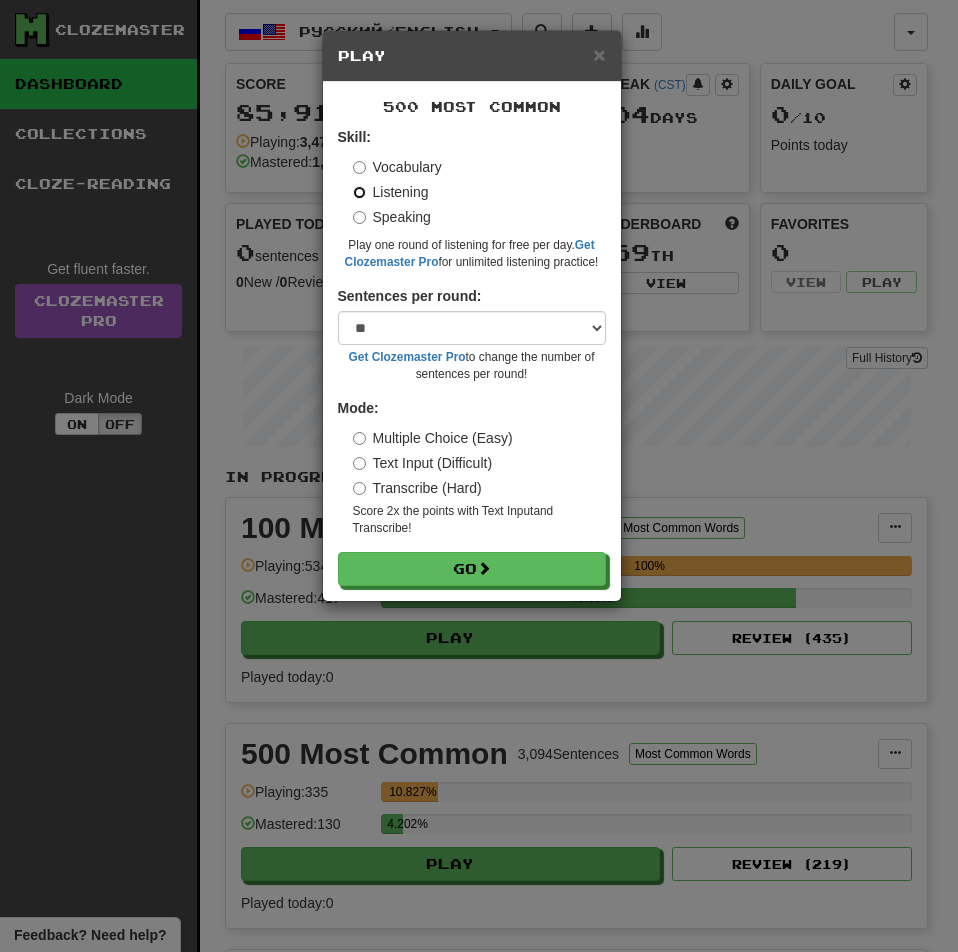 click on "Go" at bounding box center (472, 569) 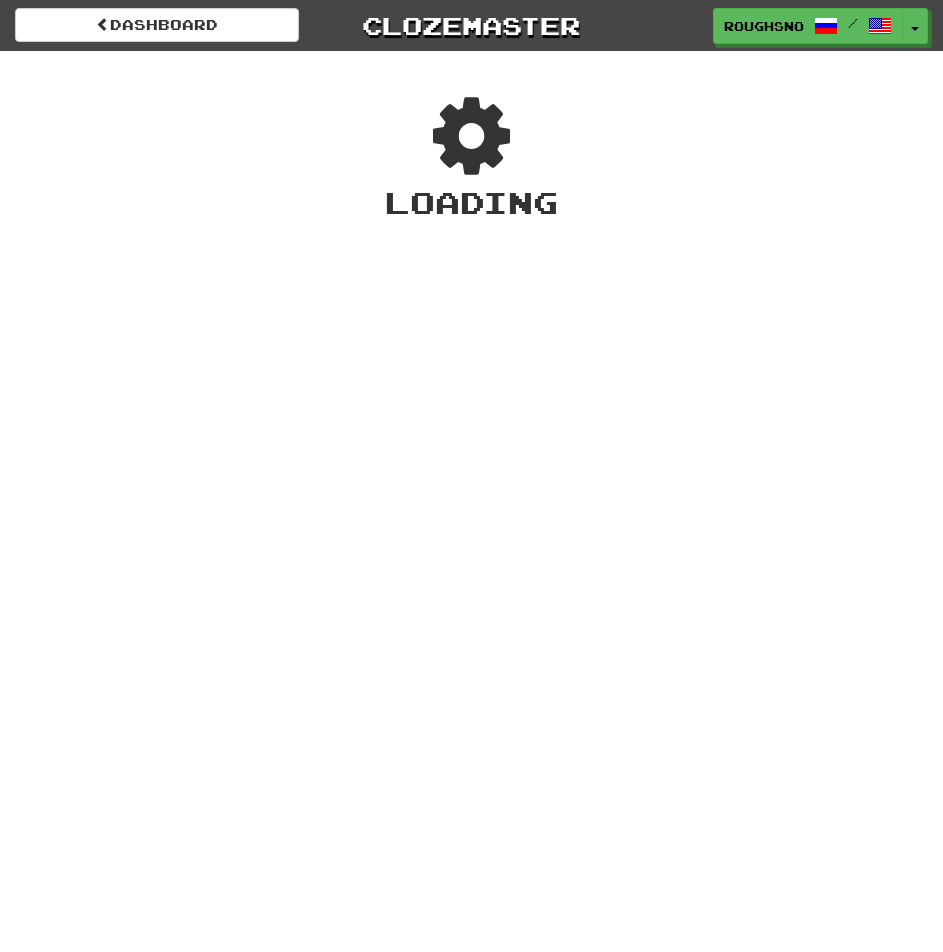scroll, scrollTop: 0, scrollLeft: 0, axis: both 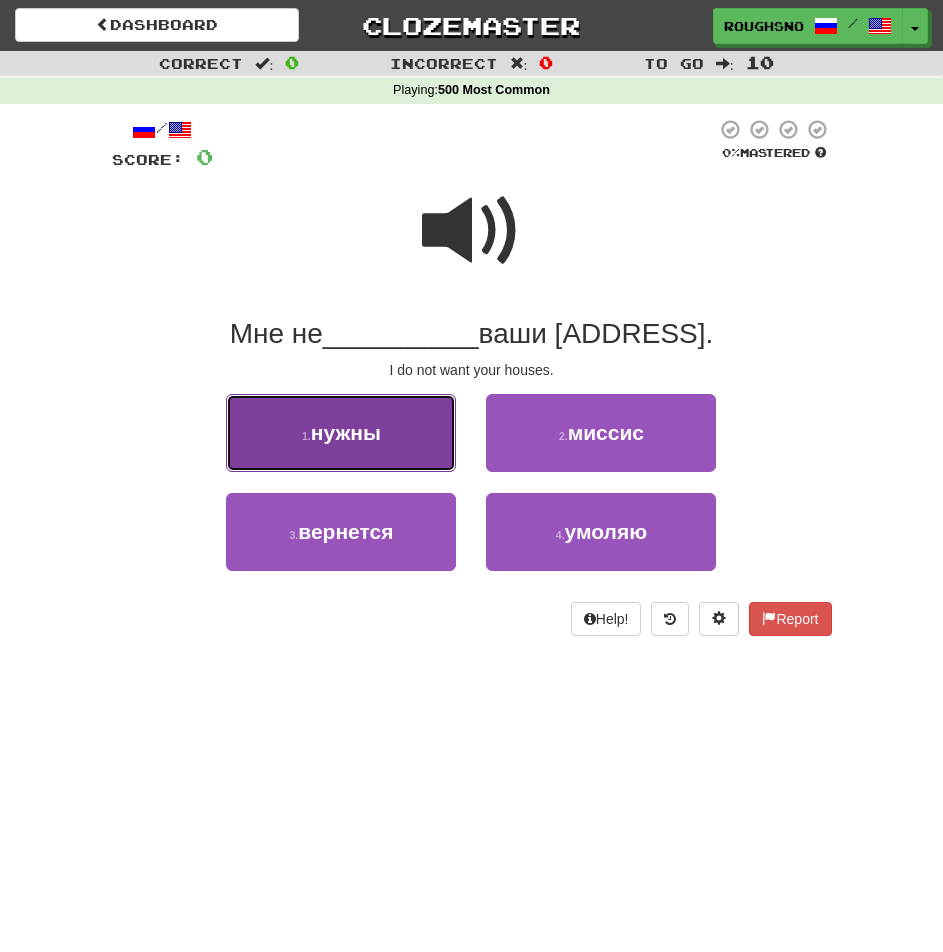 click on "нужны" at bounding box center (346, 432) 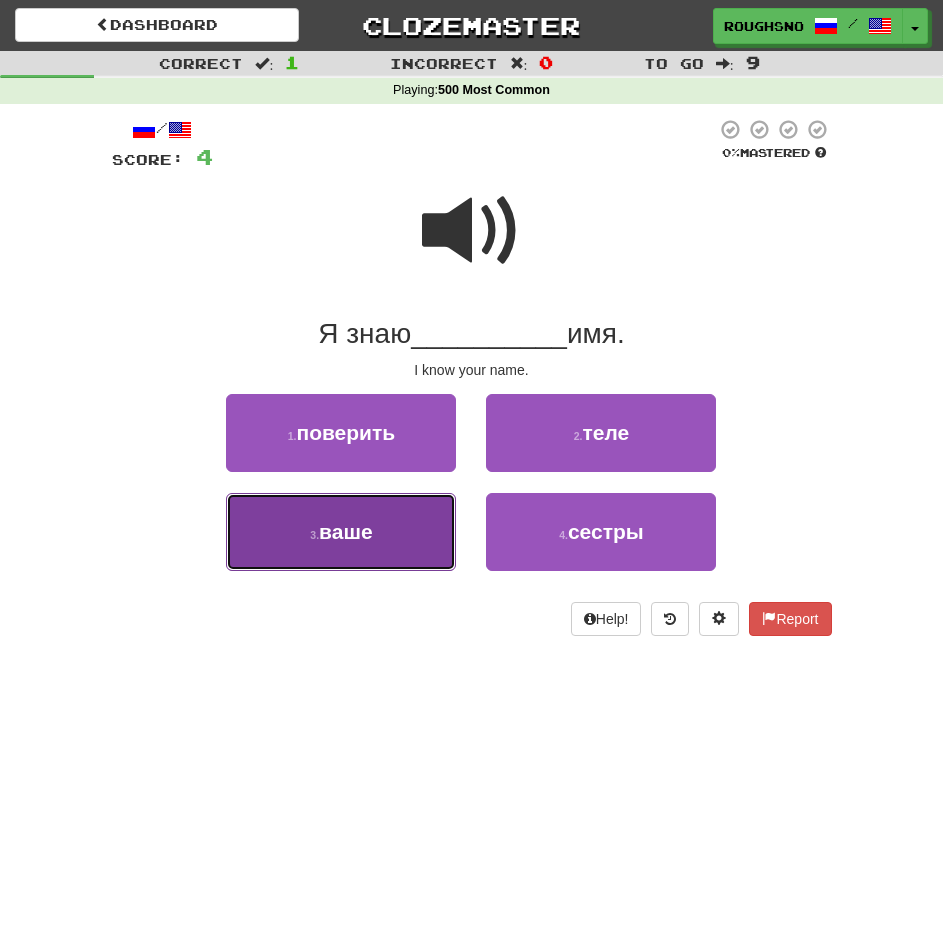 click on "3 .  ваше" at bounding box center (341, 532) 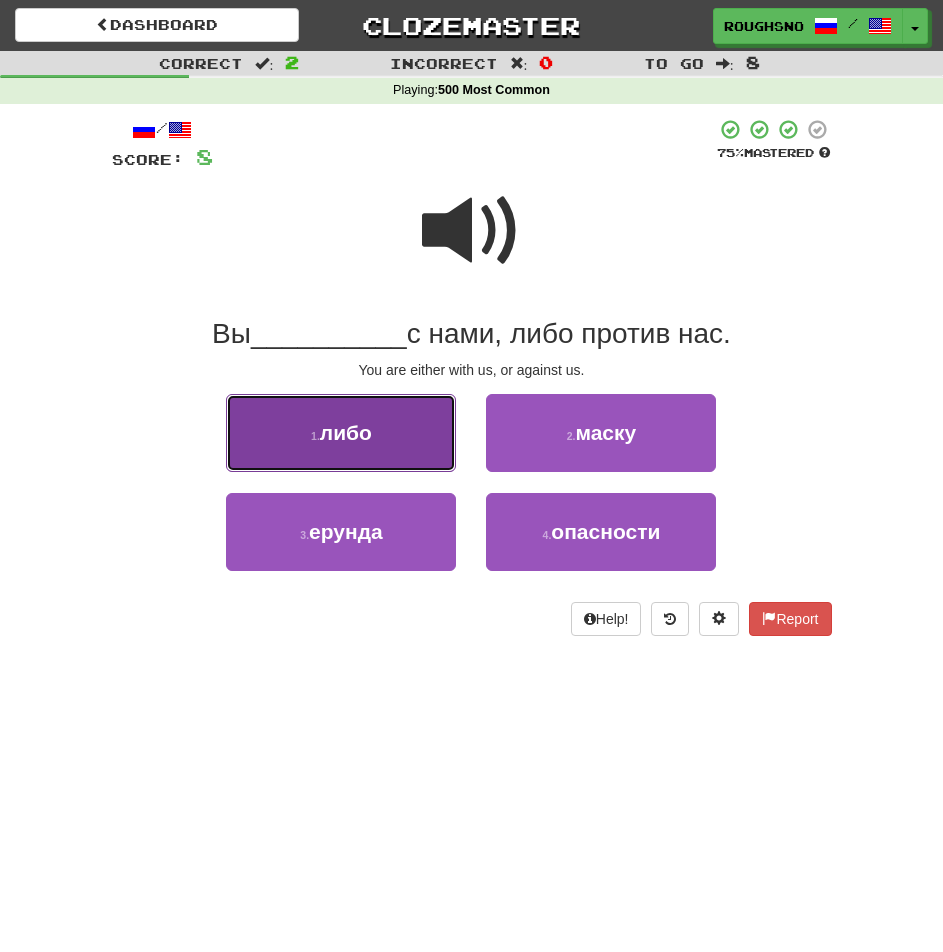 click on "1 .  либо" at bounding box center (341, 433) 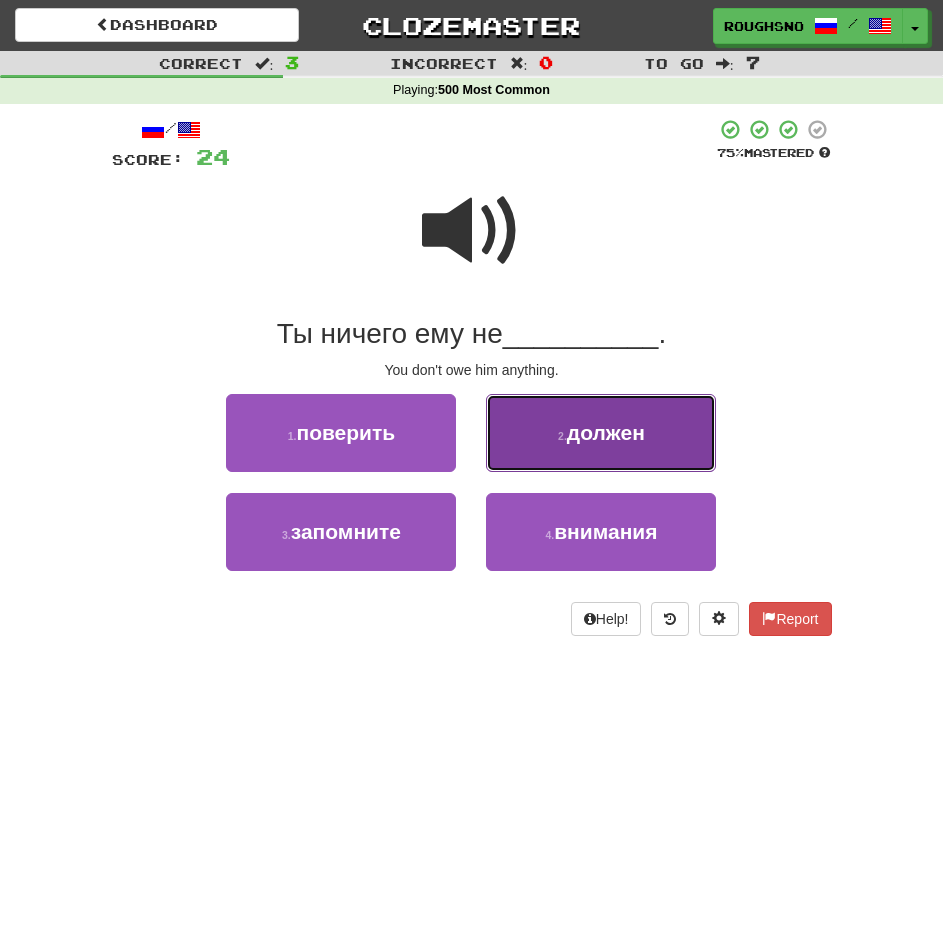 click on "2 .  должен" at bounding box center [601, 433] 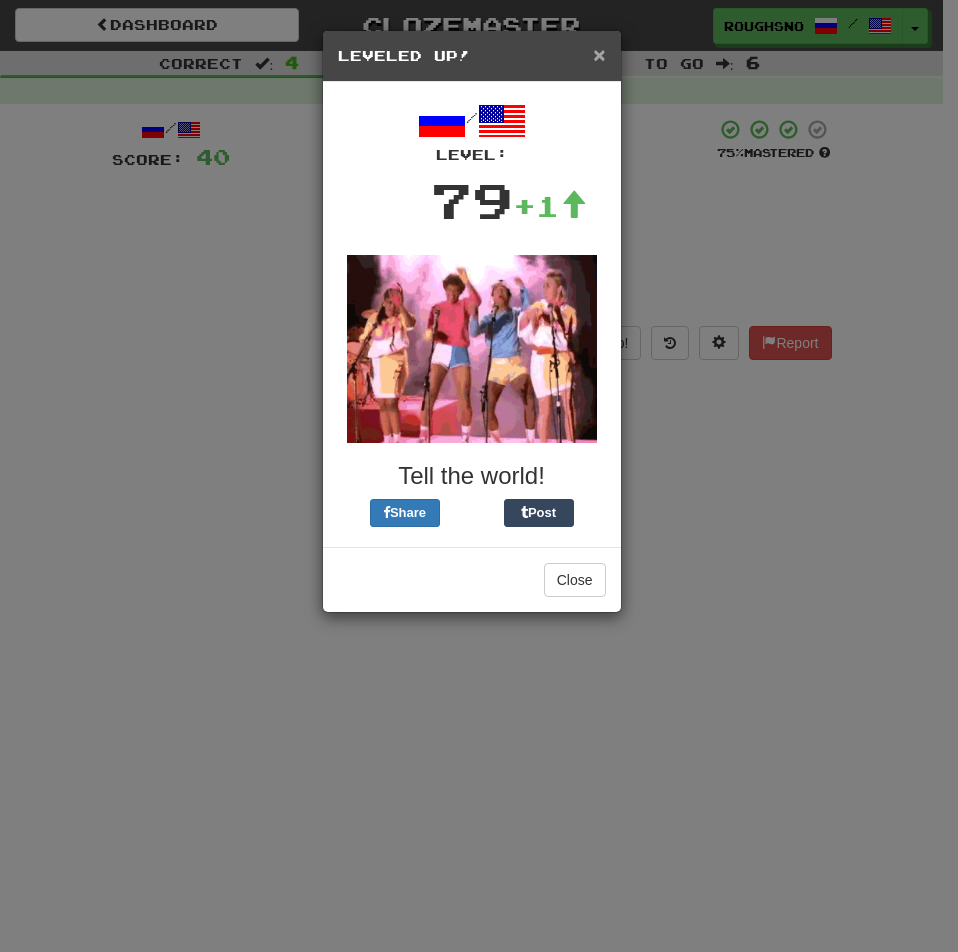click on "×" at bounding box center [599, 54] 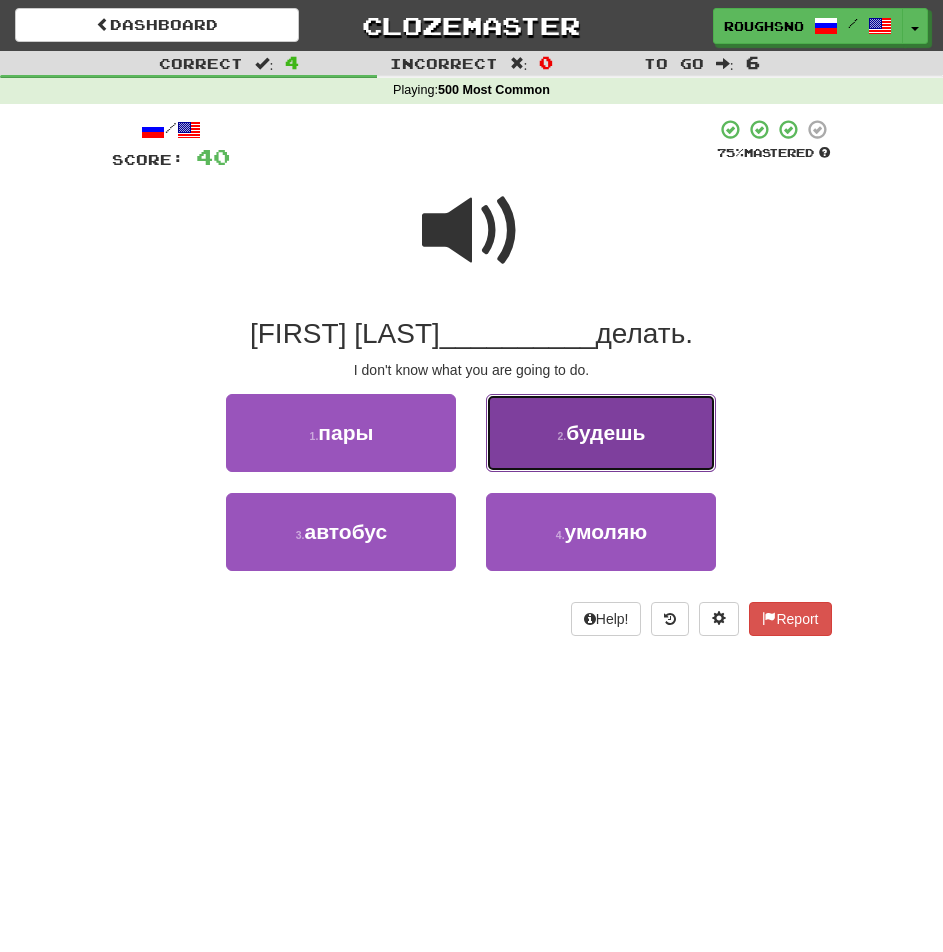 click on "2 .  будешь" at bounding box center [601, 433] 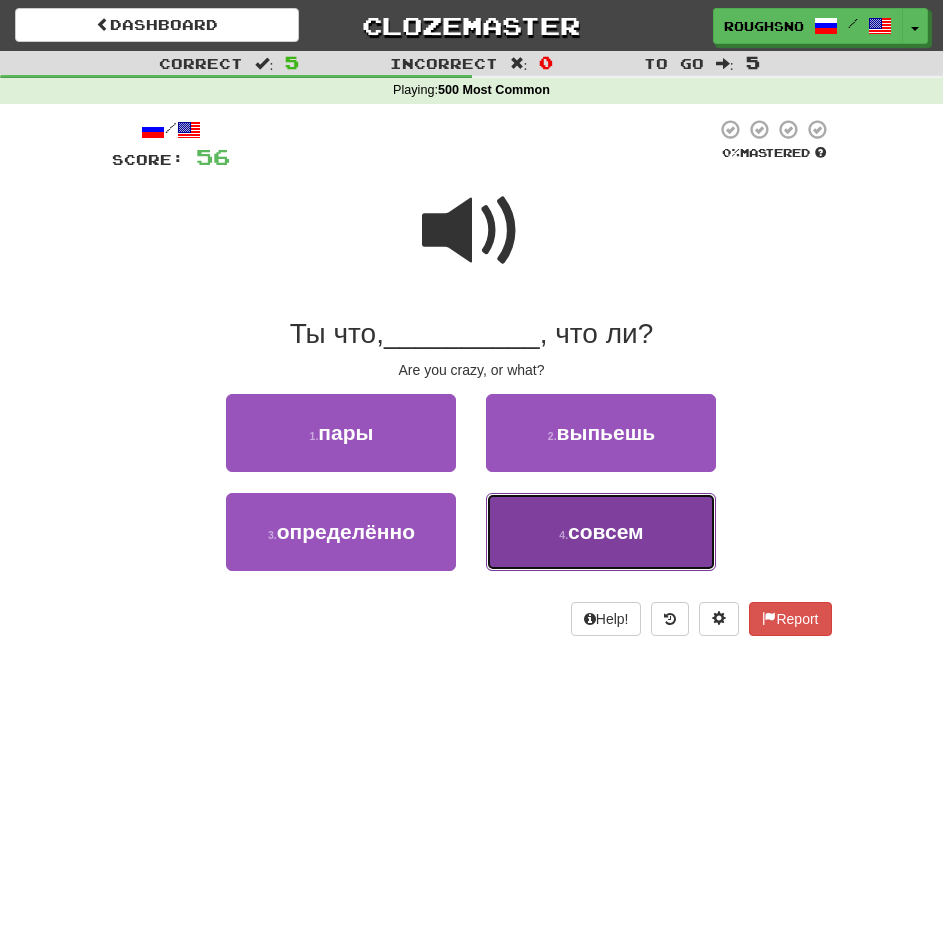 click on "4 .  совсем" at bounding box center [601, 532] 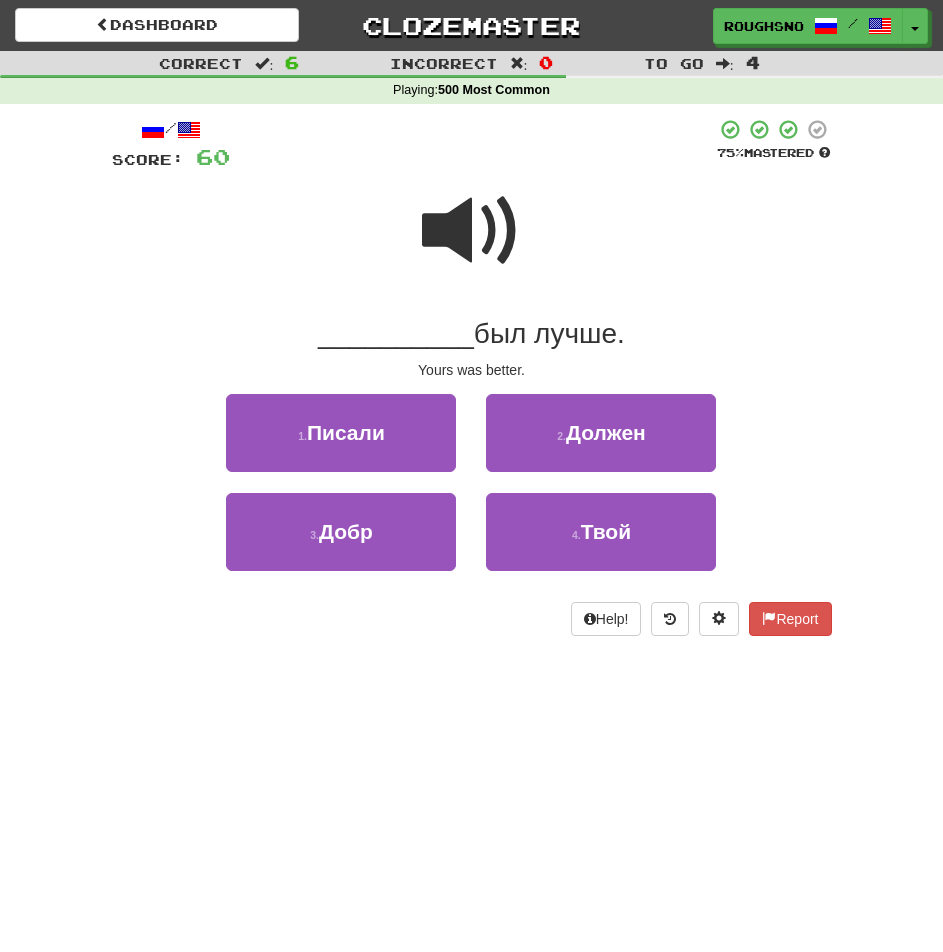 click at bounding box center [472, 231] 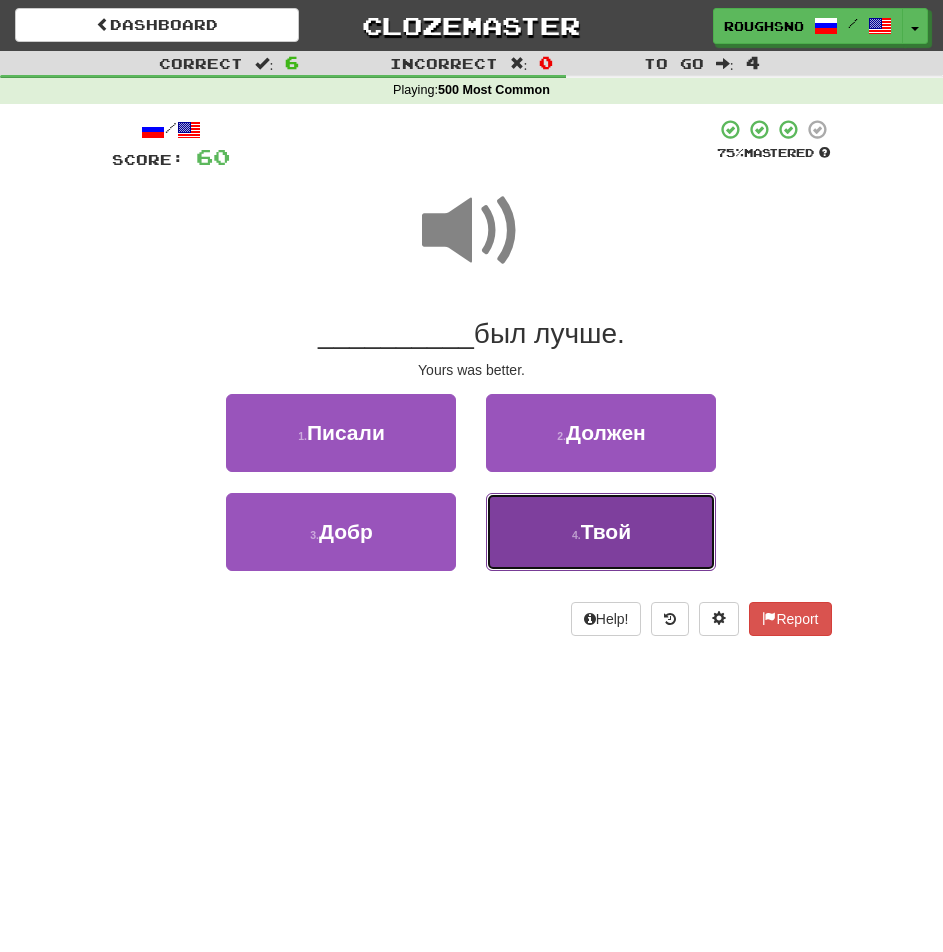 click on "4 .  Твой" at bounding box center [601, 532] 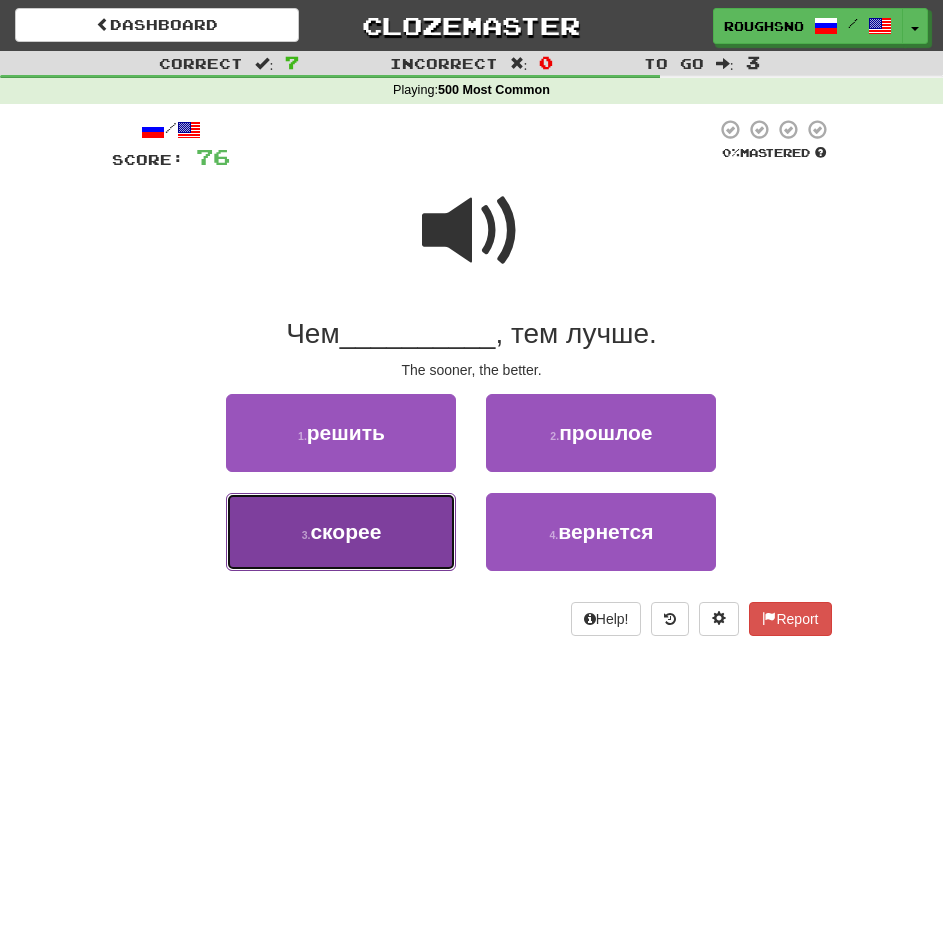 click on "3 .  скорее" at bounding box center [341, 532] 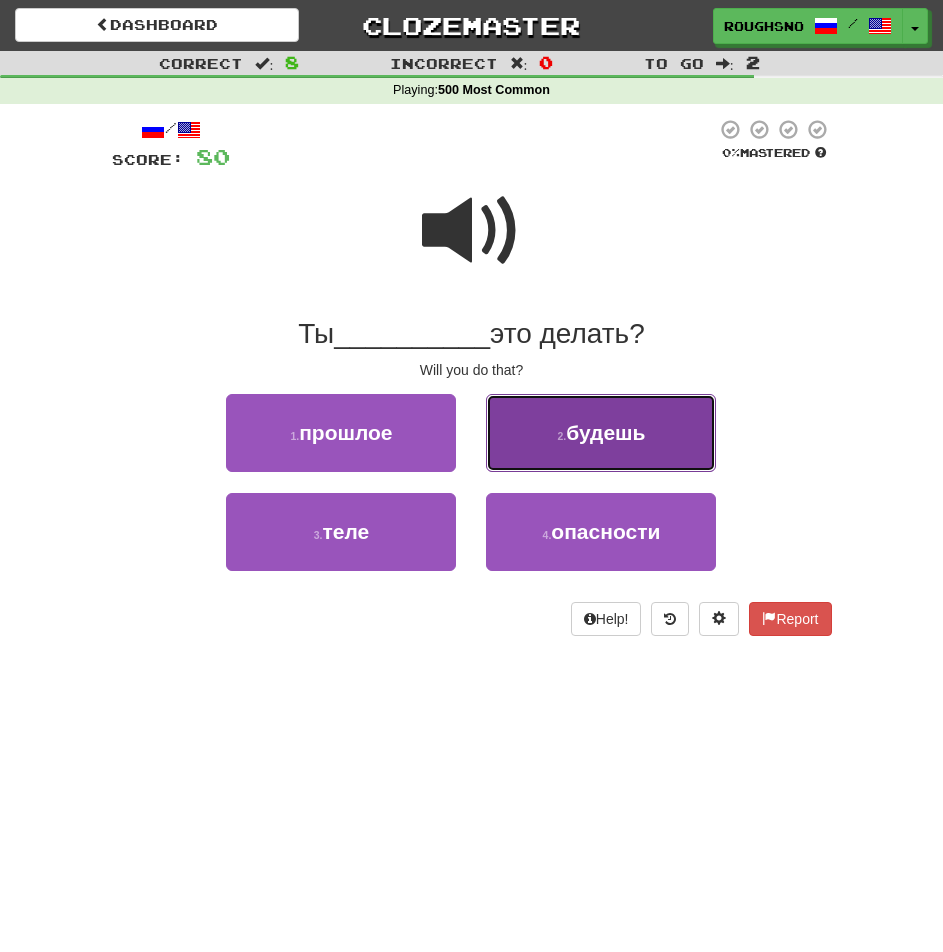 click on "2 .  будешь" at bounding box center [601, 433] 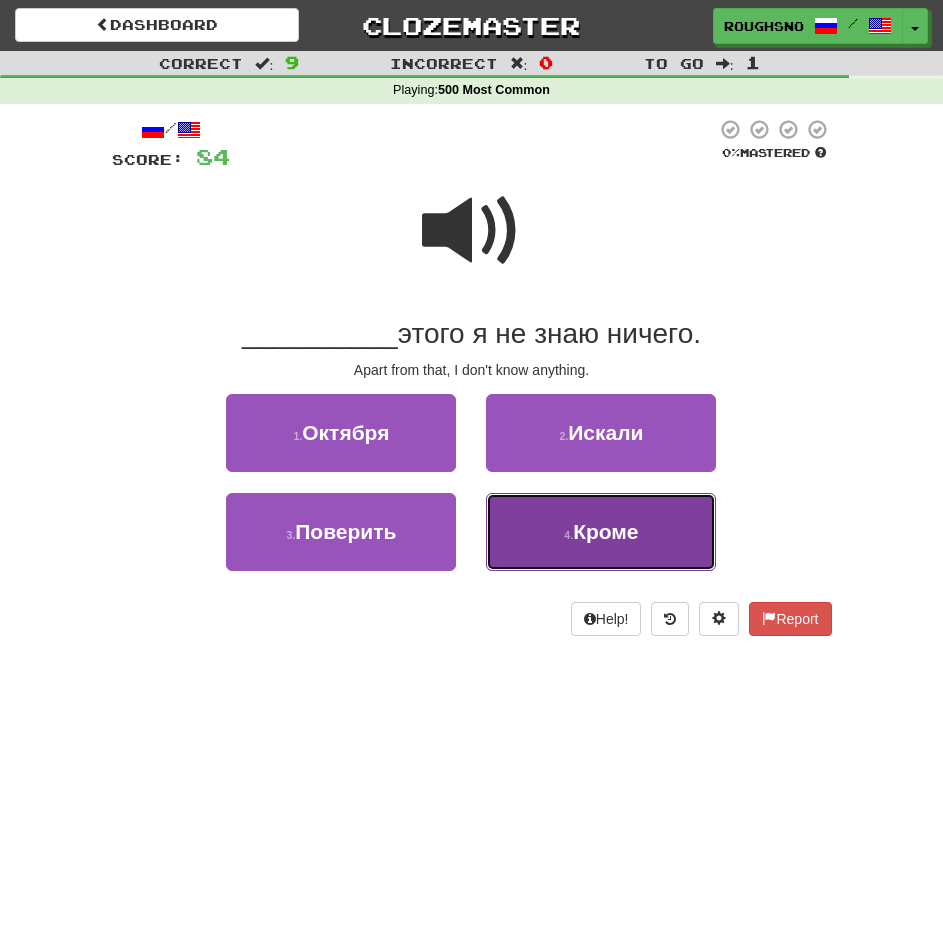 click on "4 .  Кроме" at bounding box center (601, 532) 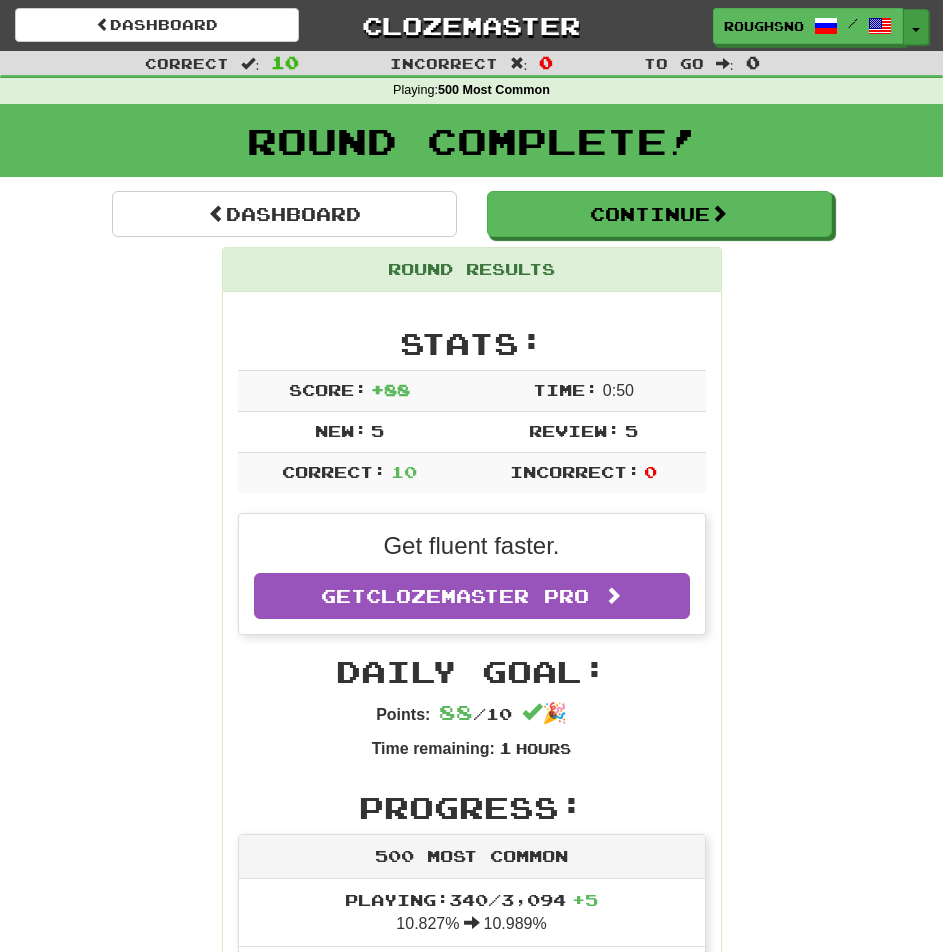 click on "Toggle Dropdown" at bounding box center (916, 27) 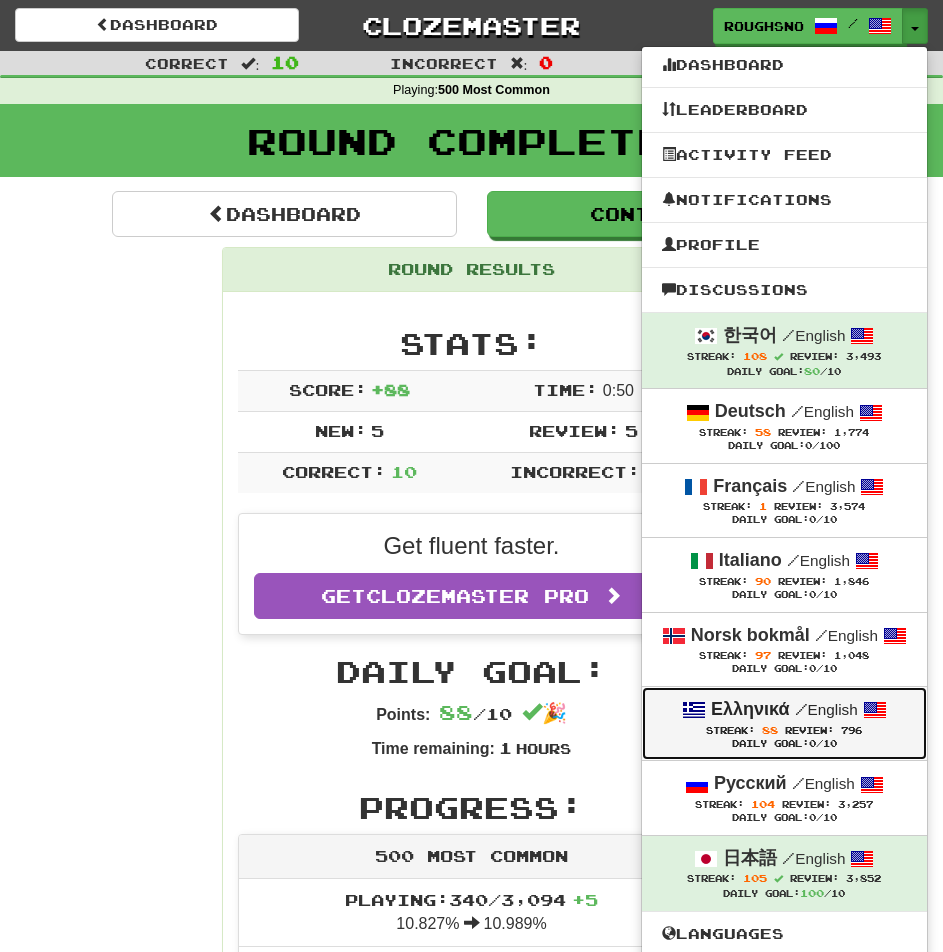 click on "Ελληνικά" at bounding box center (750, 709) 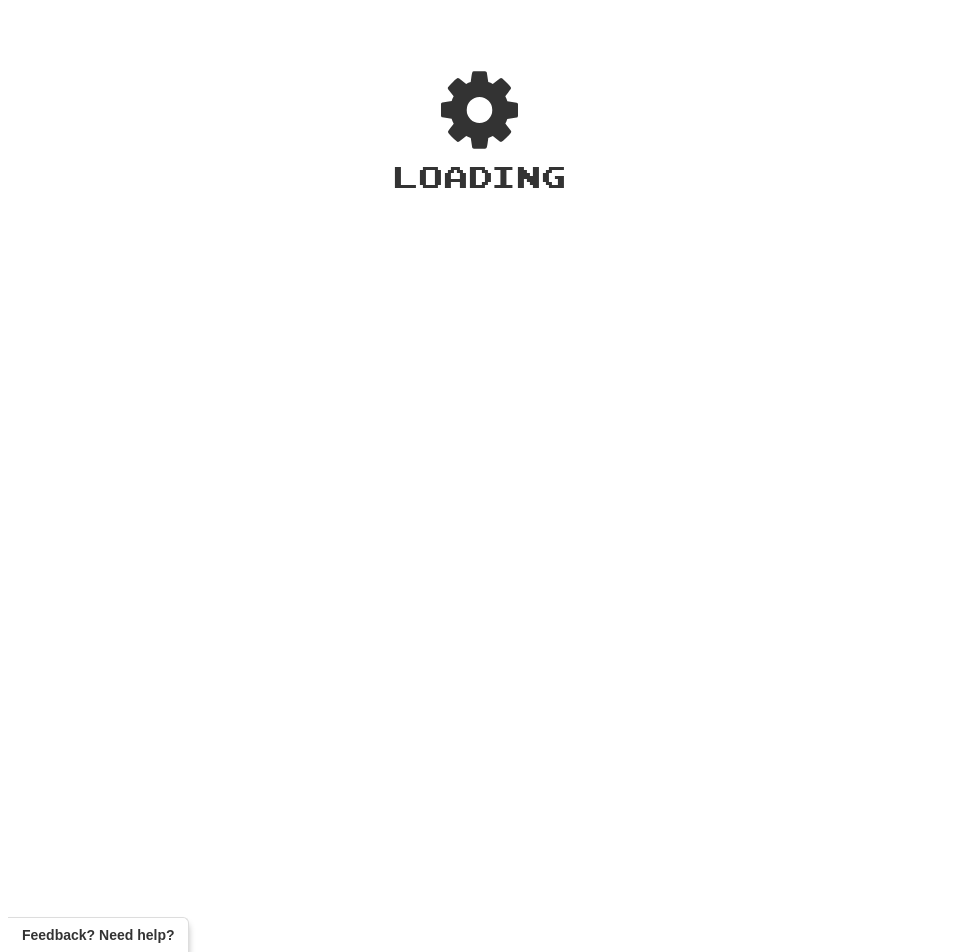 scroll, scrollTop: 0, scrollLeft: 0, axis: both 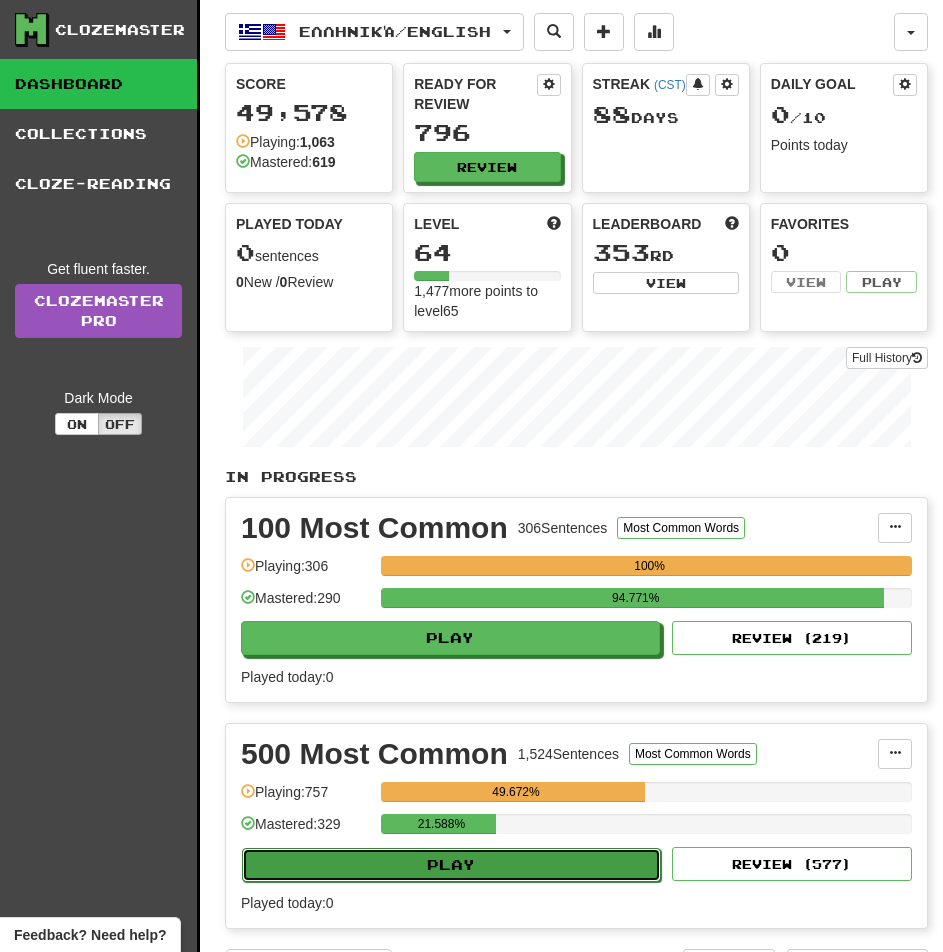 click on "Play" at bounding box center [451, 865] 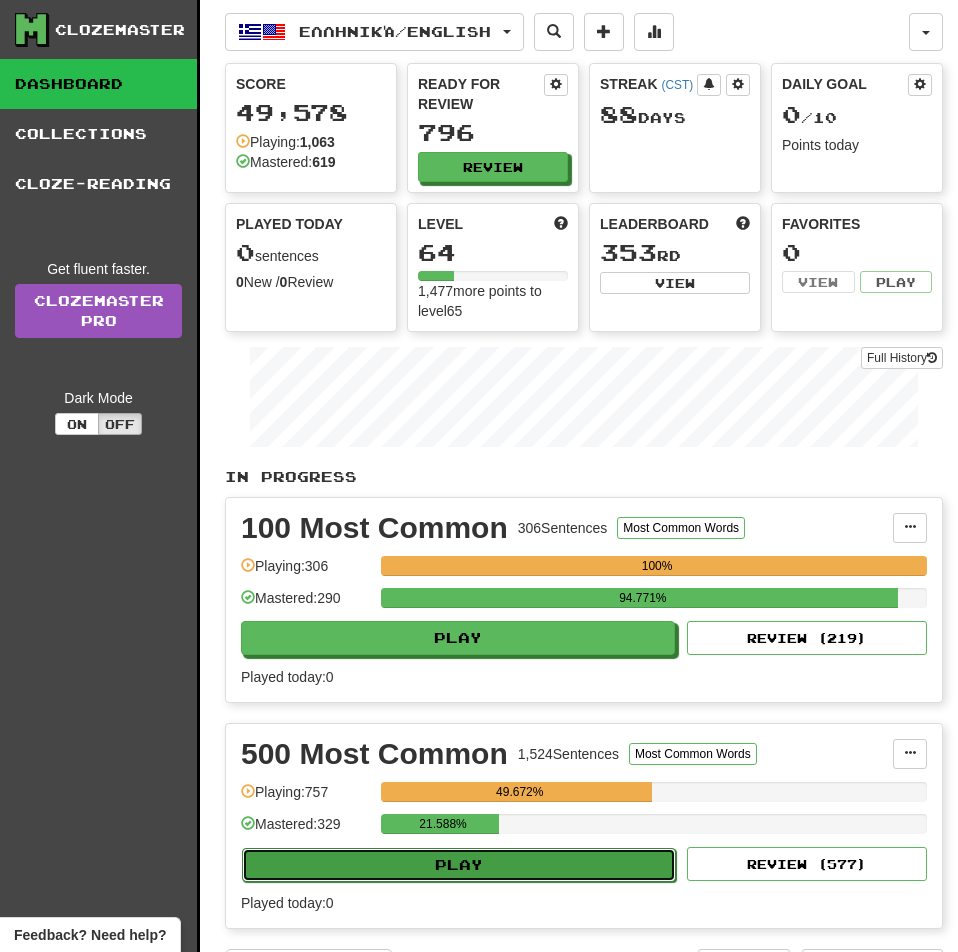 select on "**" 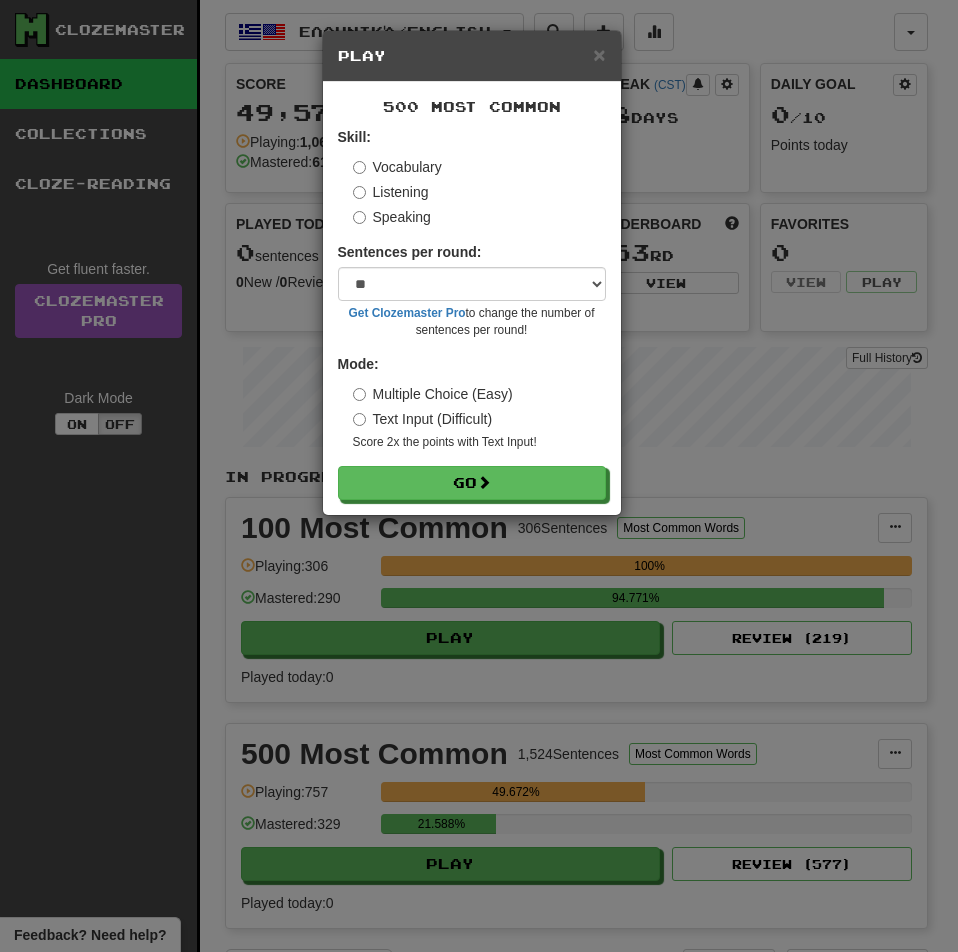 click on "Listening" at bounding box center [391, 192] 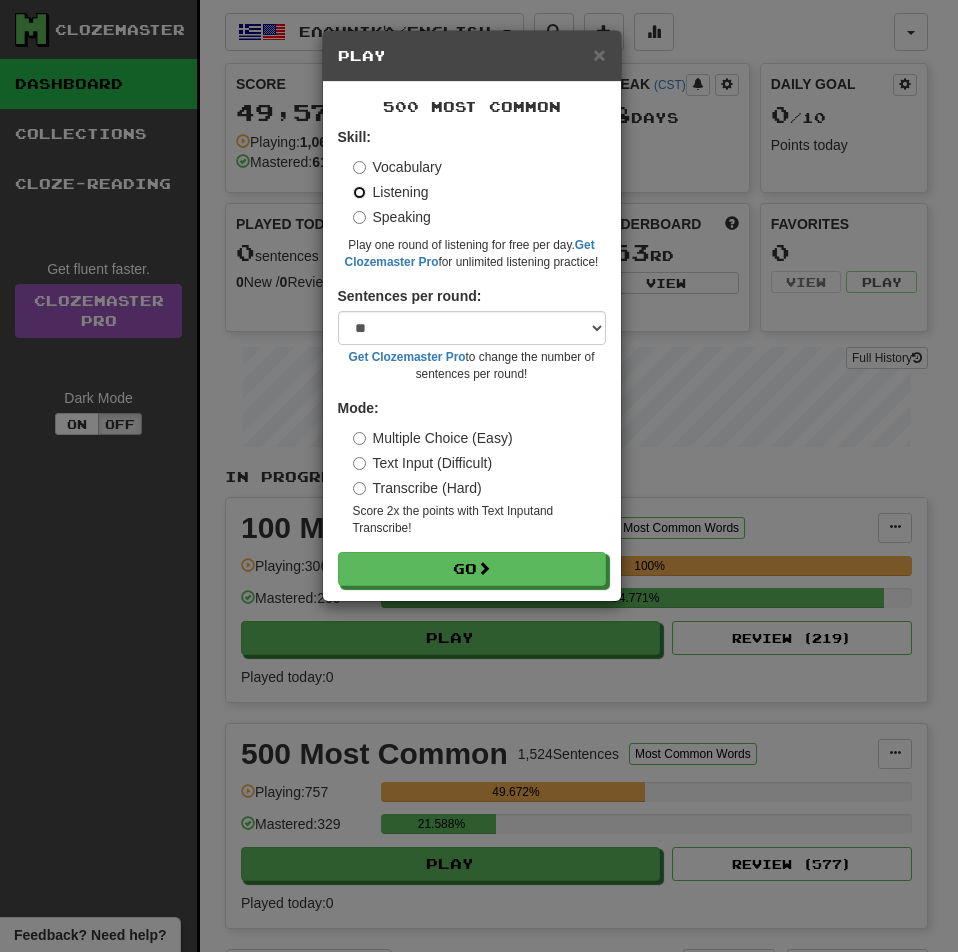 click on "Go" at bounding box center (472, 569) 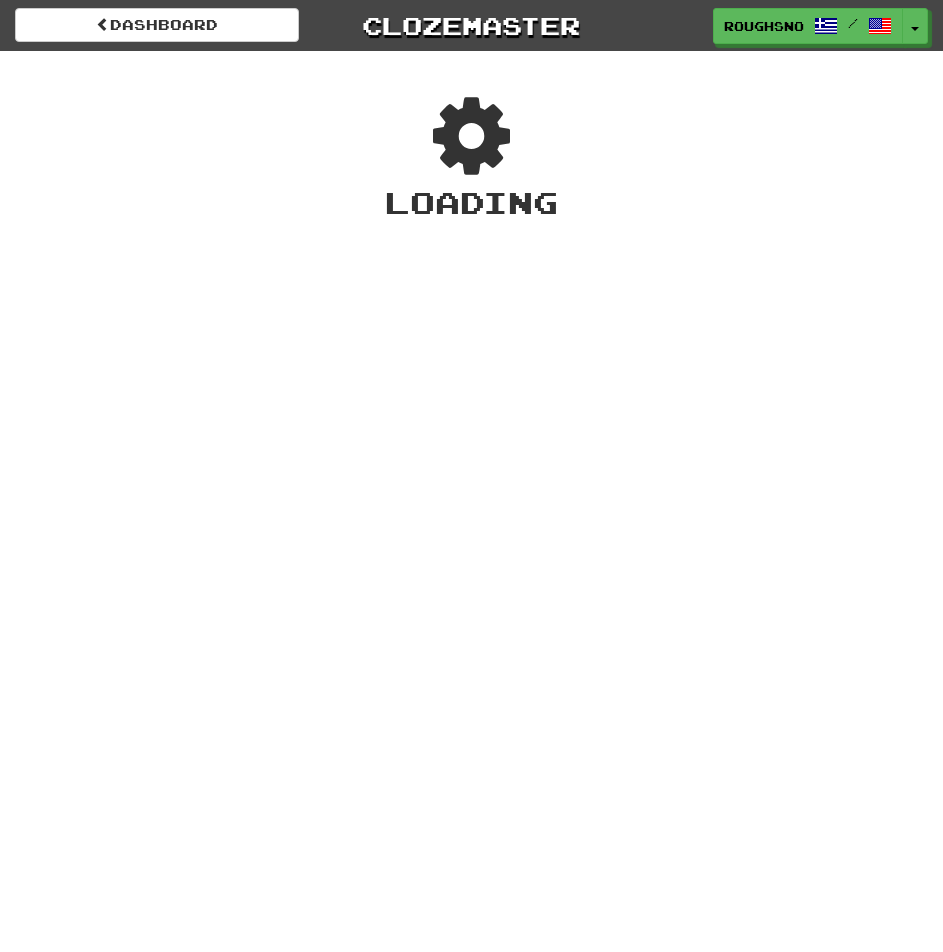 scroll, scrollTop: 0, scrollLeft: 0, axis: both 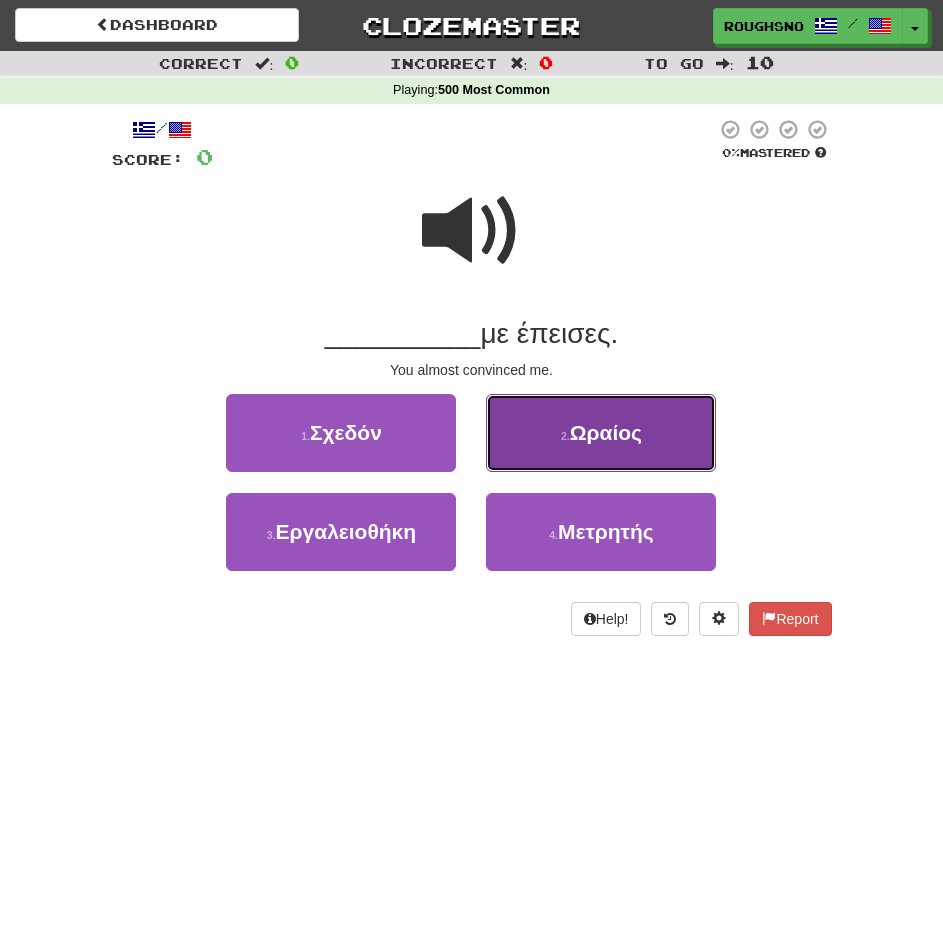 click on "2 .  Ωραίος" at bounding box center [601, 433] 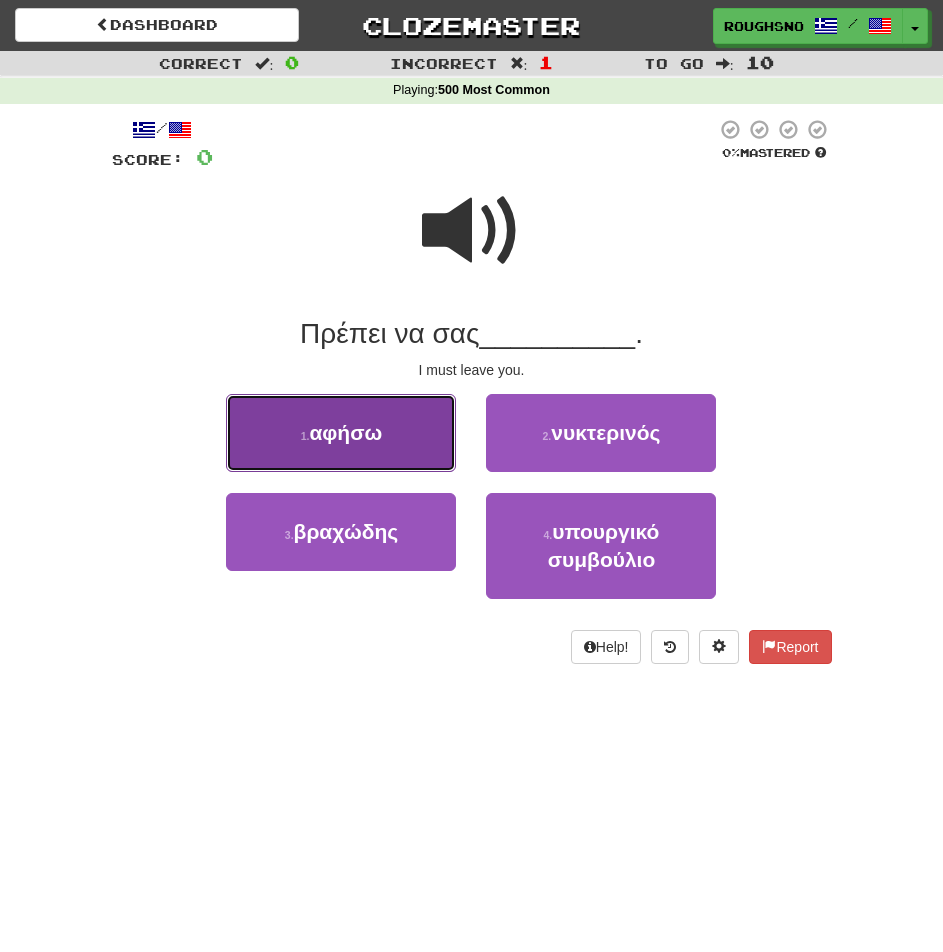 click on "1 .  αφήσω" at bounding box center [341, 433] 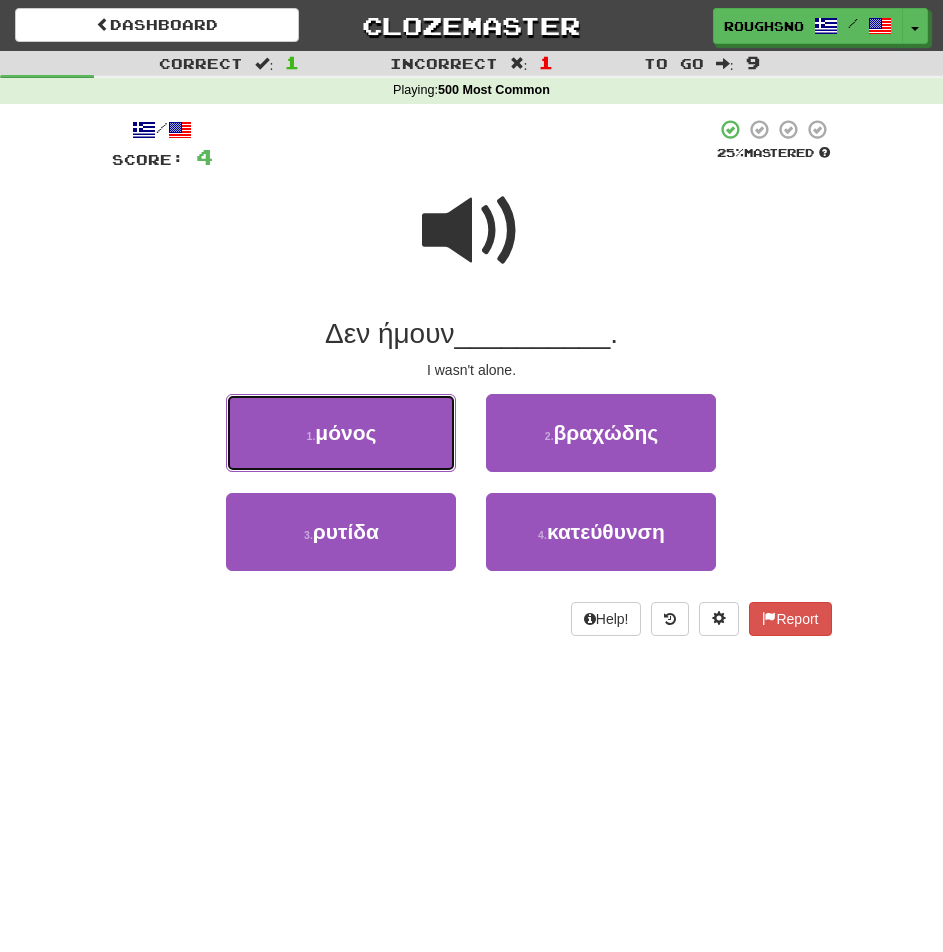 click on "1 .  μόνος" at bounding box center (341, 433) 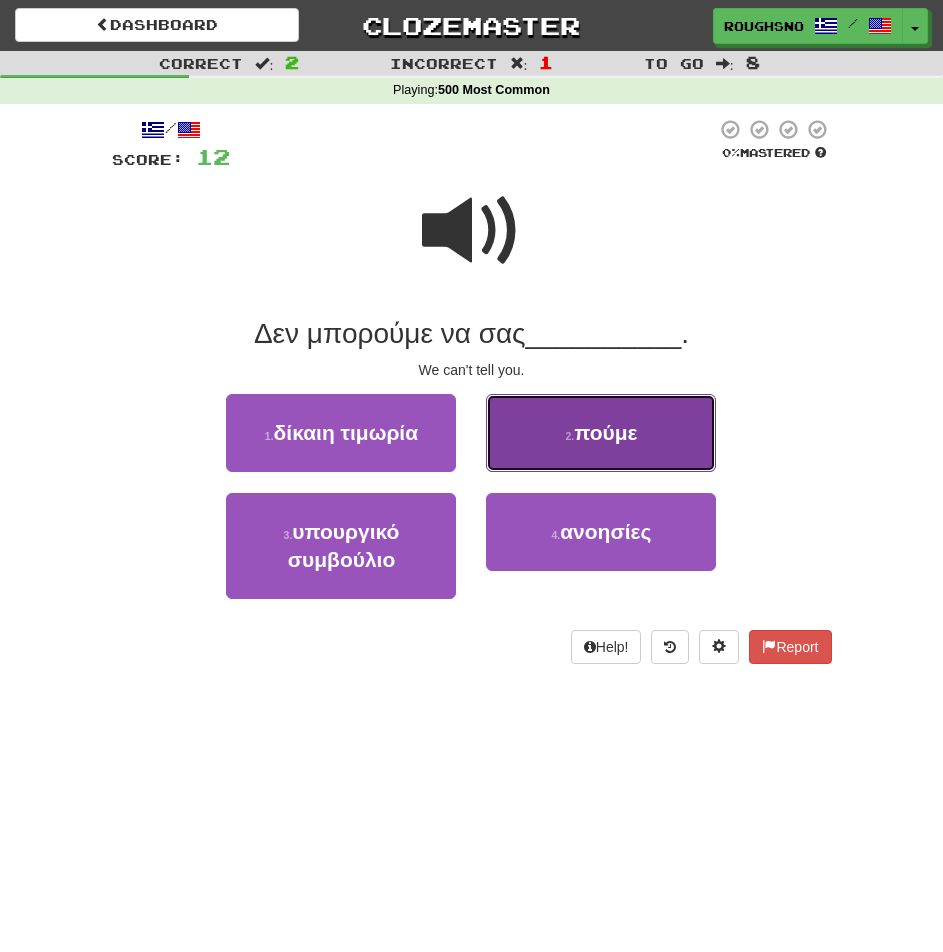 click on "2 .  πούμε" at bounding box center (601, 433) 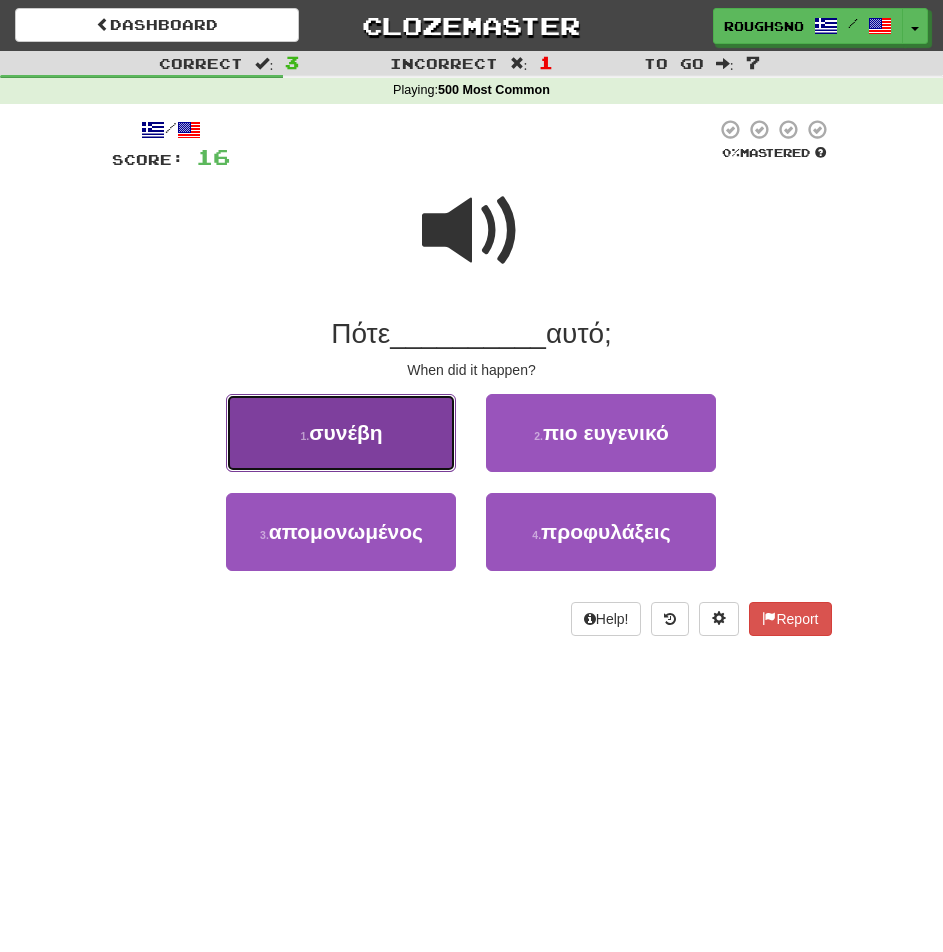 click on "1 .  συνέβη" at bounding box center [341, 433] 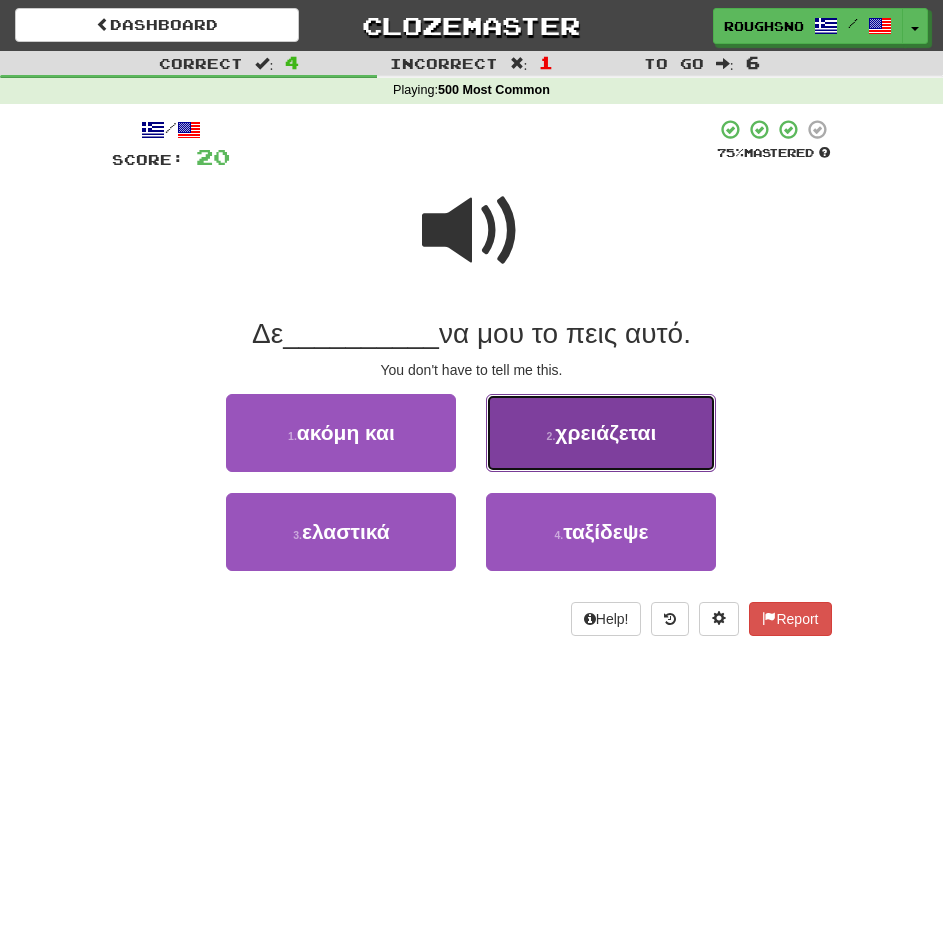 click on "2 .  χρειάζεται" at bounding box center [601, 433] 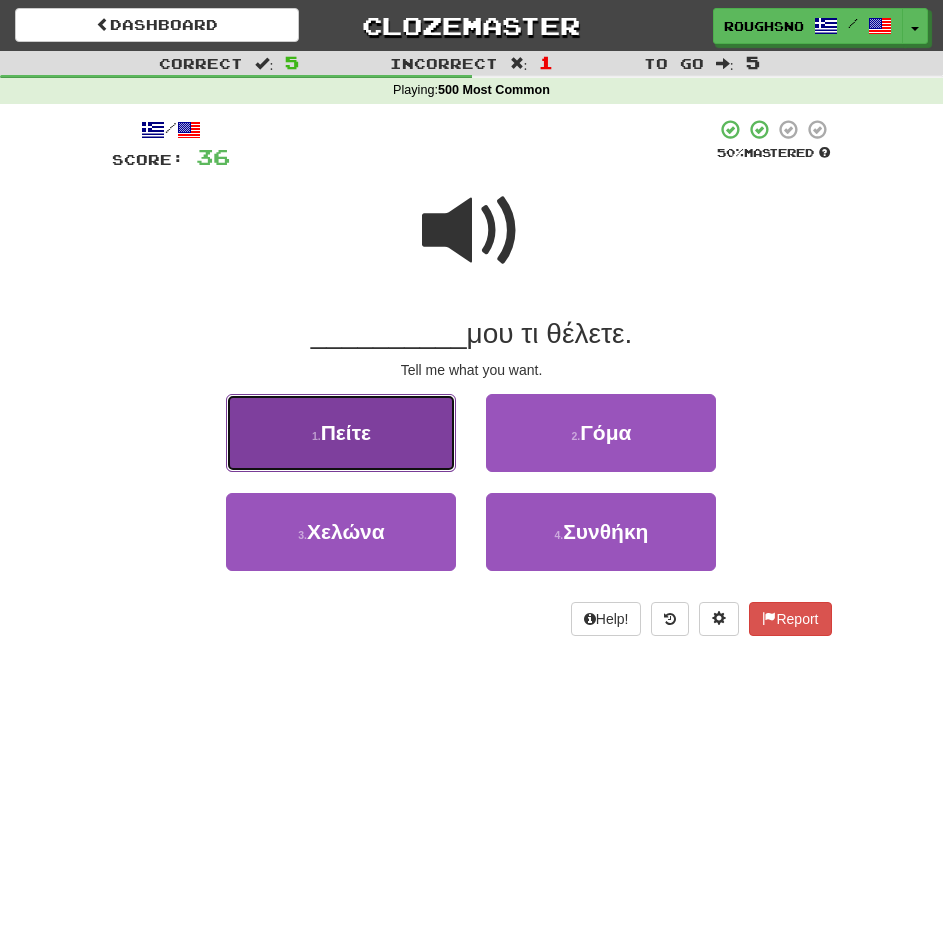 click on "1 .  Πείτε" at bounding box center [341, 433] 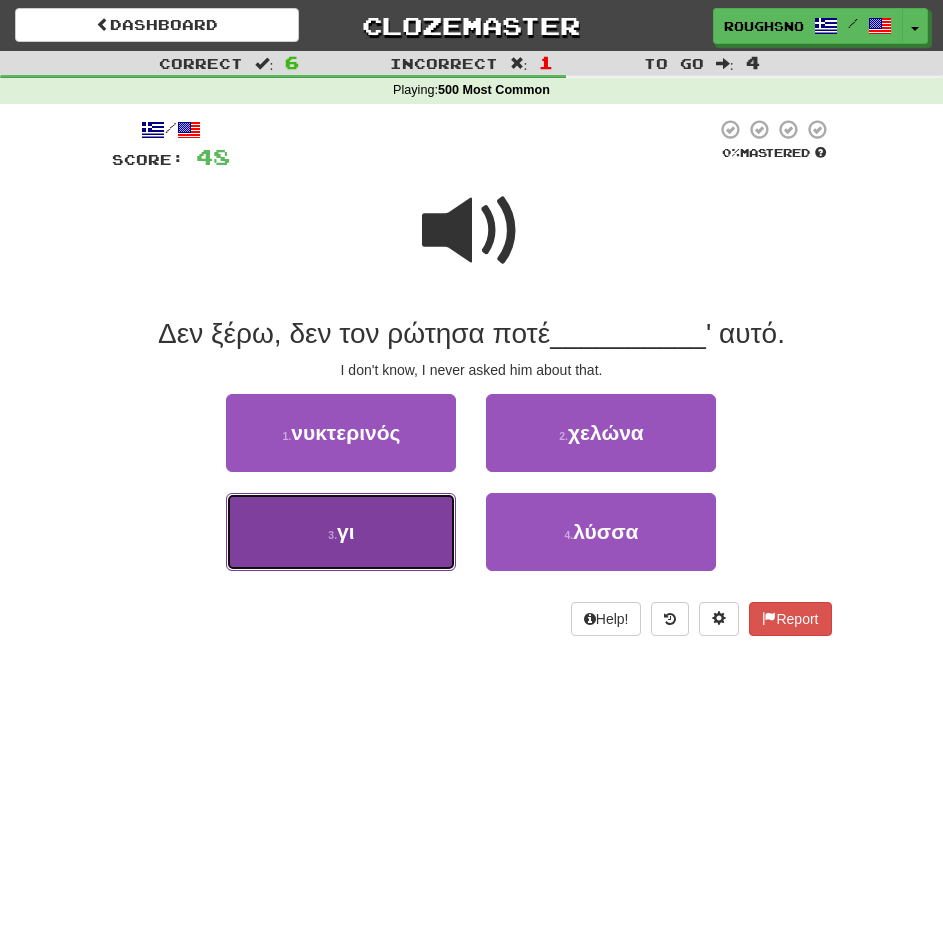 click on "3 .  γι" at bounding box center (341, 532) 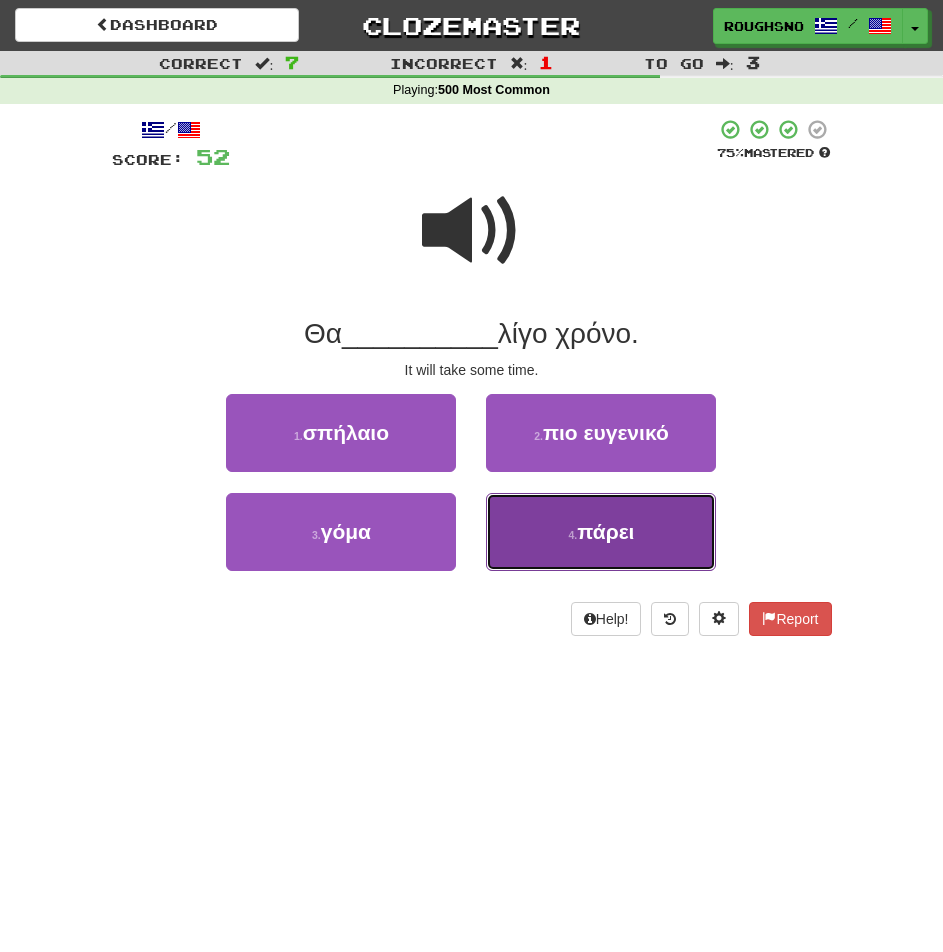 click on "4 .  πάρει" at bounding box center [601, 532] 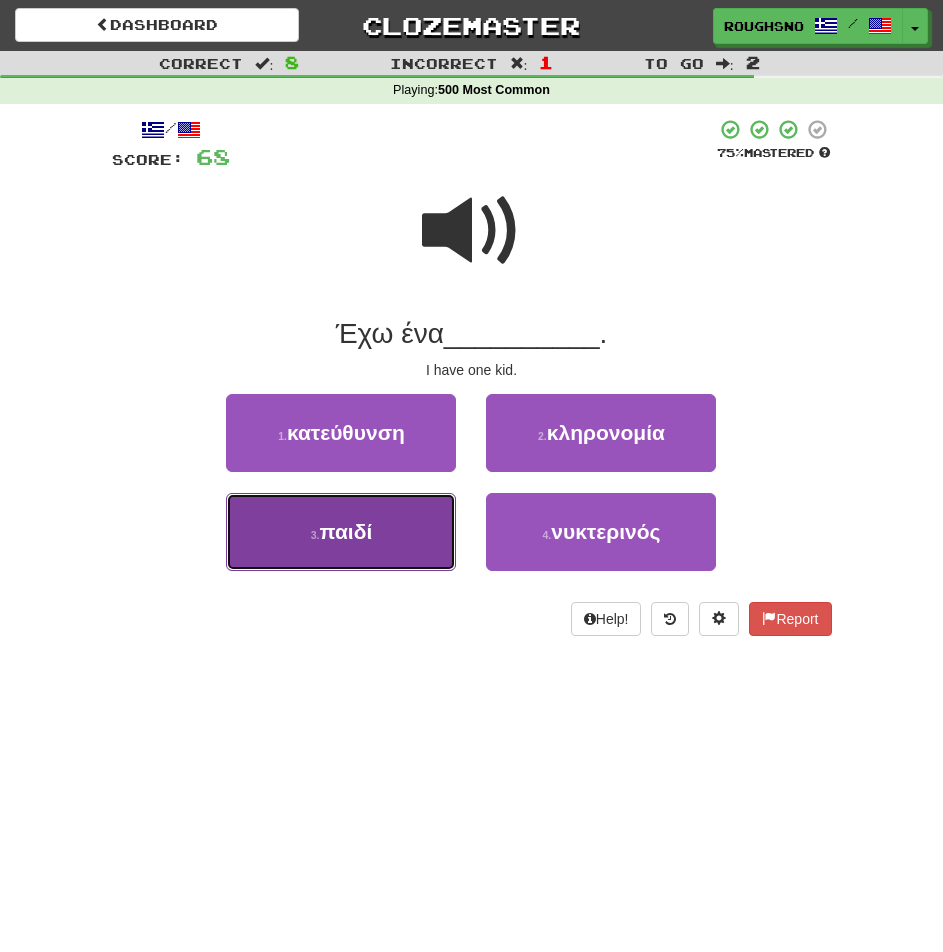 click on "3 .  παιδί" at bounding box center (341, 532) 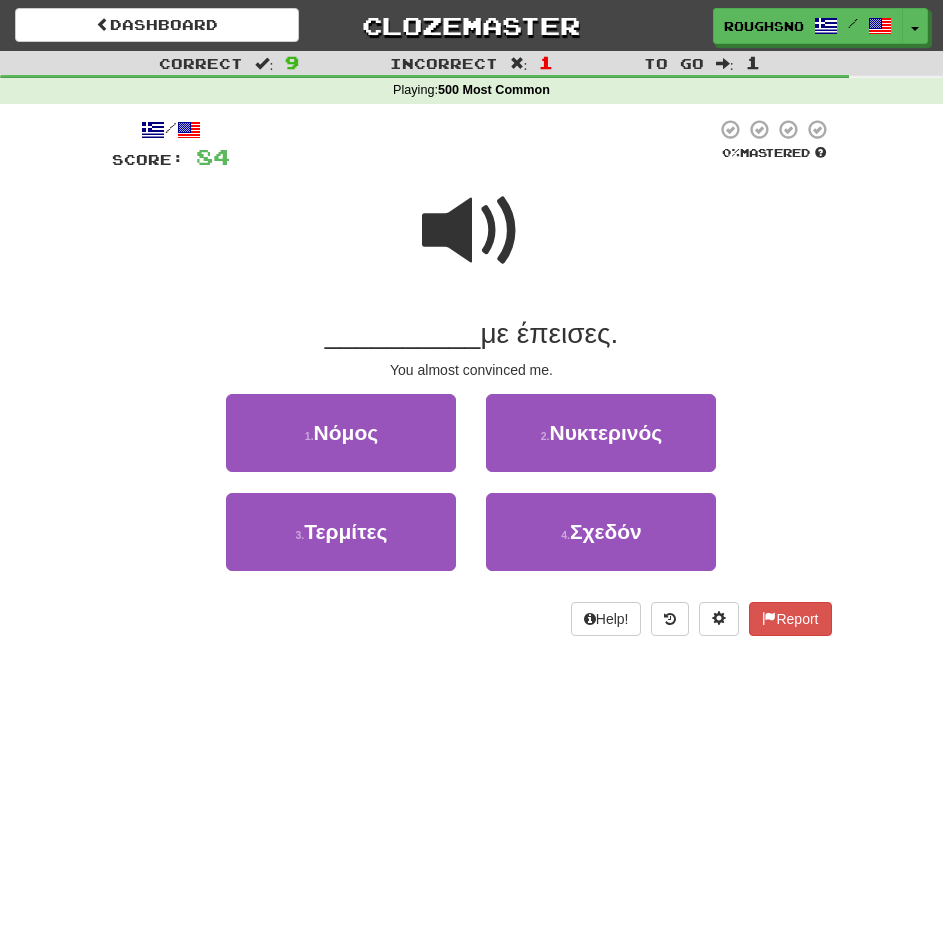 click at bounding box center [472, 231] 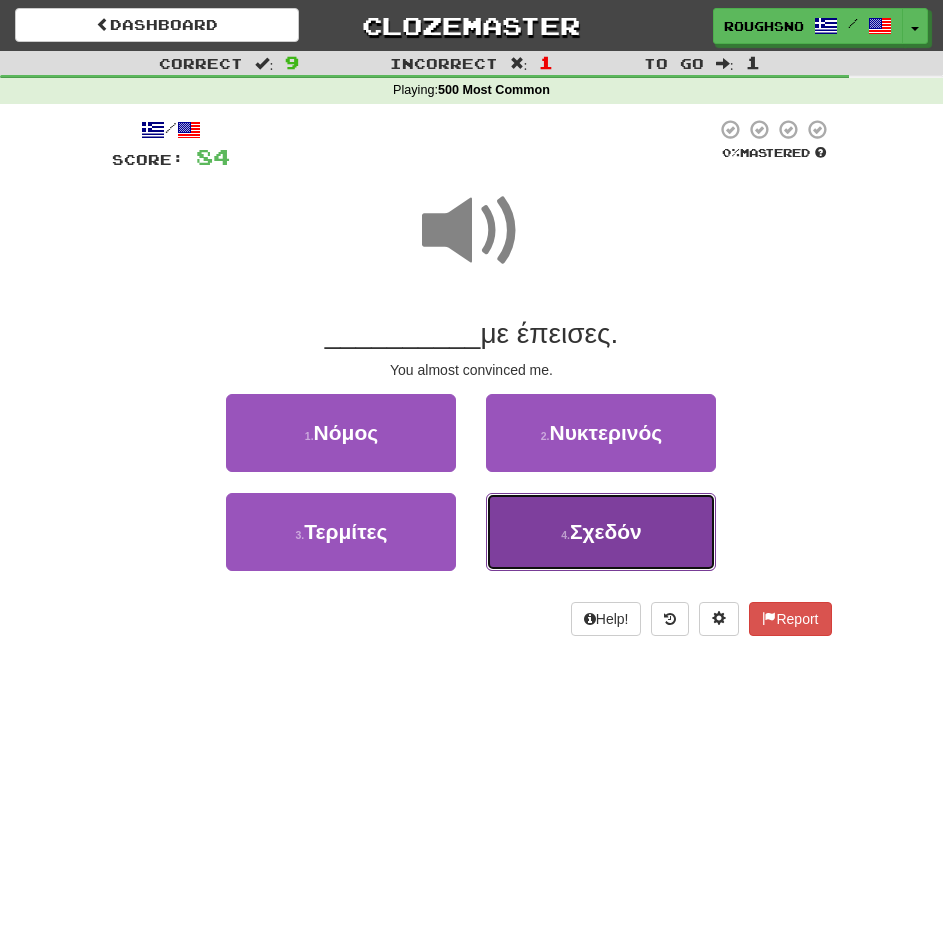 click on "4 .  Σχεδόν" at bounding box center (601, 532) 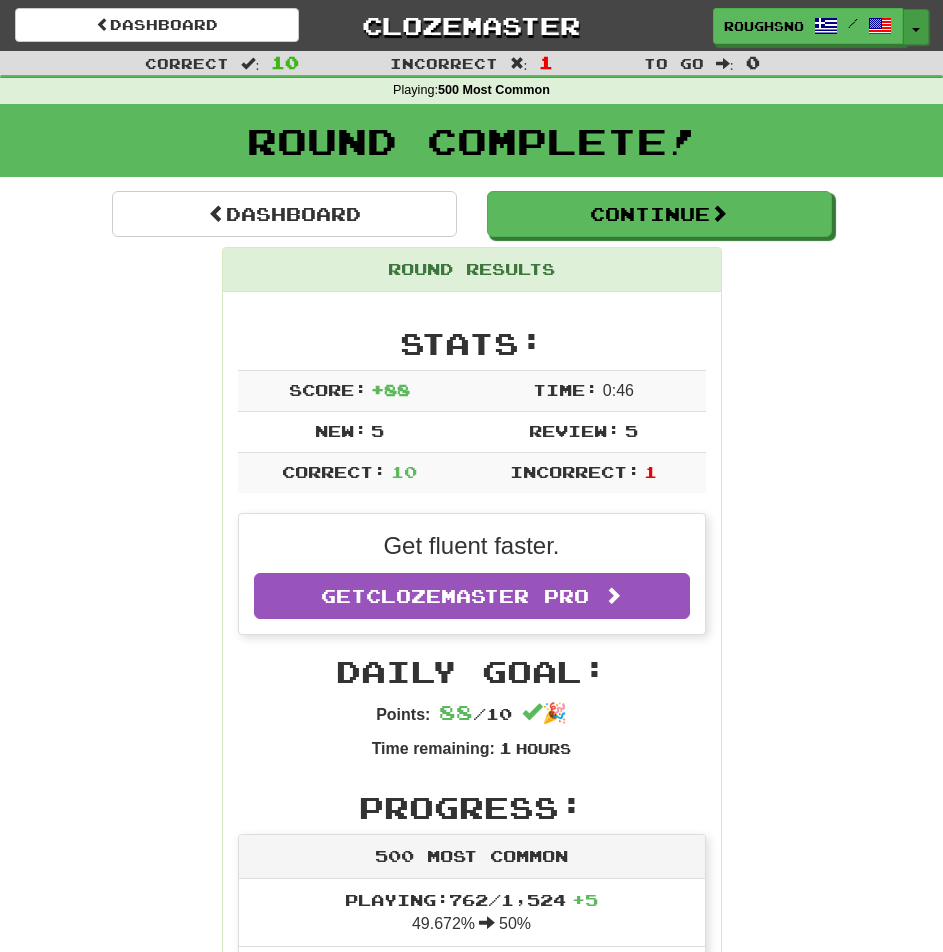 click on "Toggle Dropdown" at bounding box center (916, 27) 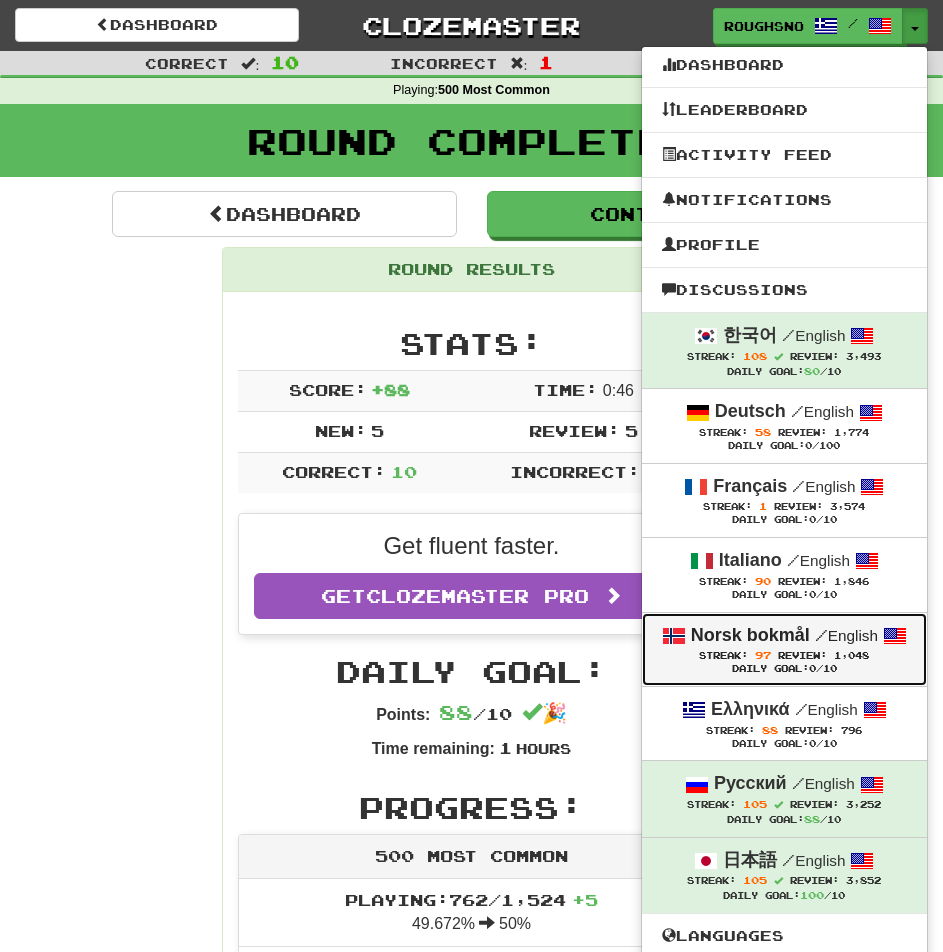 click on "Norsk bokmål" at bounding box center (750, 635) 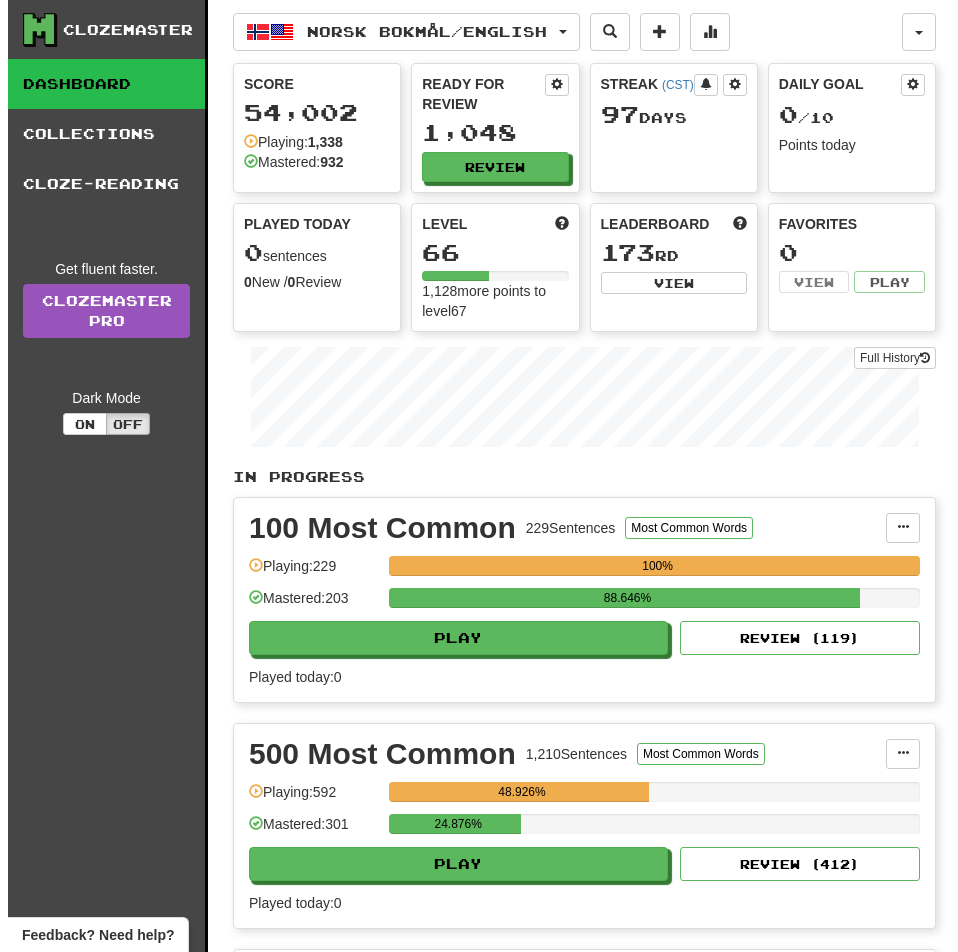 scroll, scrollTop: 0, scrollLeft: 0, axis: both 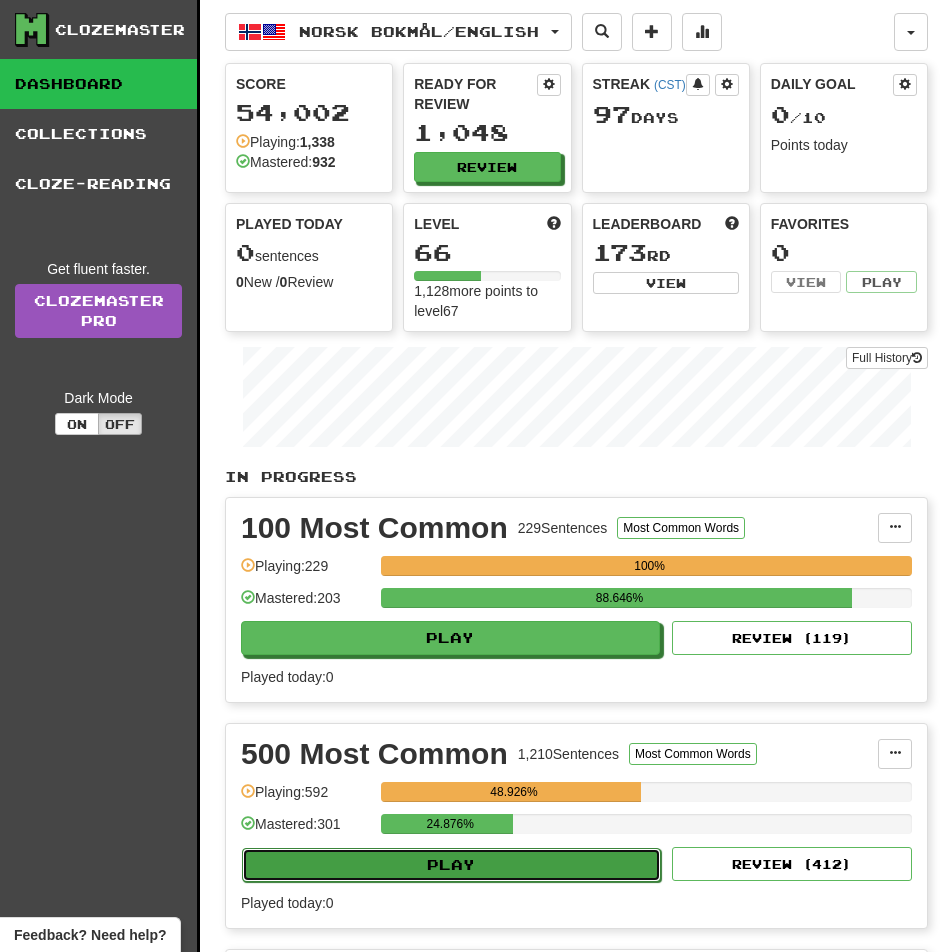 click on "Play" at bounding box center (451, 865) 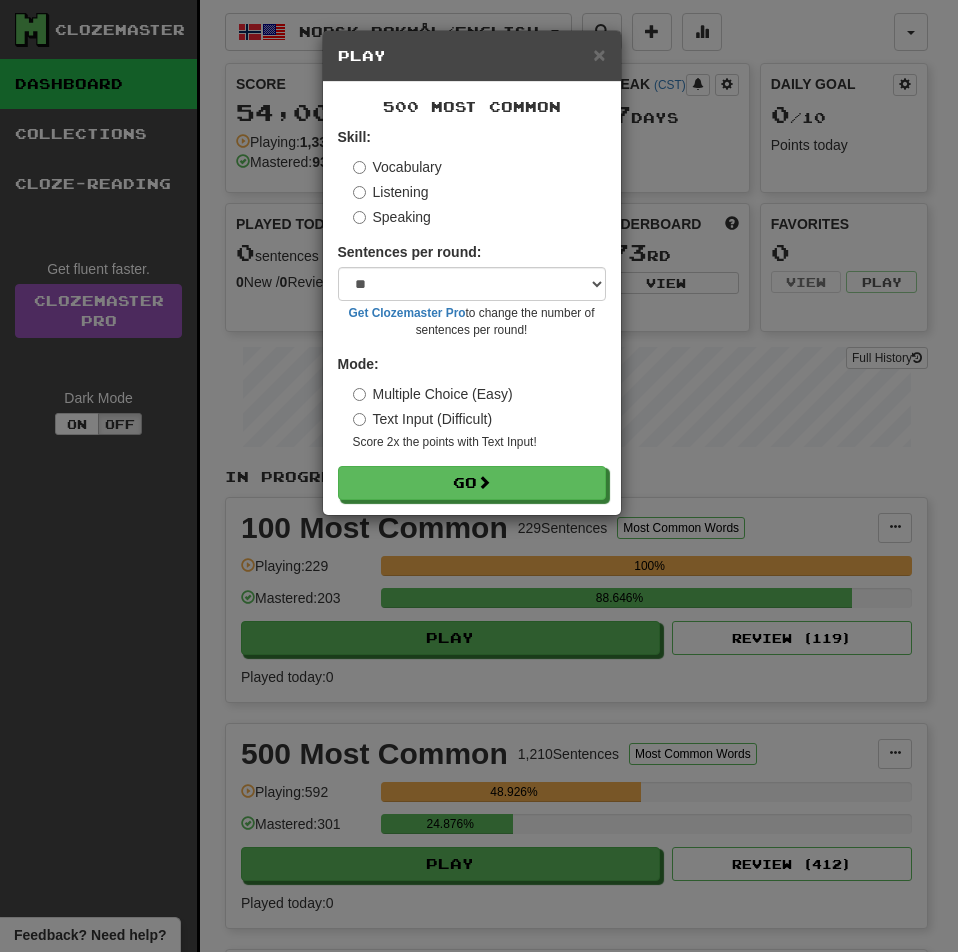 click on "Listening" at bounding box center (391, 192) 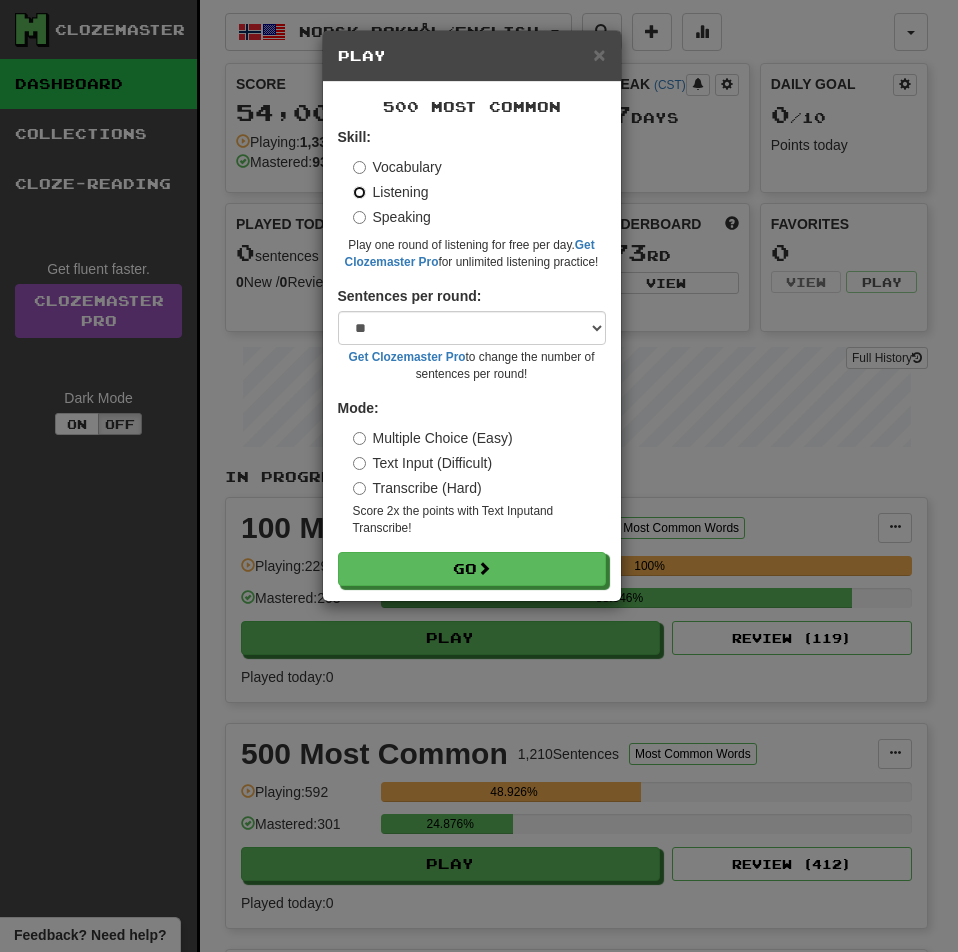click on "Go" at bounding box center [472, 569] 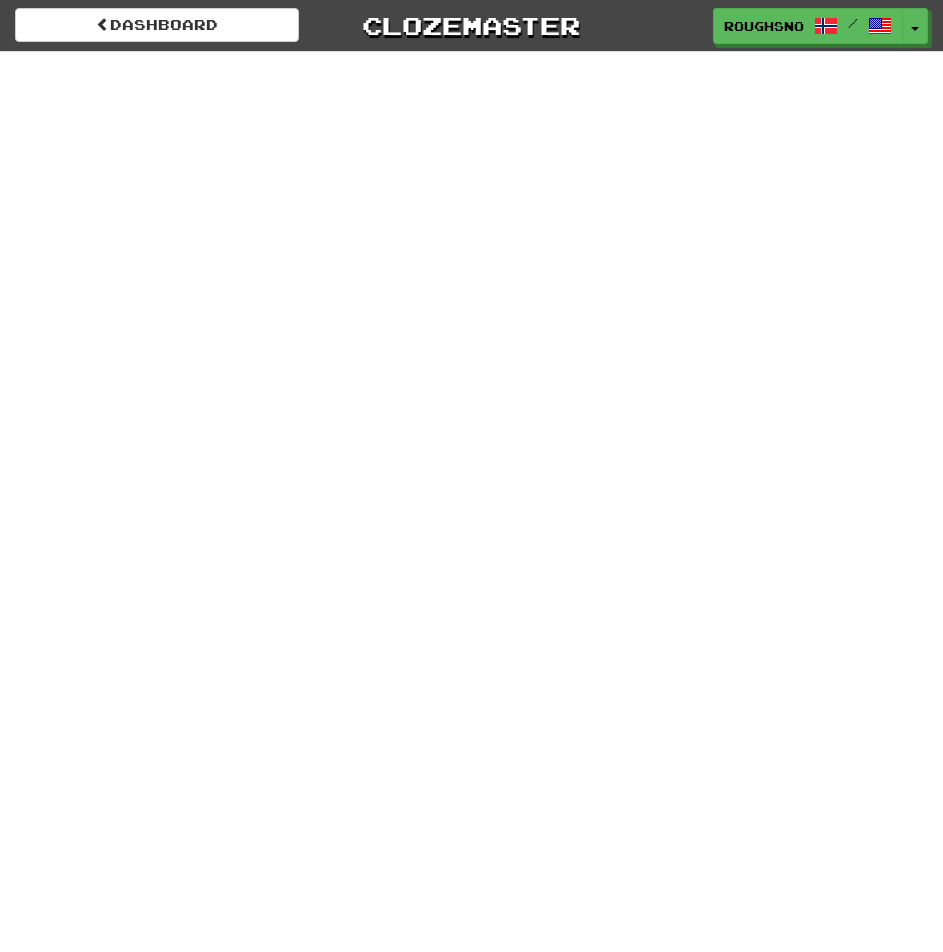 scroll, scrollTop: 0, scrollLeft: 0, axis: both 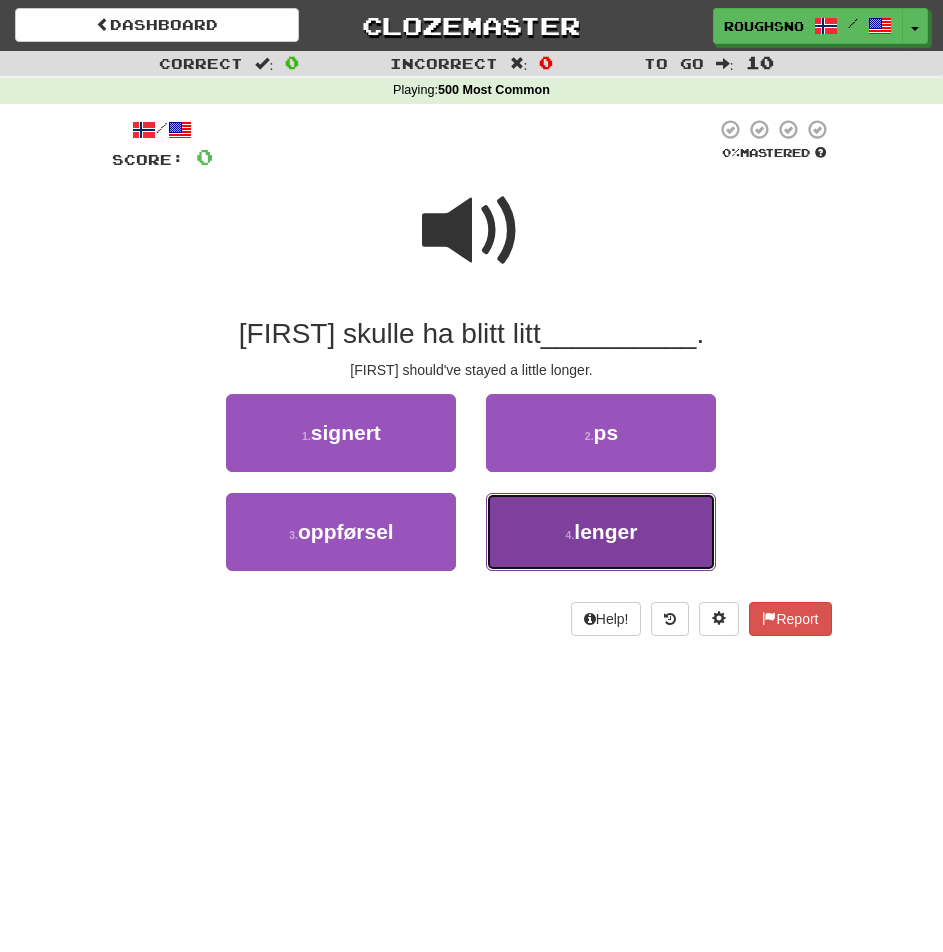 click on "4 .  lenger" at bounding box center (601, 532) 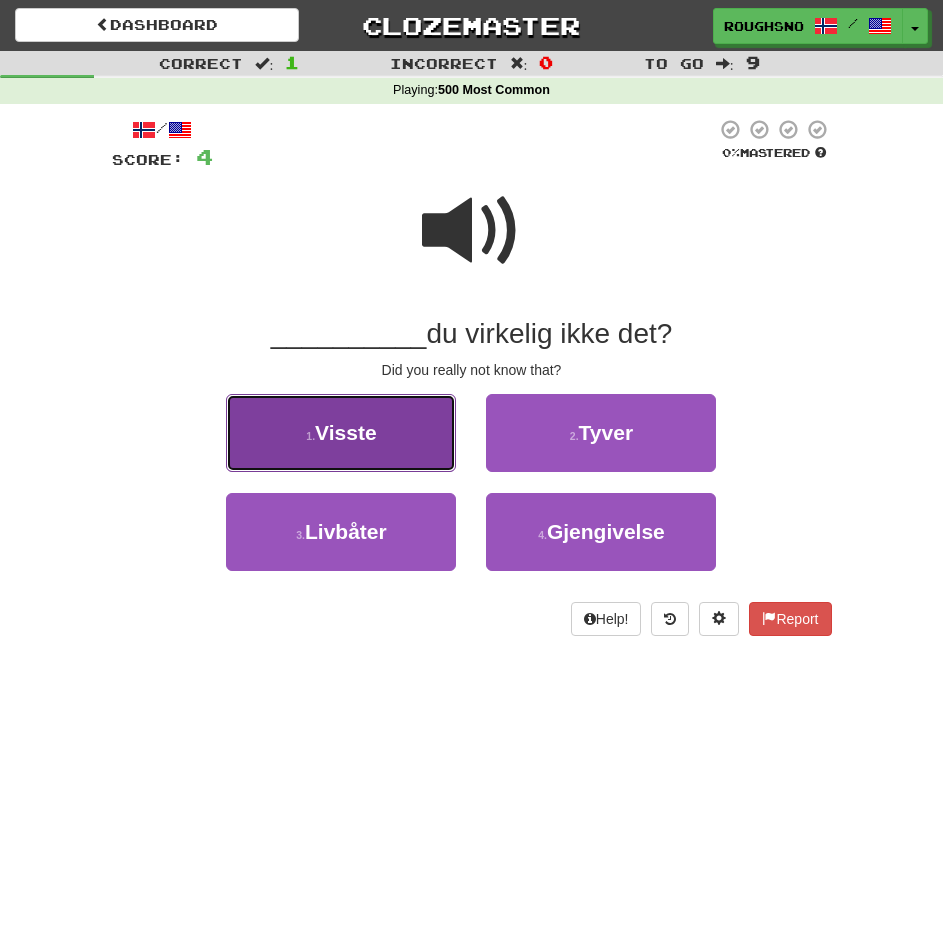 click on "1 .  Visste" at bounding box center [341, 433] 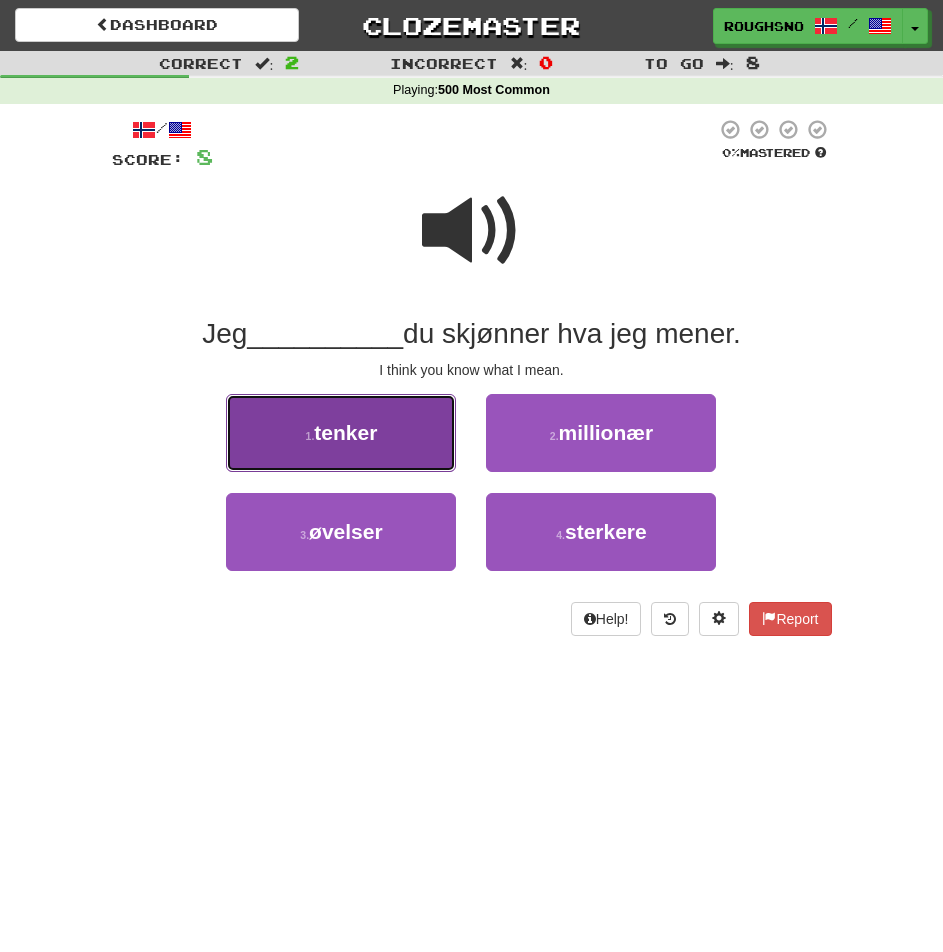 click on "1 .  tenker" at bounding box center [341, 433] 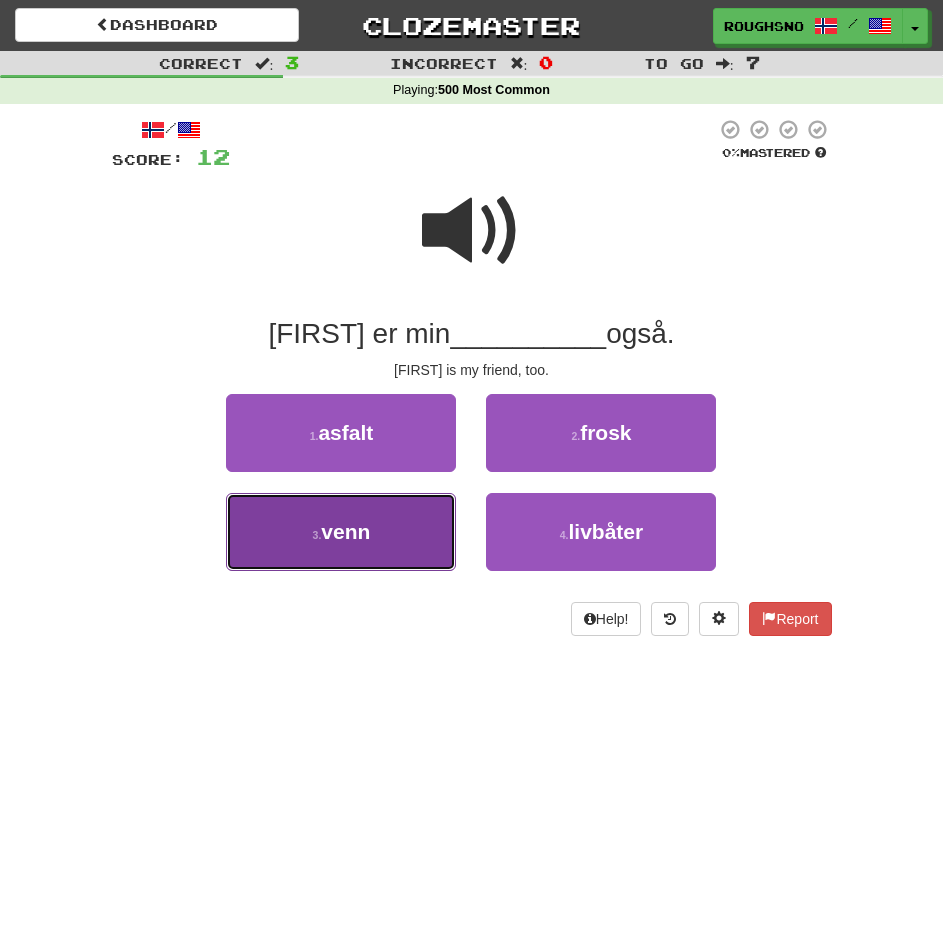 click on "3 .  venn" at bounding box center [341, 532] 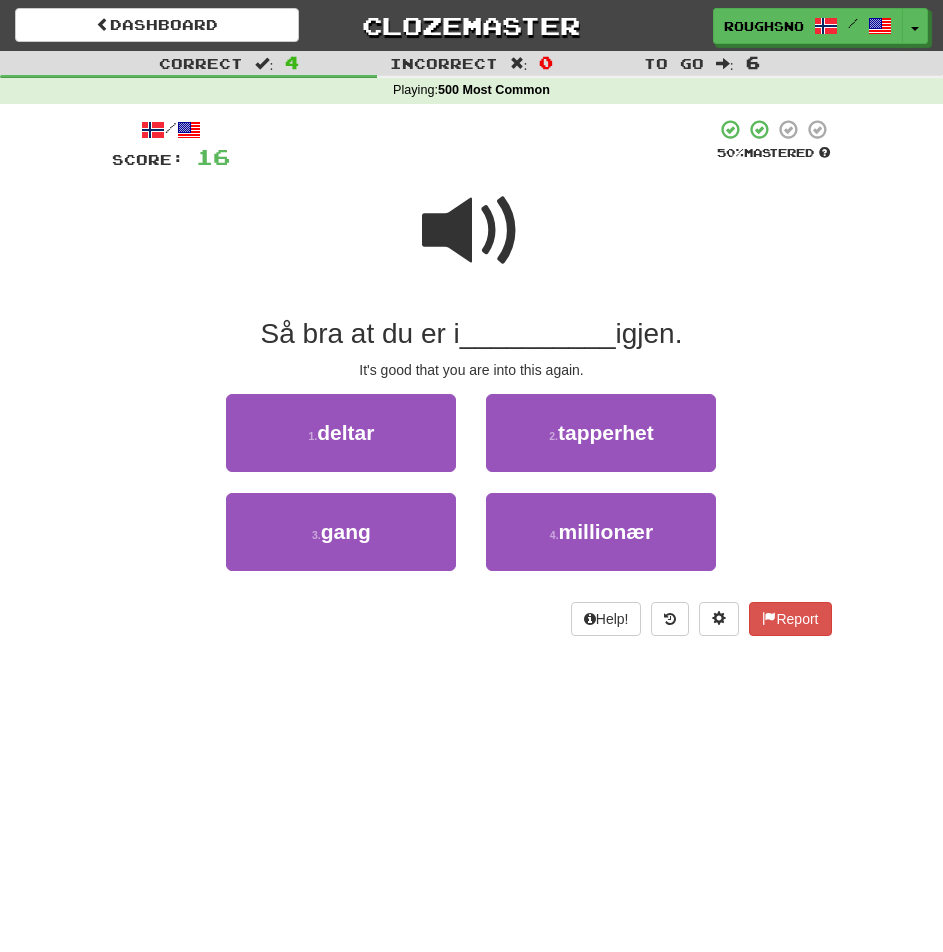 click at bounding box center (472, 231) 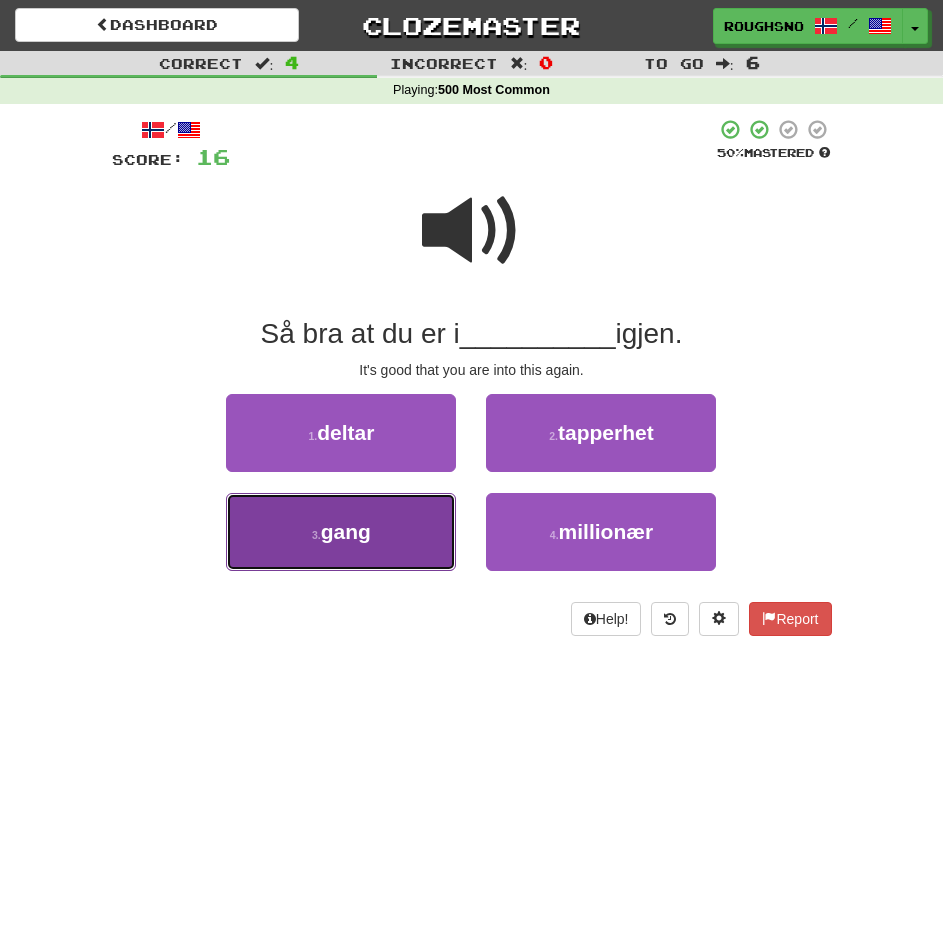 click on "3 .  gang" at bounding box center (341, 532) 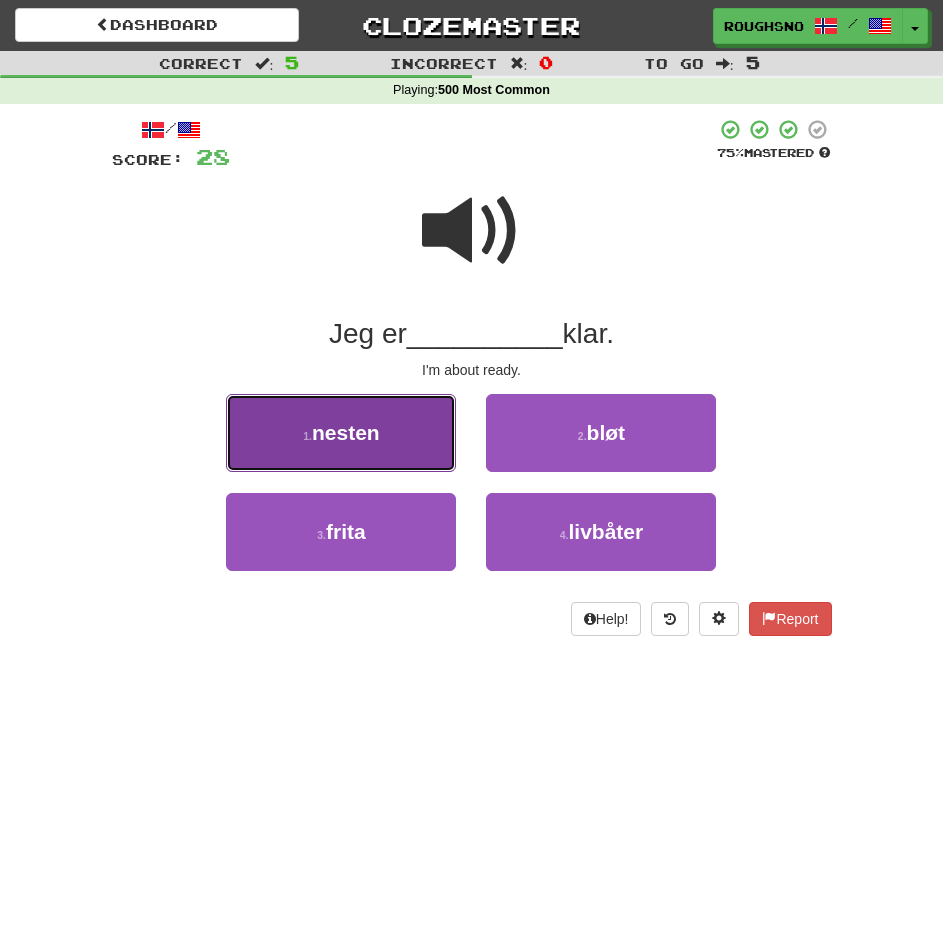 click on "1 .  nesten" at bounding box center (341, 433) 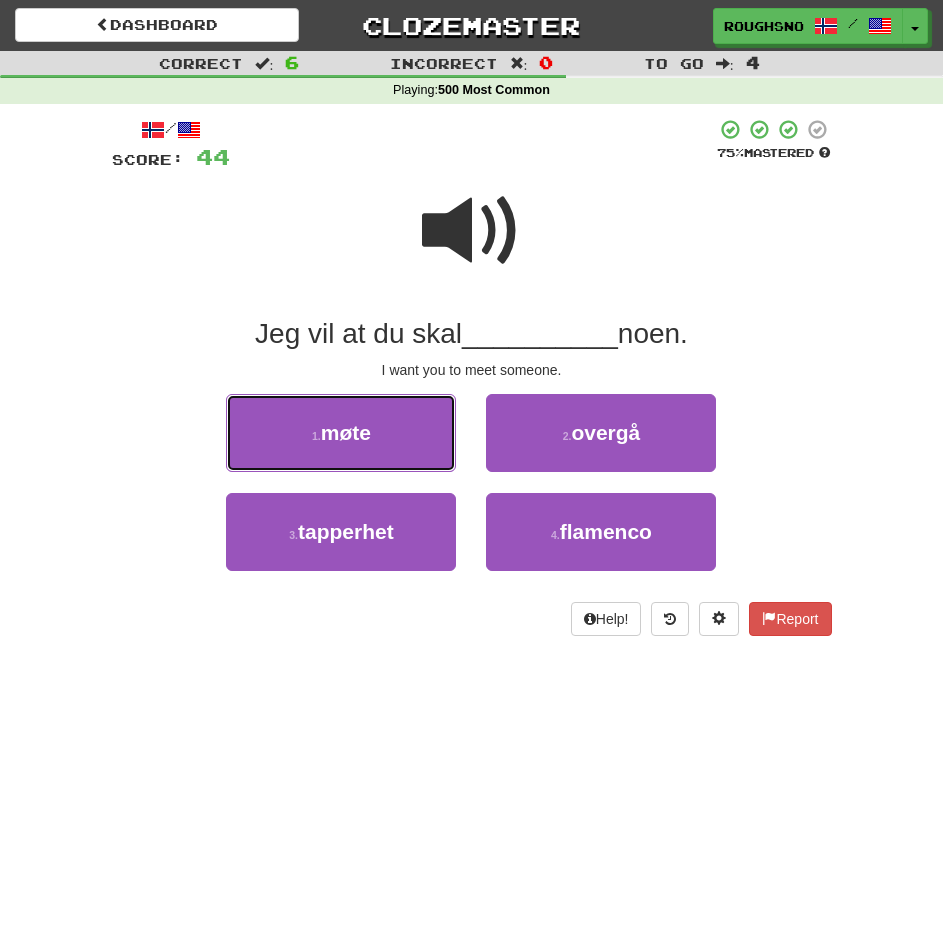 click on "1 .  møte" at bounding box center [341, 433] 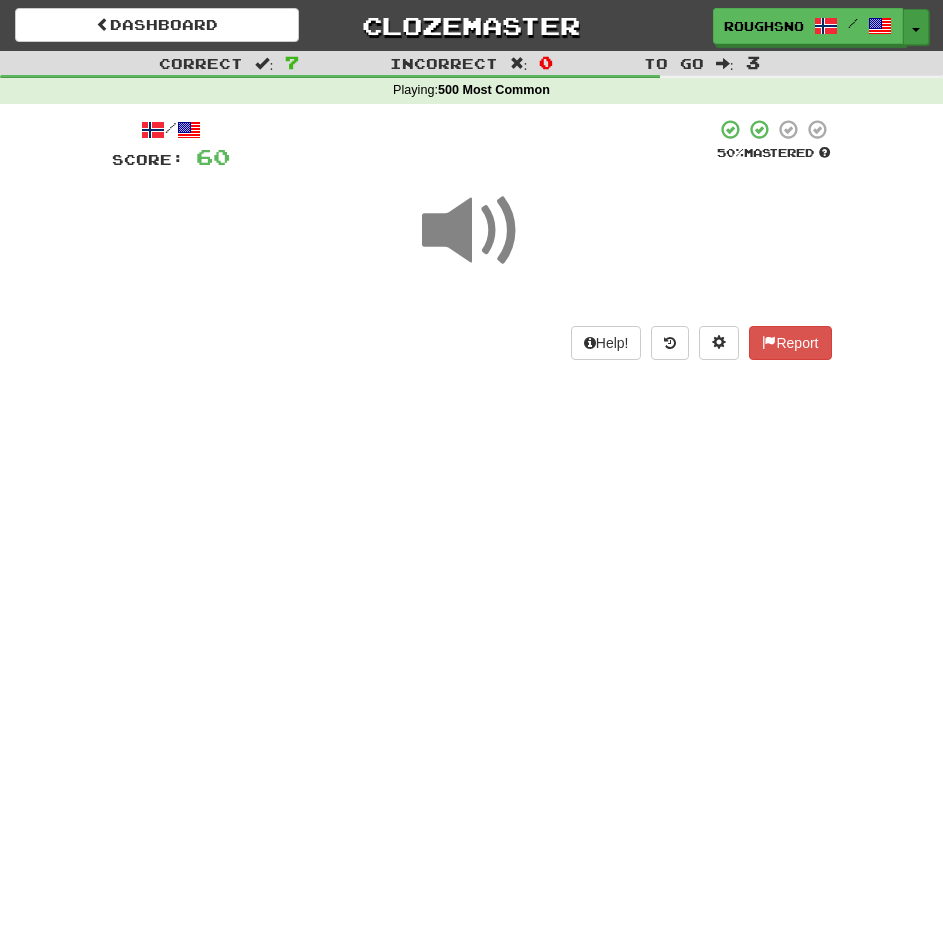 click on "Toggle Dropdown" at bounding box center [916, 27] 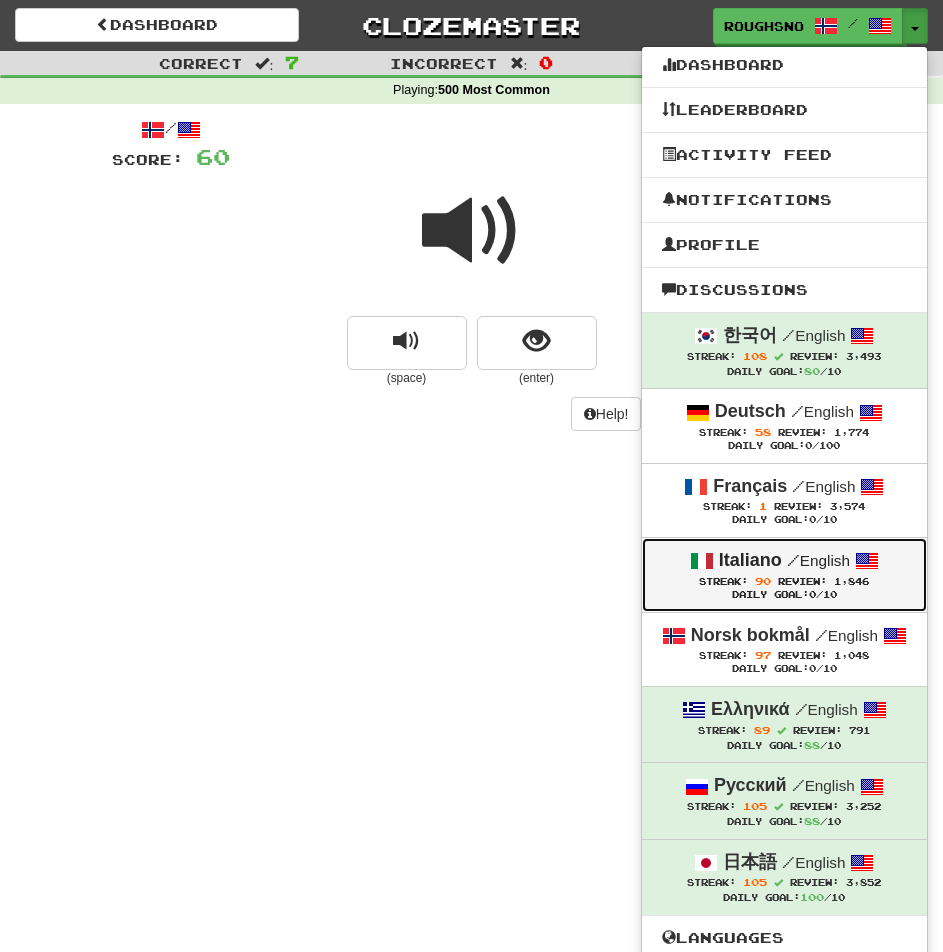click on "Streak:" at bounding box center (723, 581) 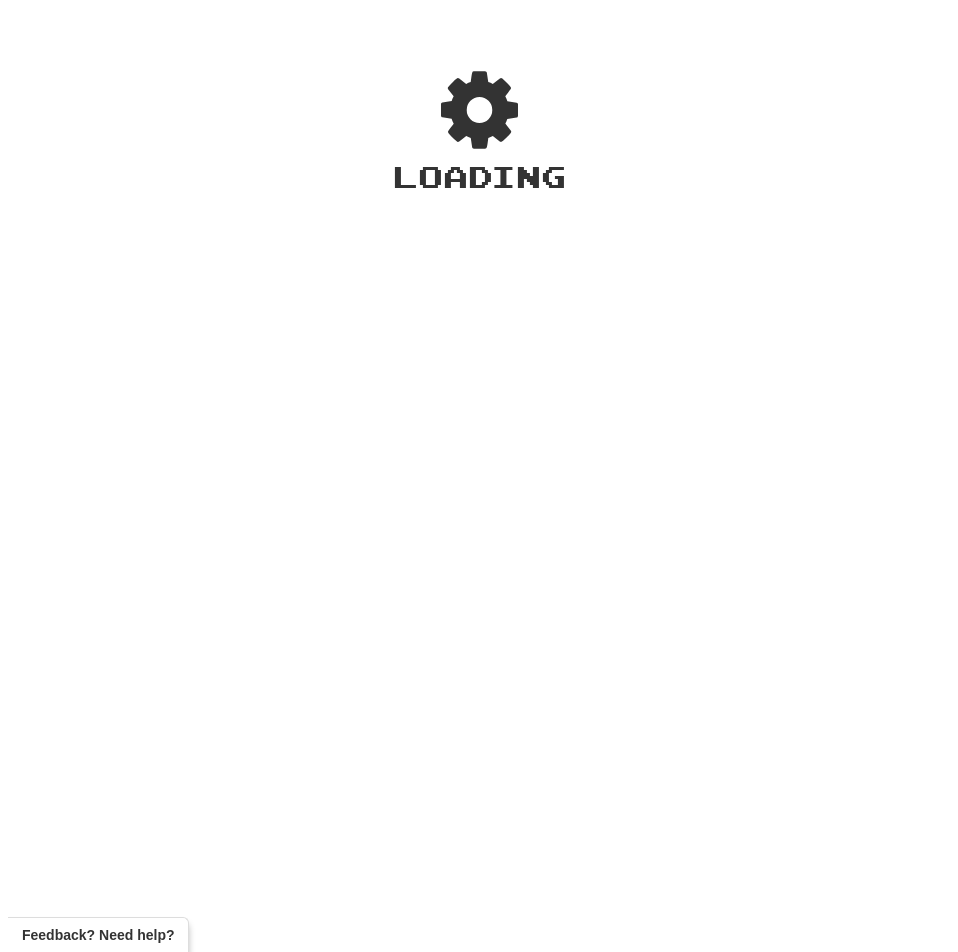 scroll, scrollTop: 0, scrollLeft: 0, axis: both 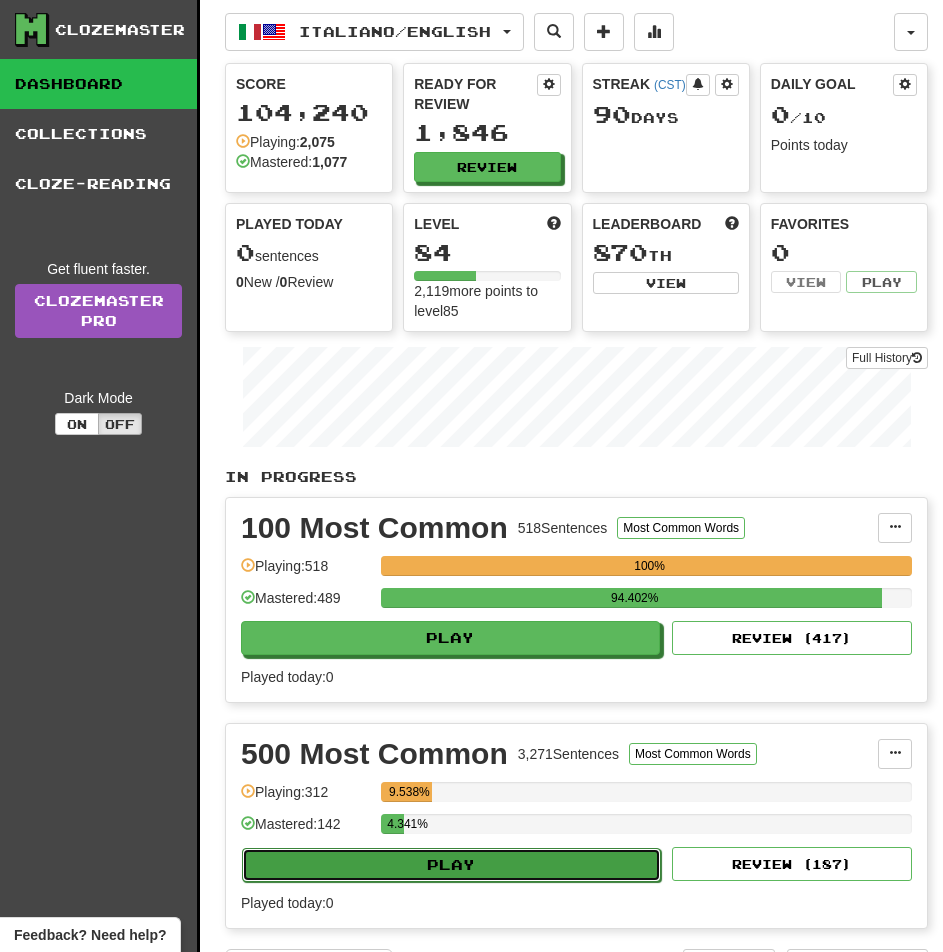 click on "Play" at bounding box center (451, 865) 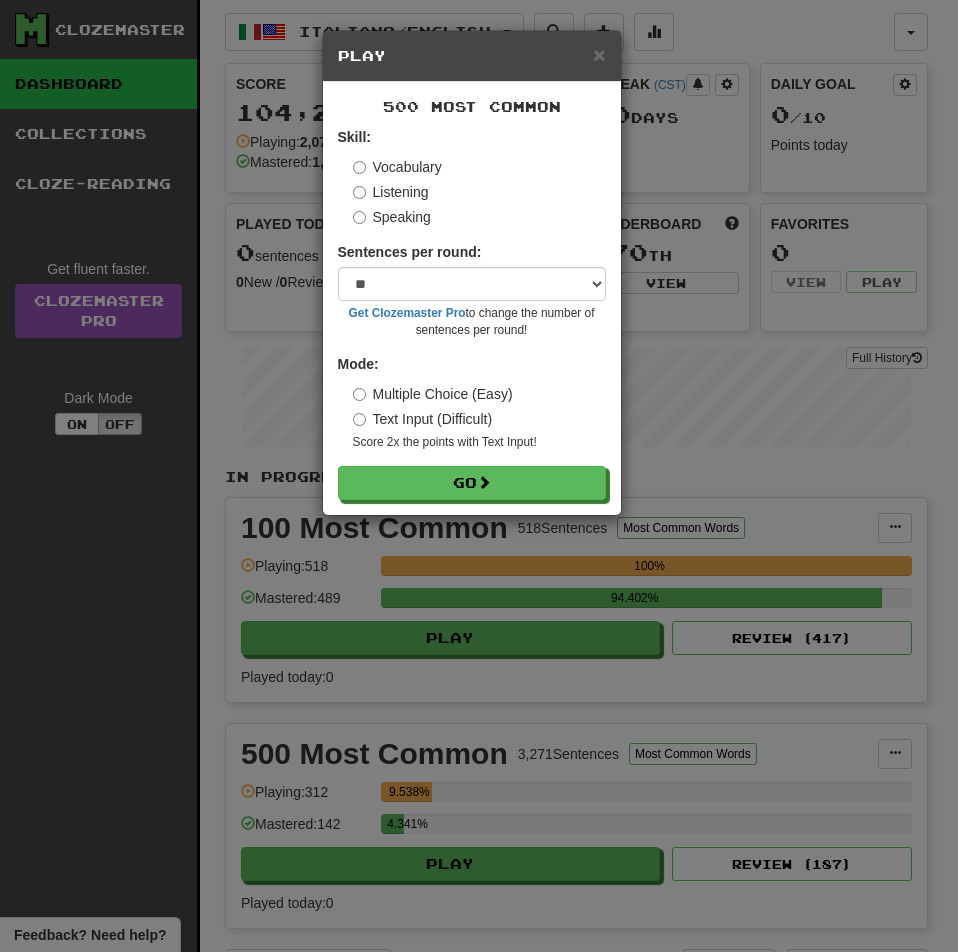 click on "Listening" at bounding box center [391, 192] 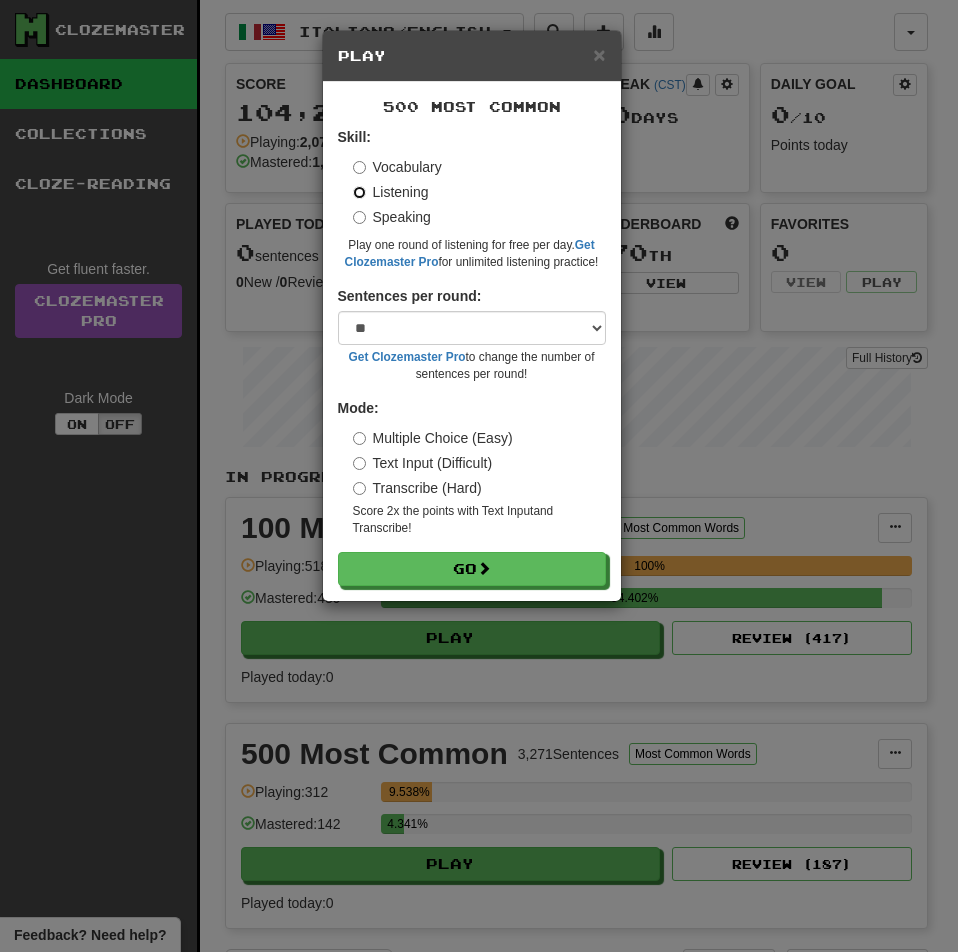 click on "Go" at bounding box center [472, 569] 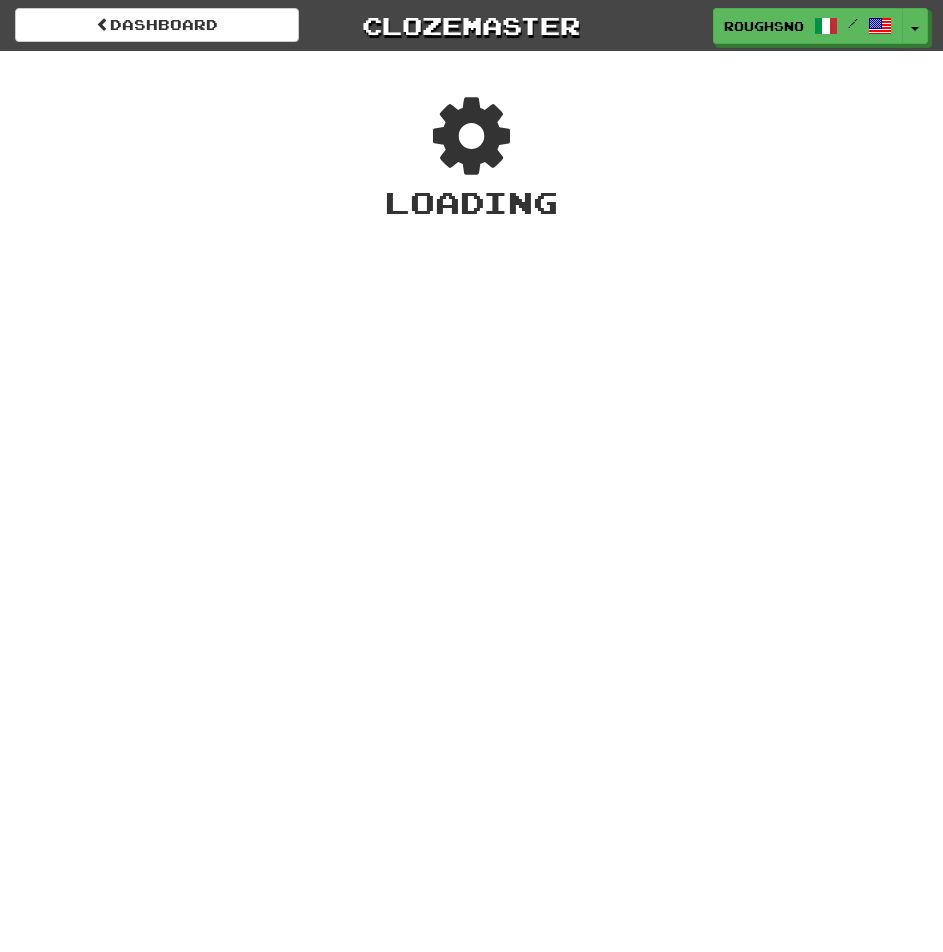 scroll, scrollTop: 0, scrollLeft: 0, axis: both 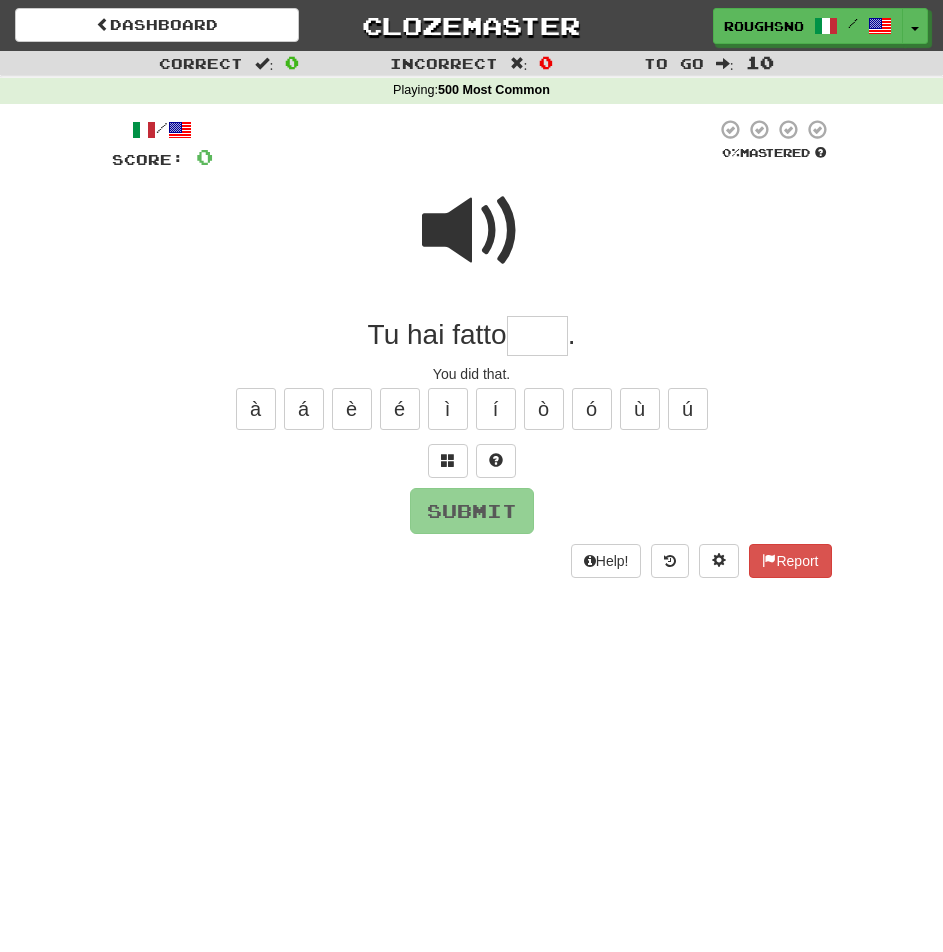 click at bounding box center (472, 231) 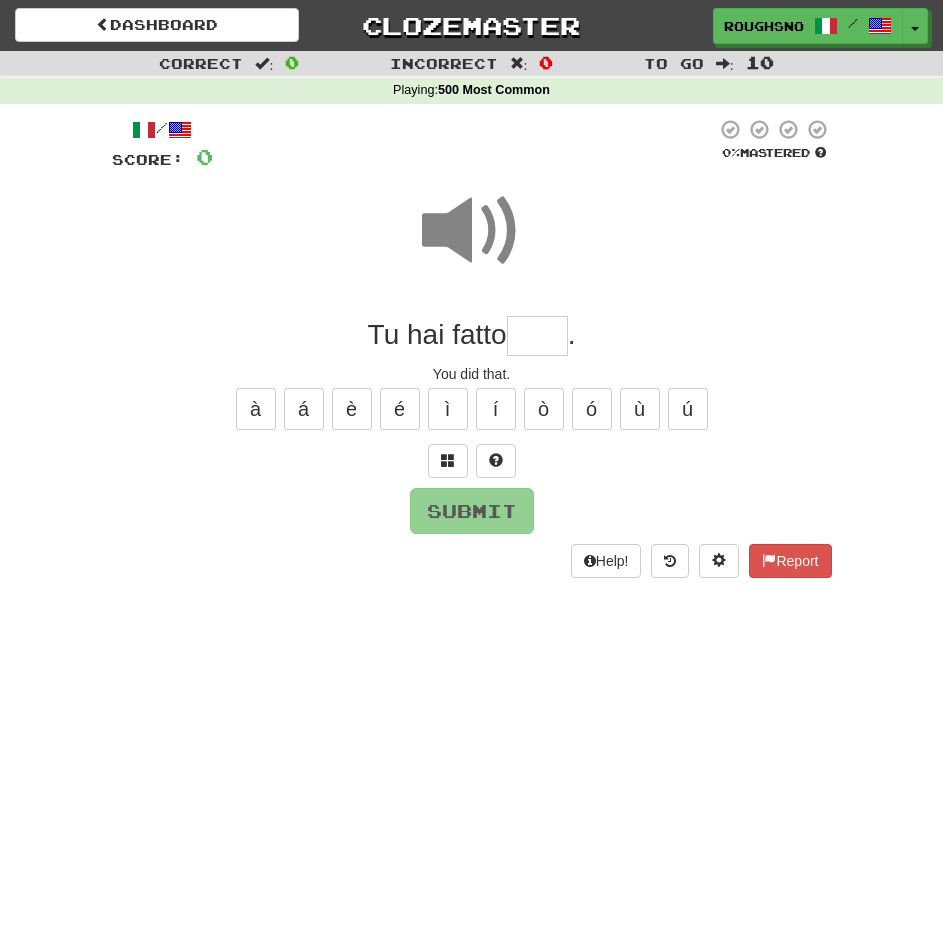 click at bounding box center [537, 336] 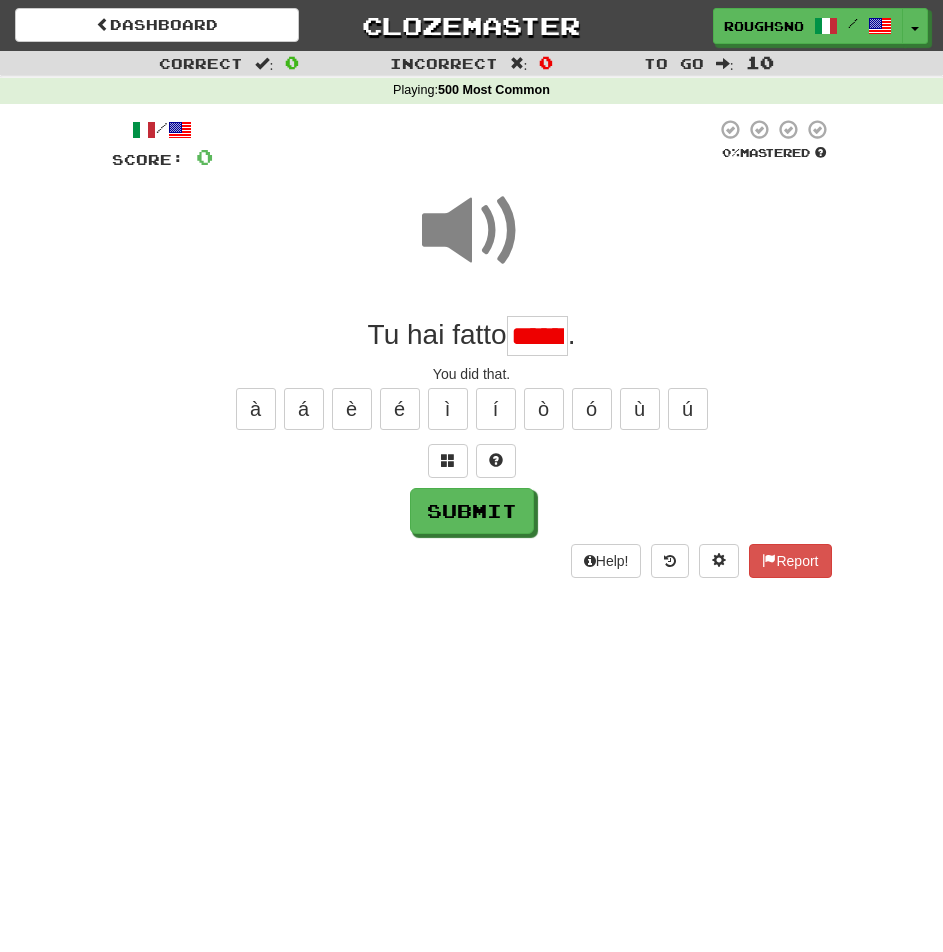 type on "******" 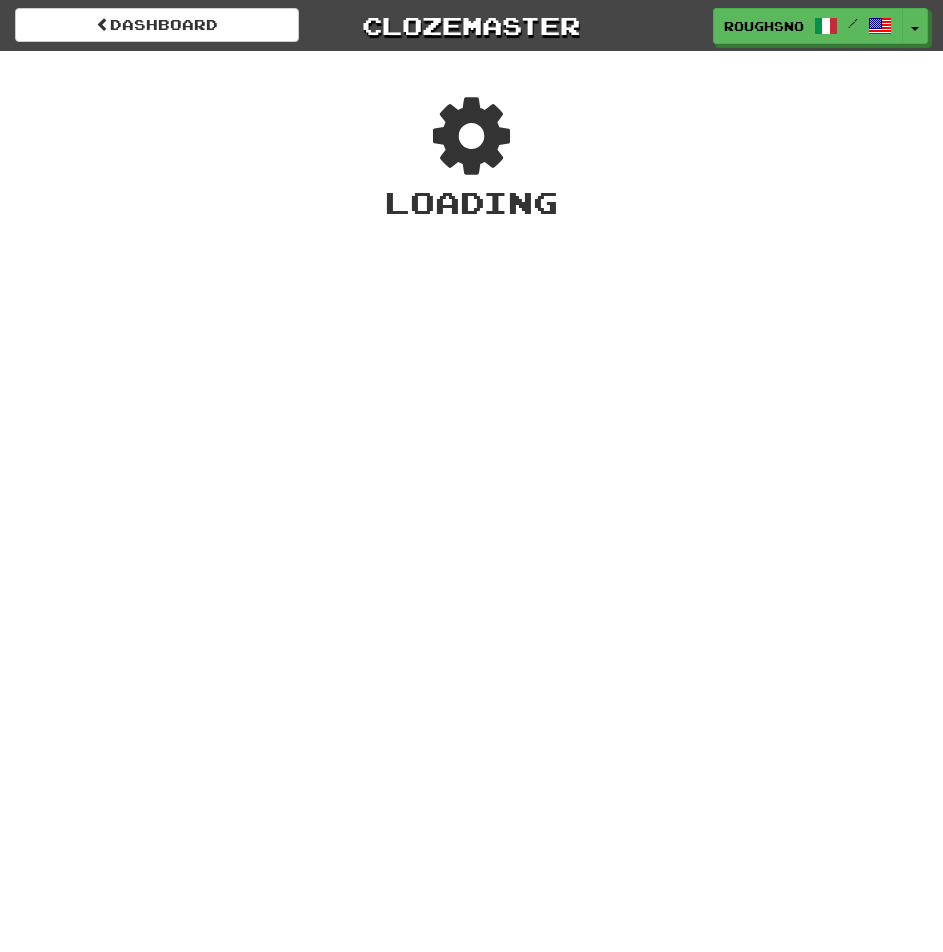 scroll, scrollTop: 0, scrollLeft: 0, axis: both 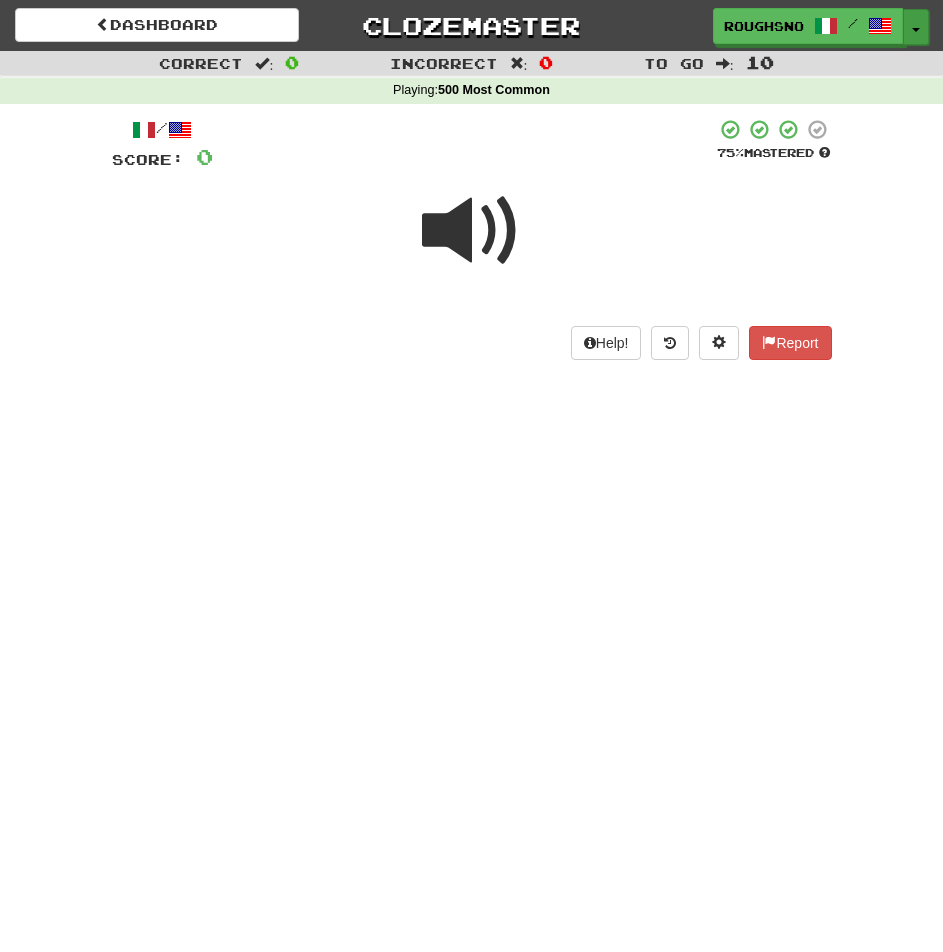 click on "Toggle Dropdown" at bounding box center (916, 27) 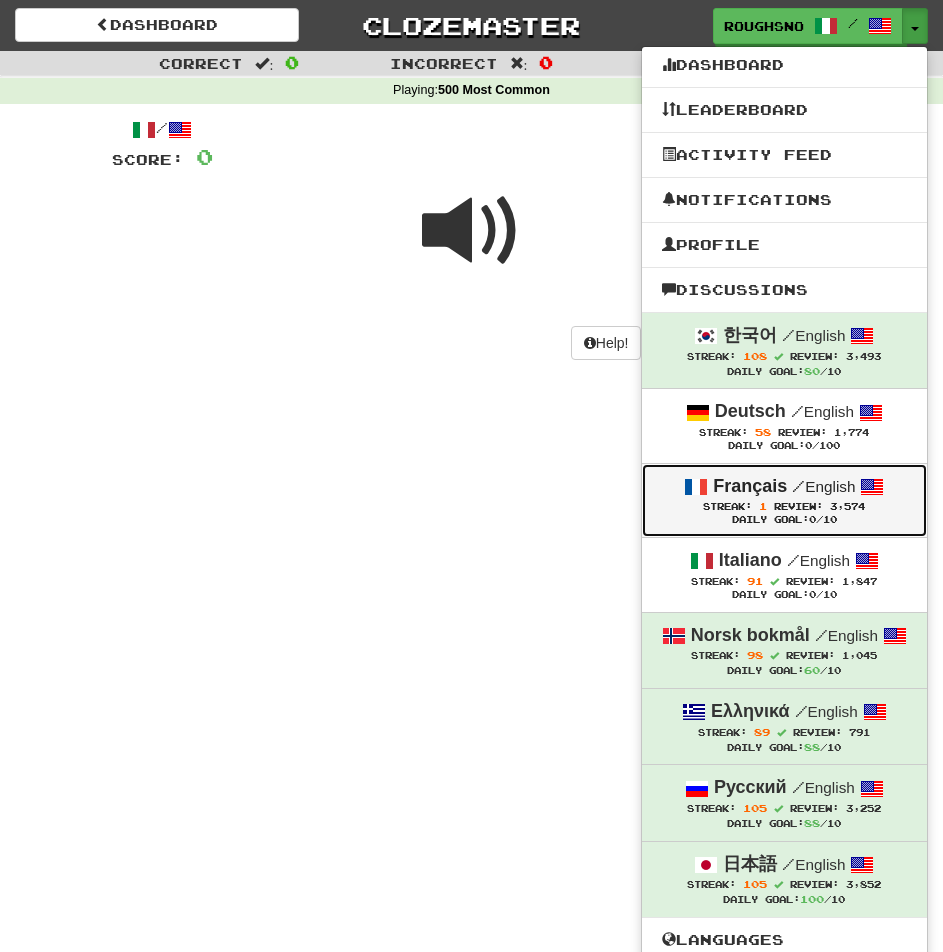 click on "Français
/
English
Streak:
1
Review:
3,574
Daily Goal:  0 /10" at bounding box center [784, 500] 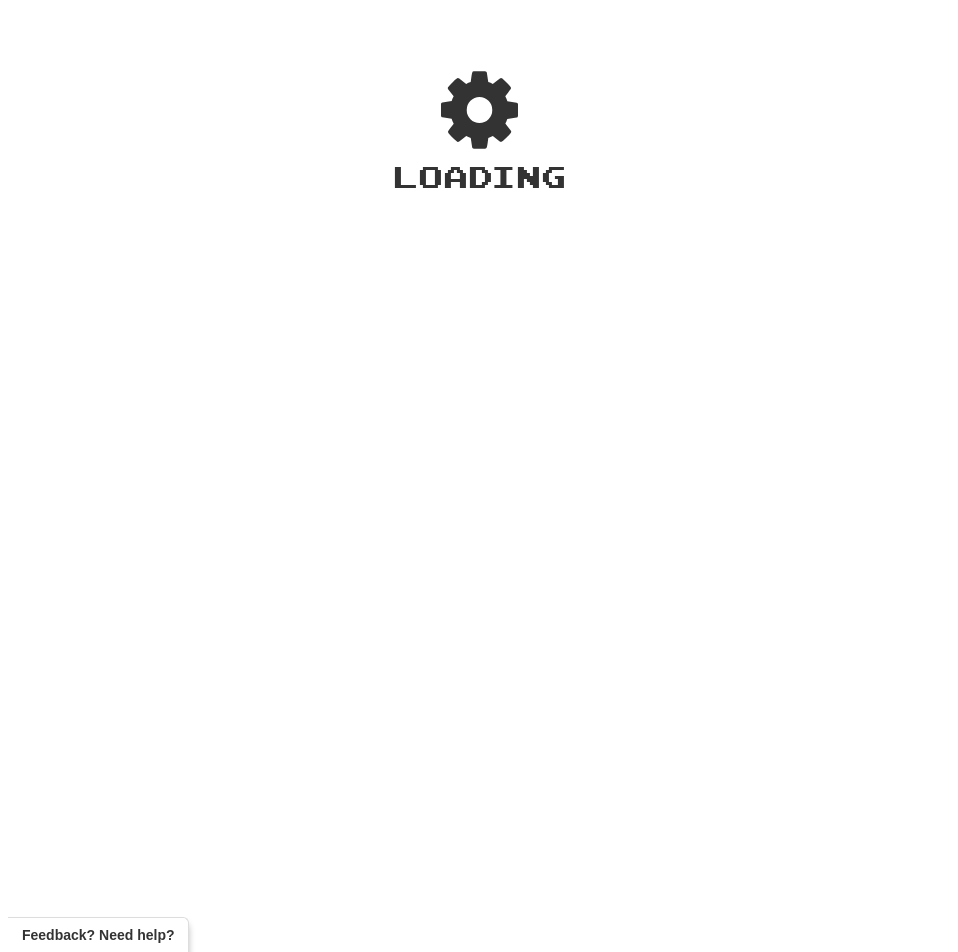 scroll, scrollTop: 0, scrollLeft: 0, axis: both 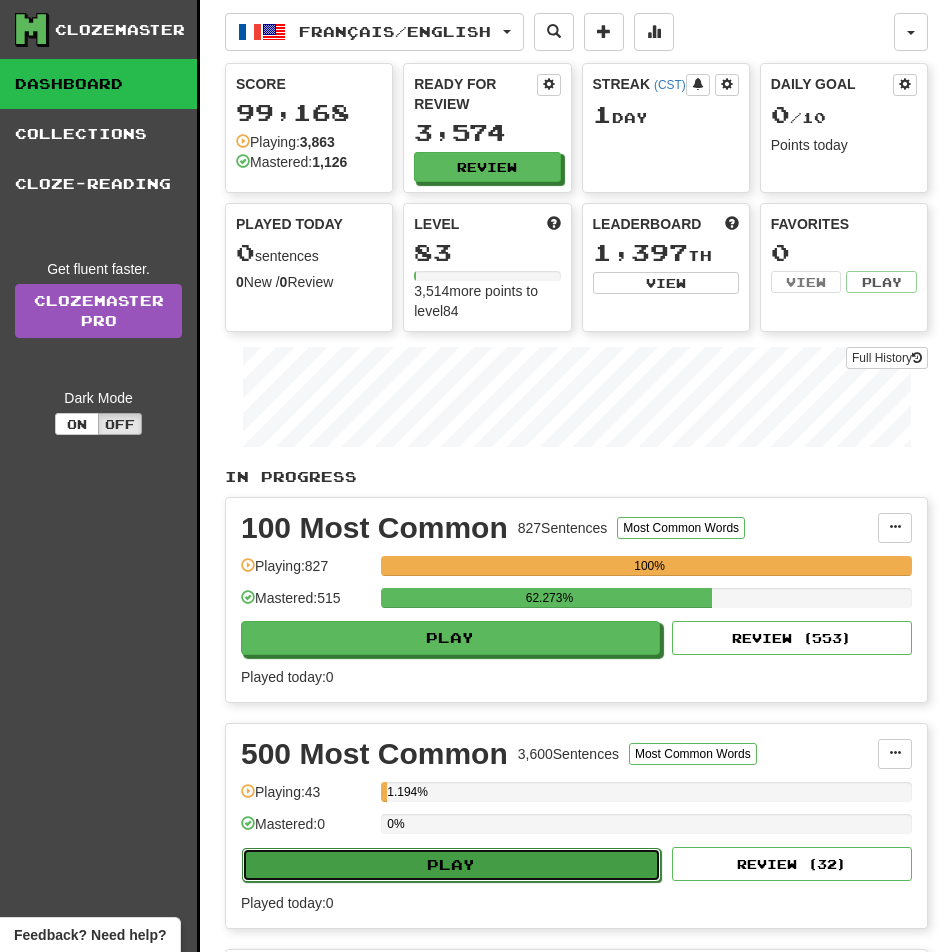 click on "Play" at bounding box center [451, 865] 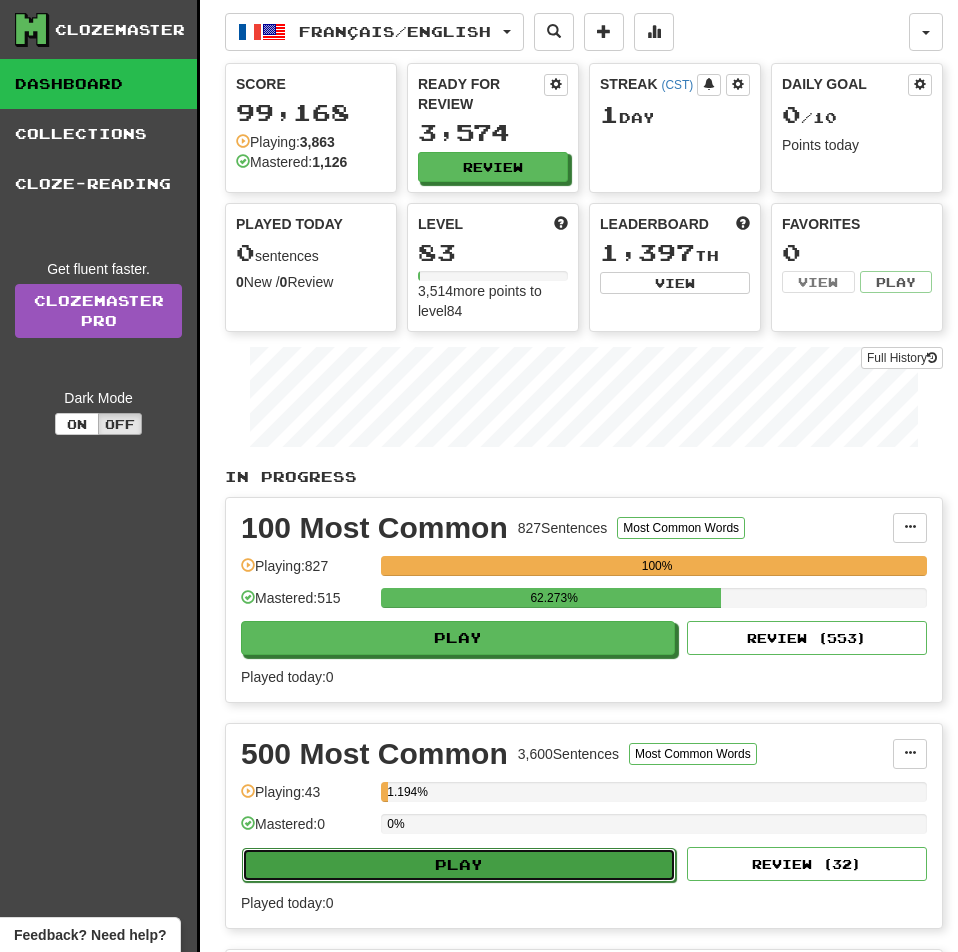 select on "**" 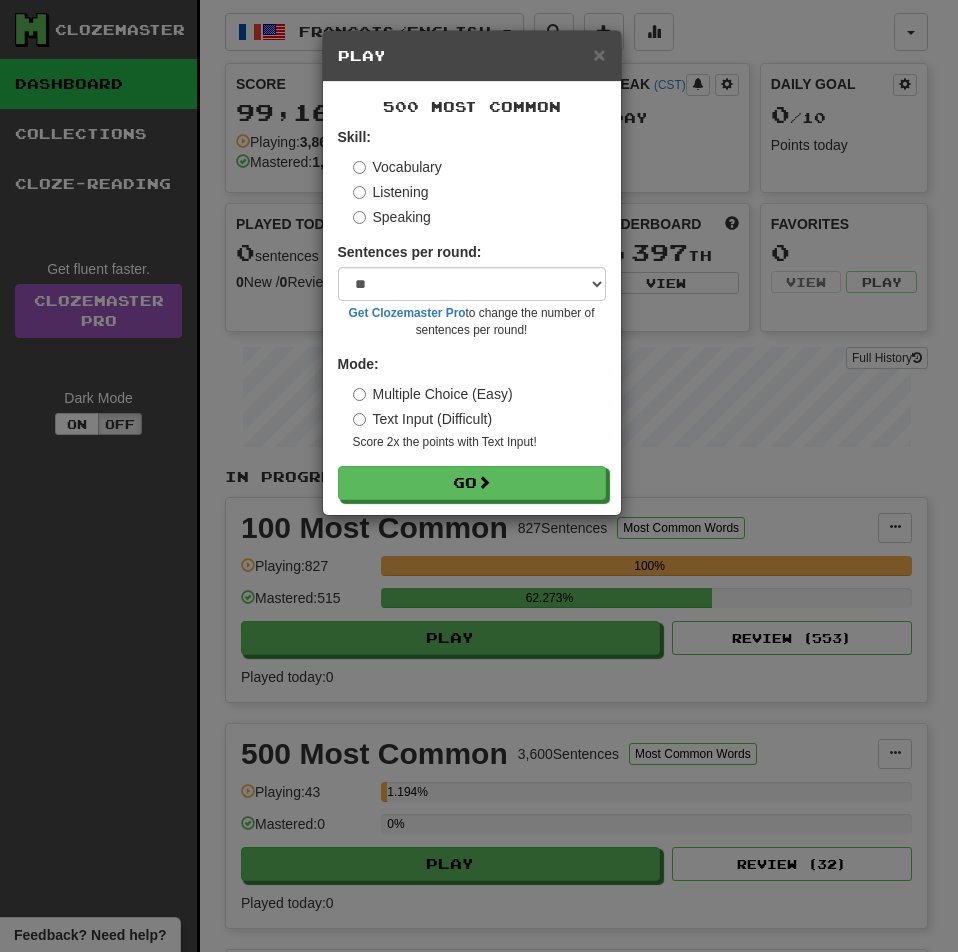 click on "Listening" at bounding box center (391, 192) 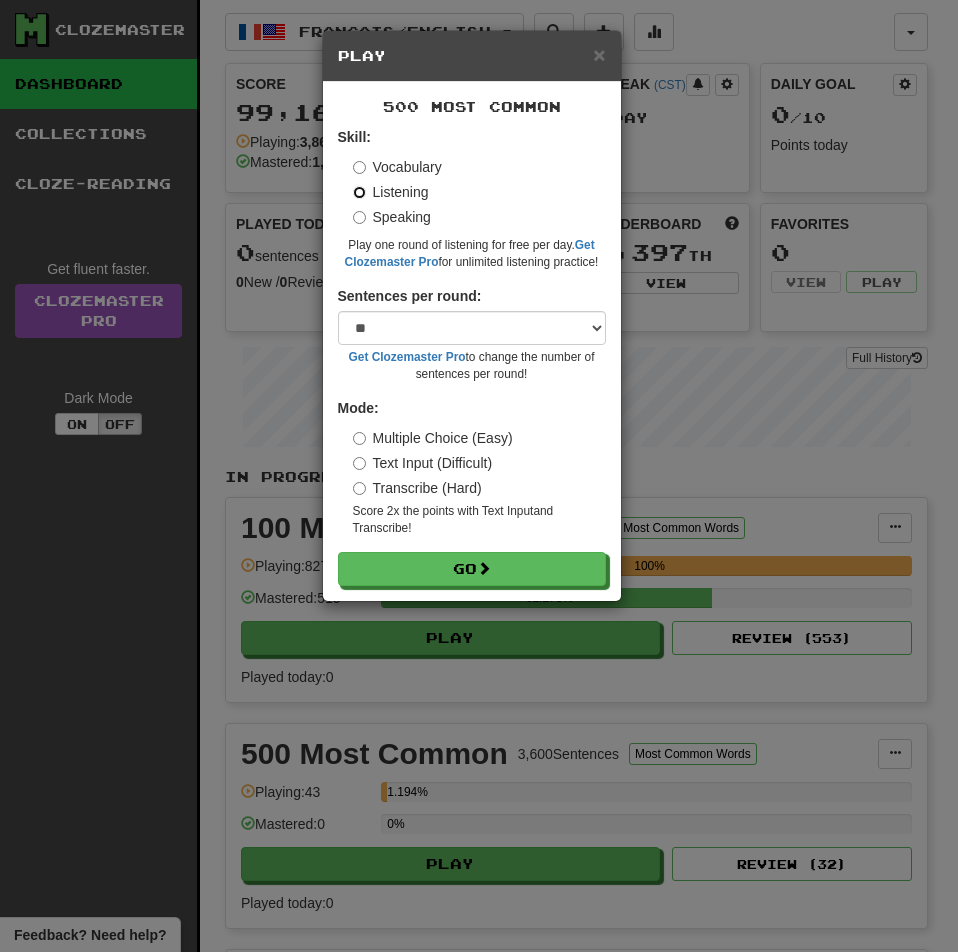 click on "Go" at bounding box center [472, 569] 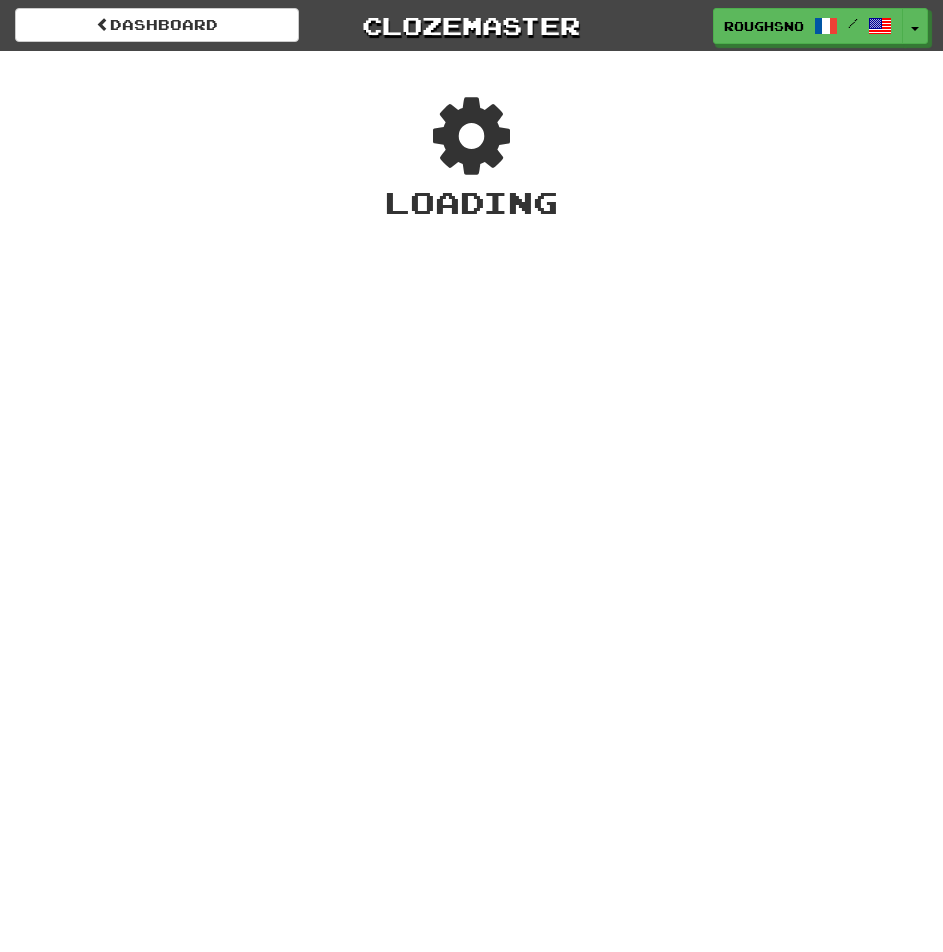 scroll, scrollTop: 0, scrollLeft: 0, axis: both 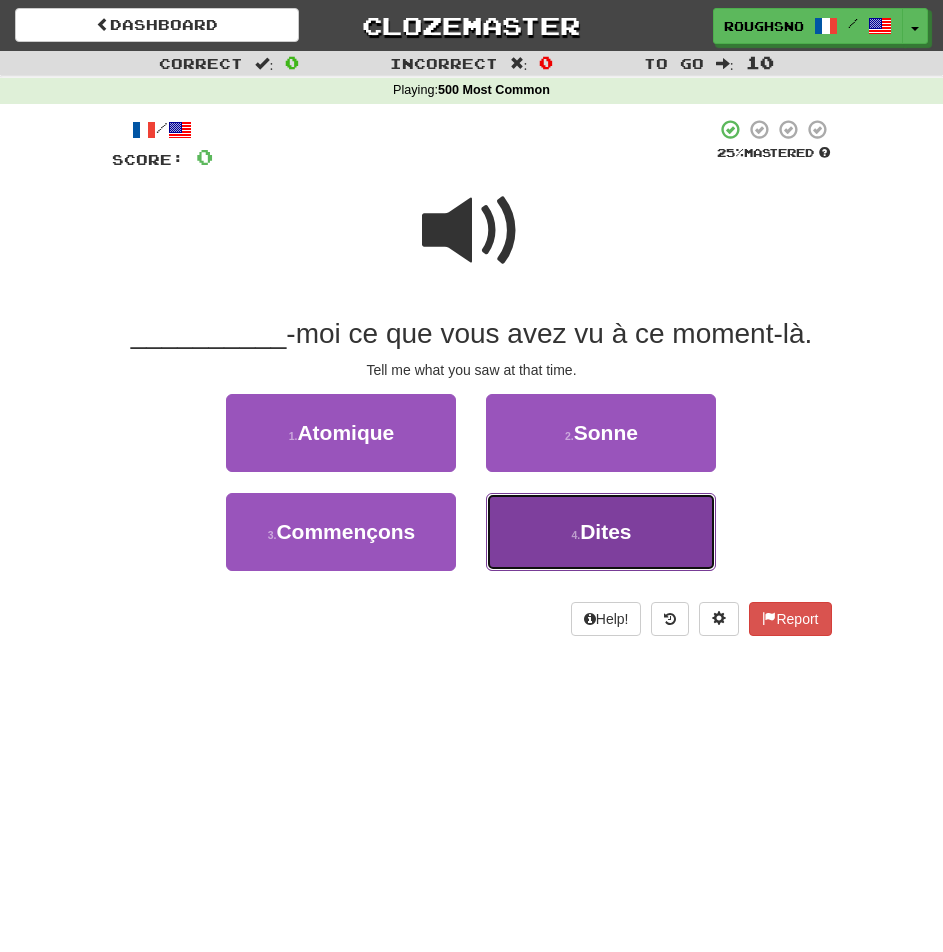 click on "4 . Dites" at bounding box center [601, 532] 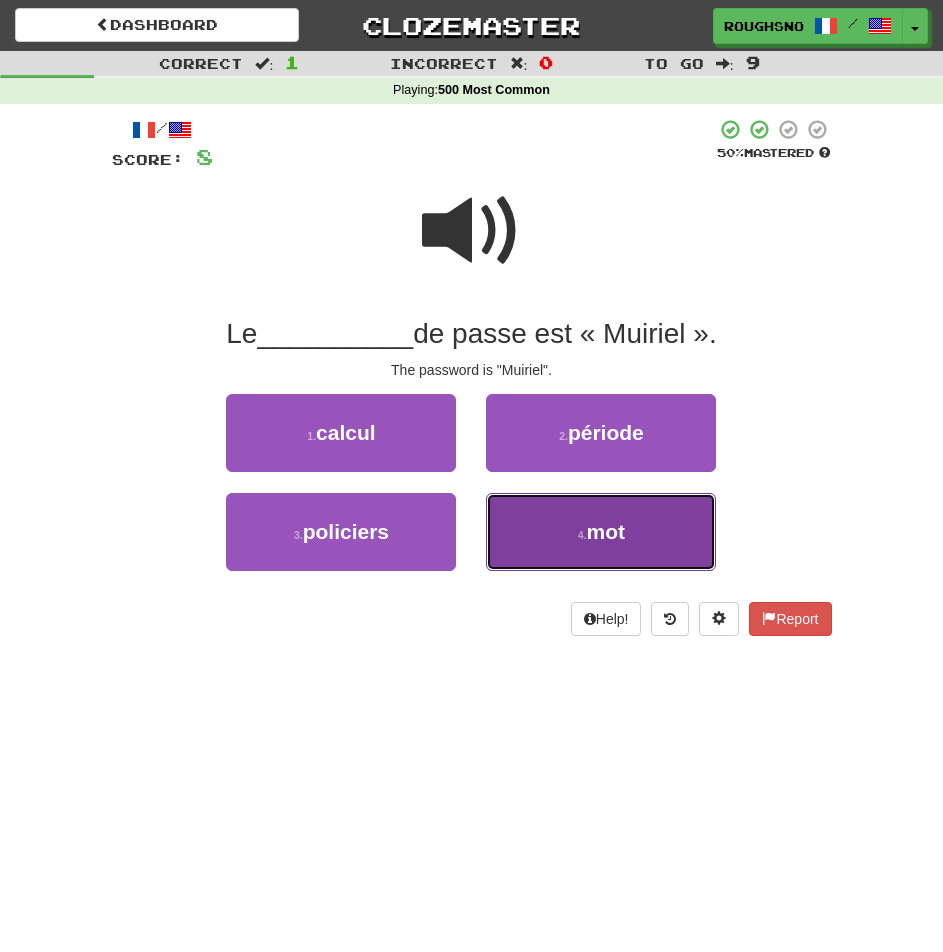 click on "4 .  mot" at bounding box center [601, 532] 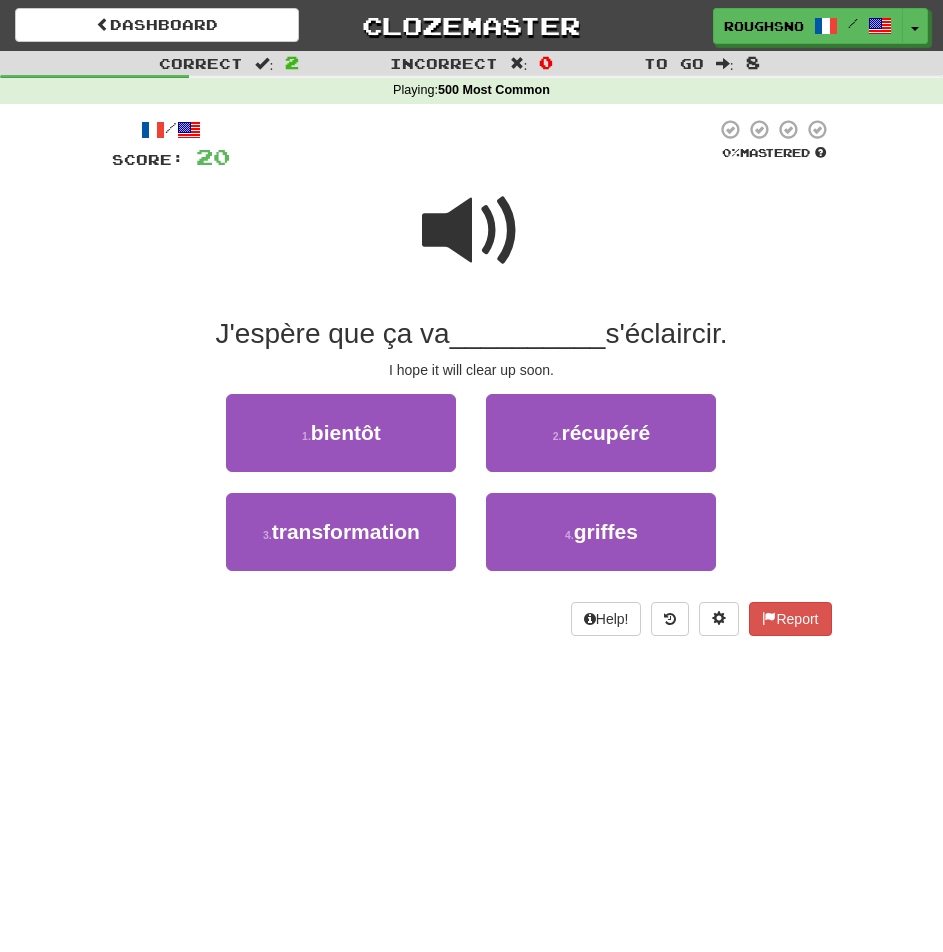click at bounding box center [472, 231] 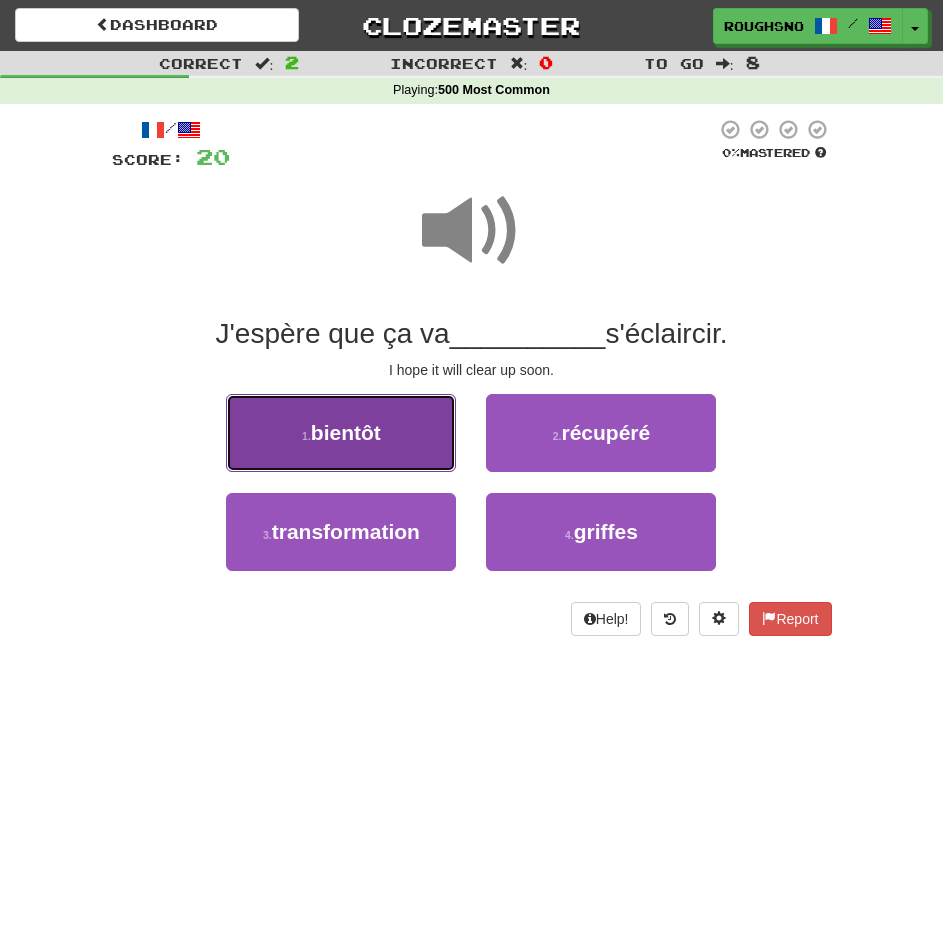 click on "1 .  bientôt" at bounding box center [341, 433] 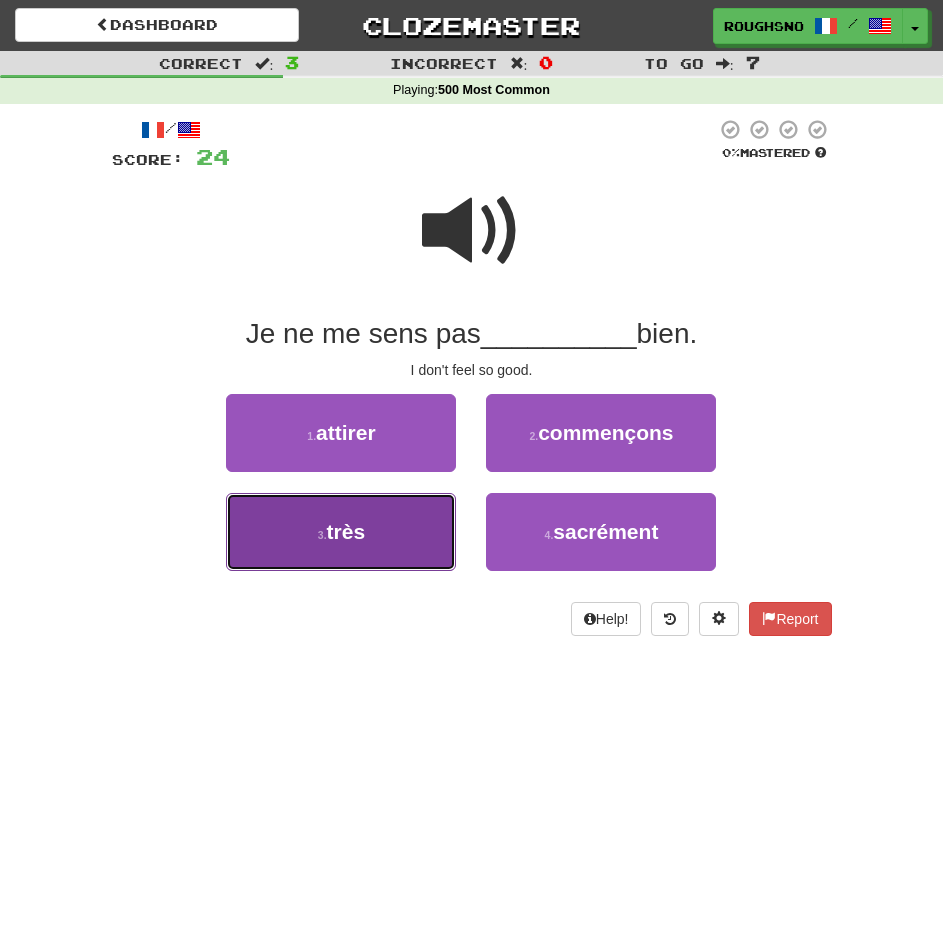 click on "3 .  très" at bounding box center (341, 532) 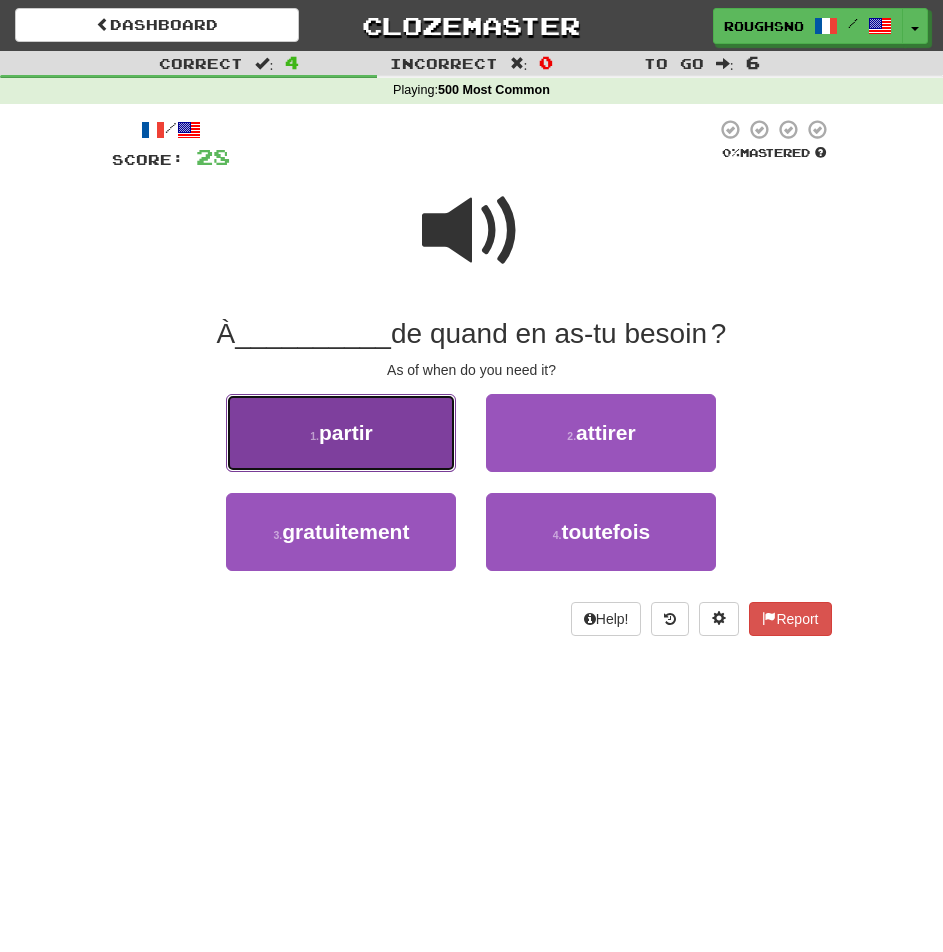 click on "1 .  partir" at bounding box center [341, 433] 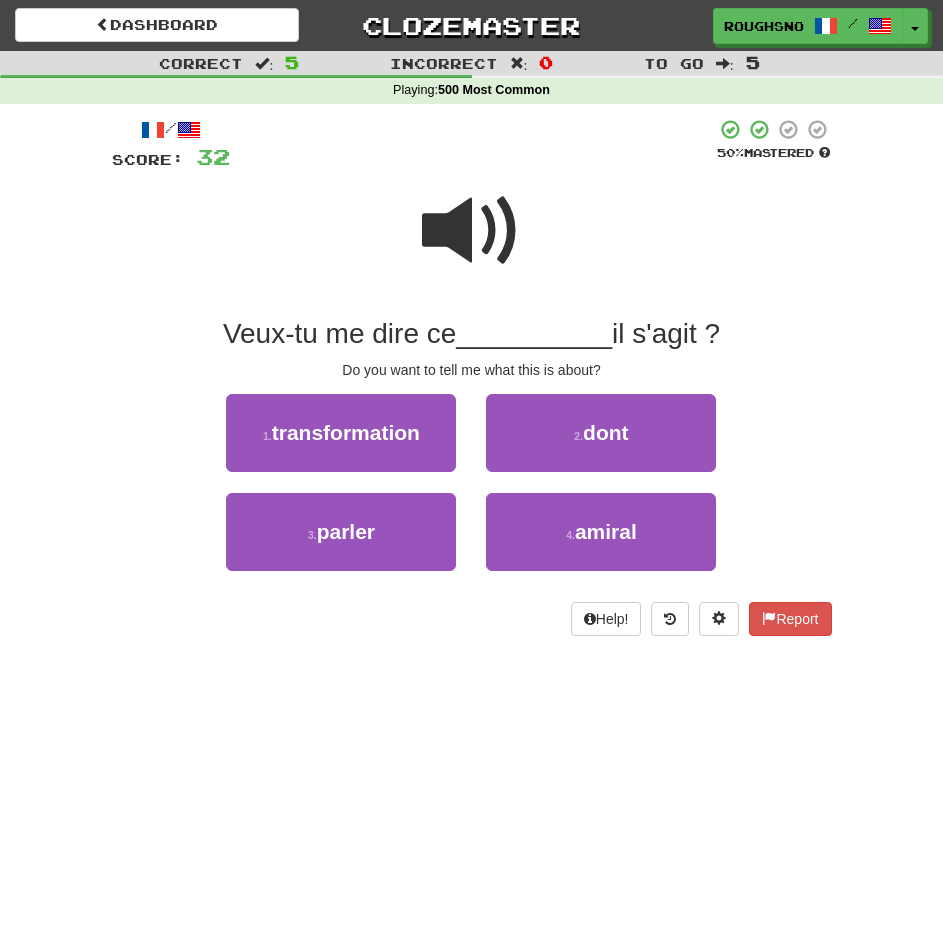 click at bounding box center [472, 231] 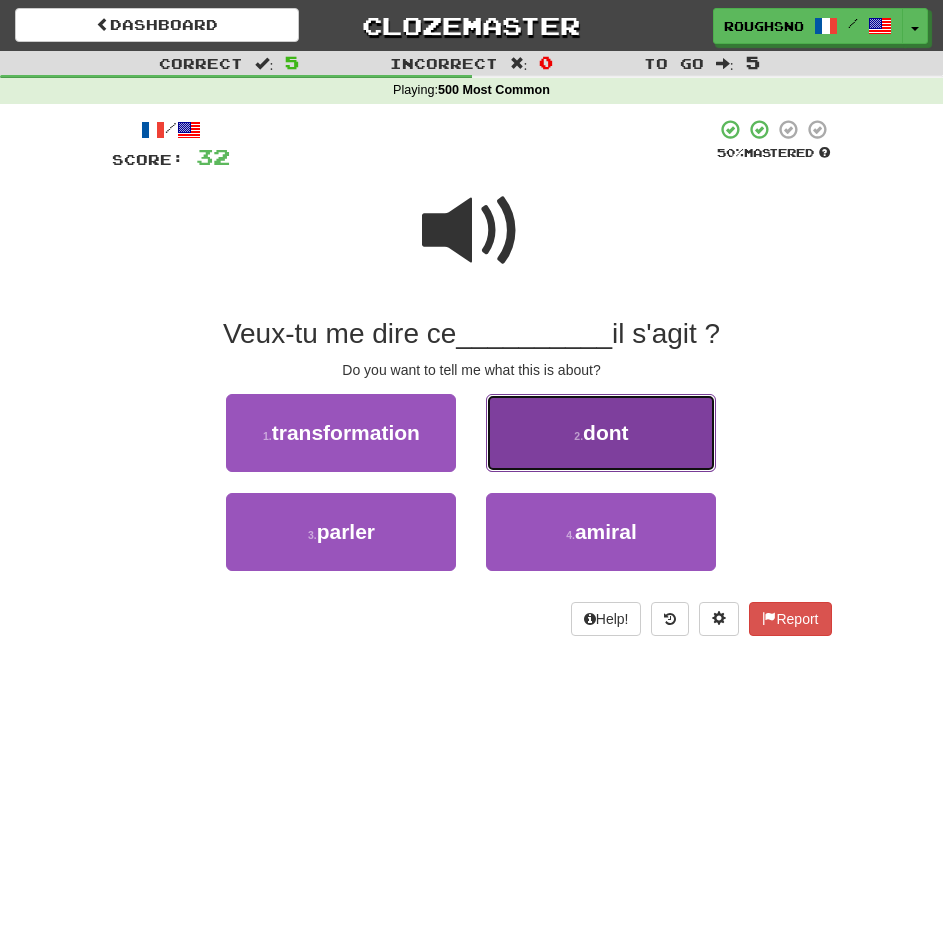 click on "dont" at bounding box center [605, 432] 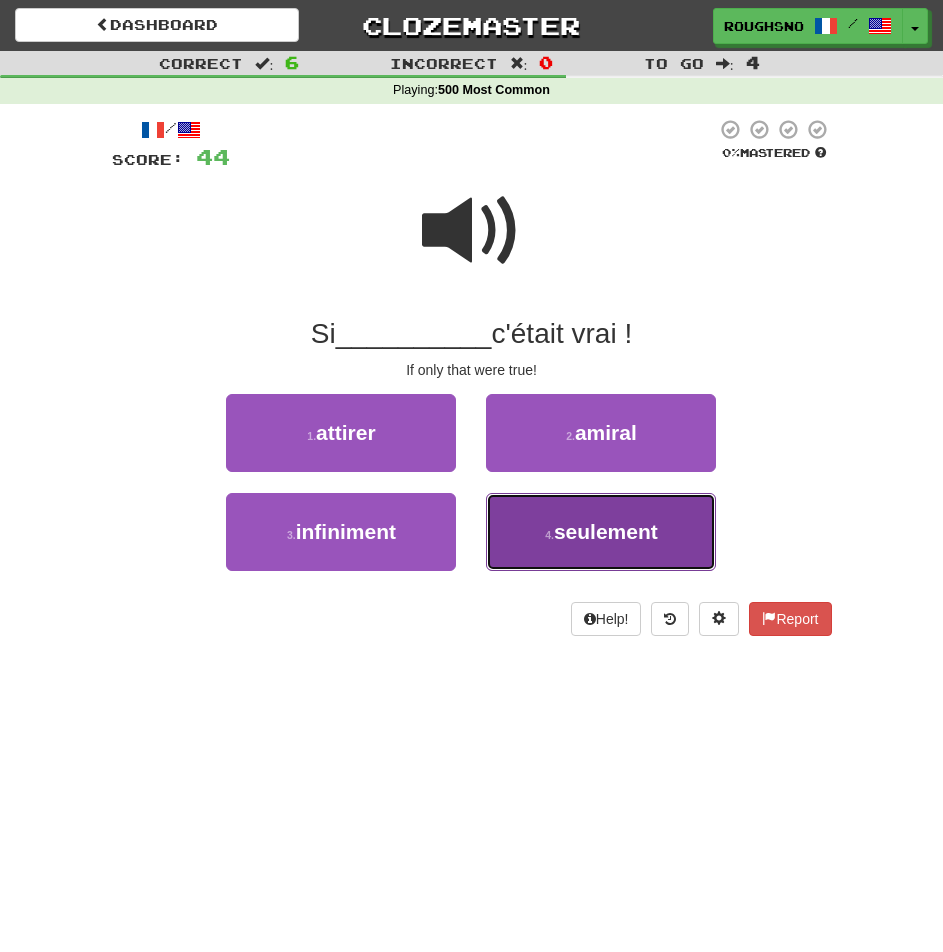click on "4 .  seulement" at bounding box center [601, 532] 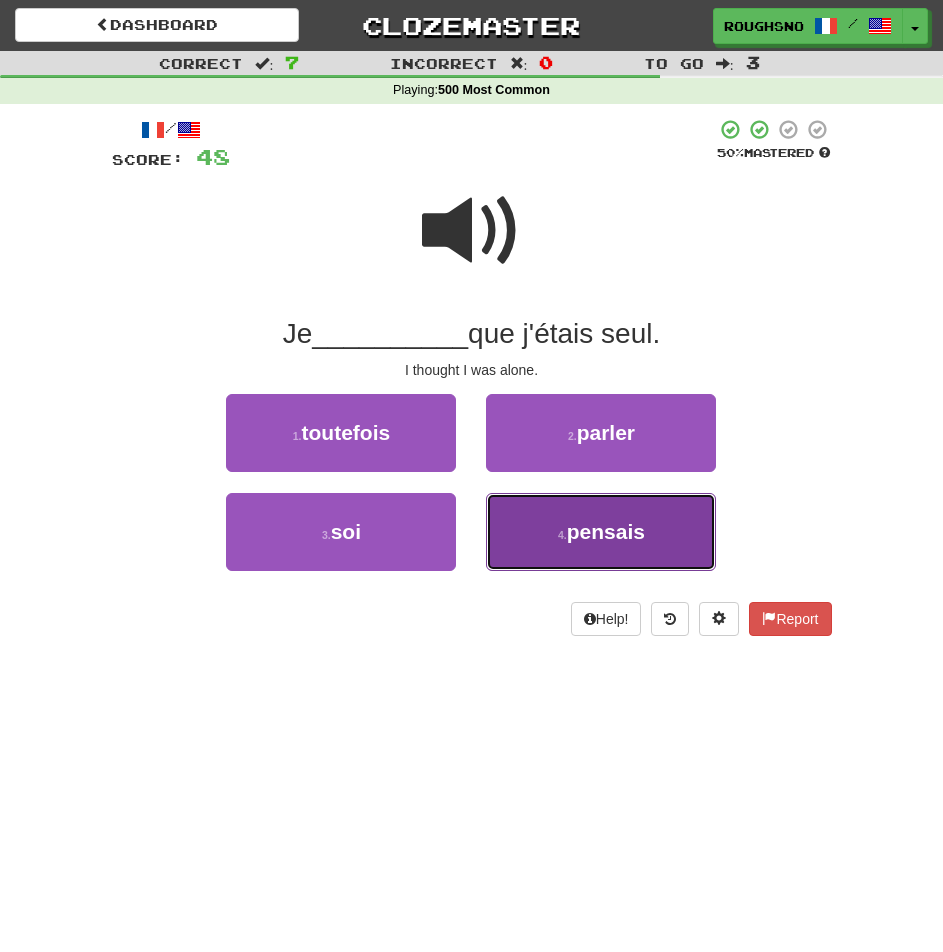 click on "4 .  pensais" at bounding box center [601, 532] 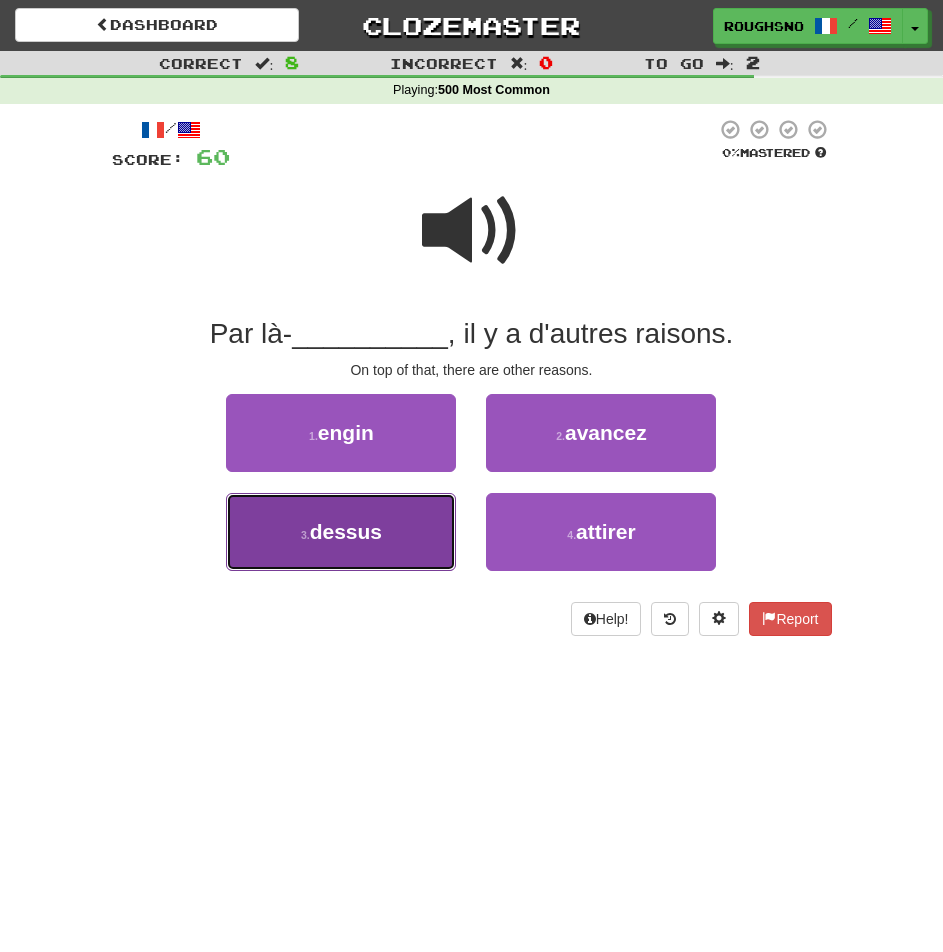 click on "dessus" at bounding box center (346, 531) 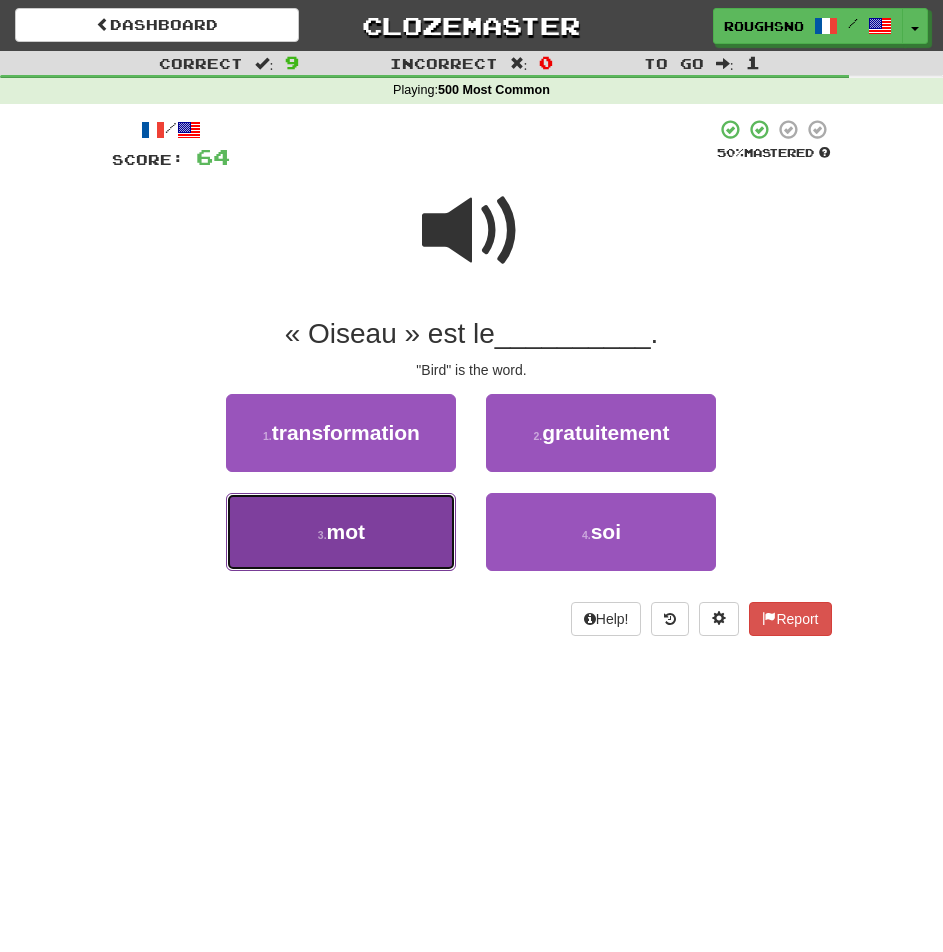 click on "3 .  mot" at bounding box center [341, 532] 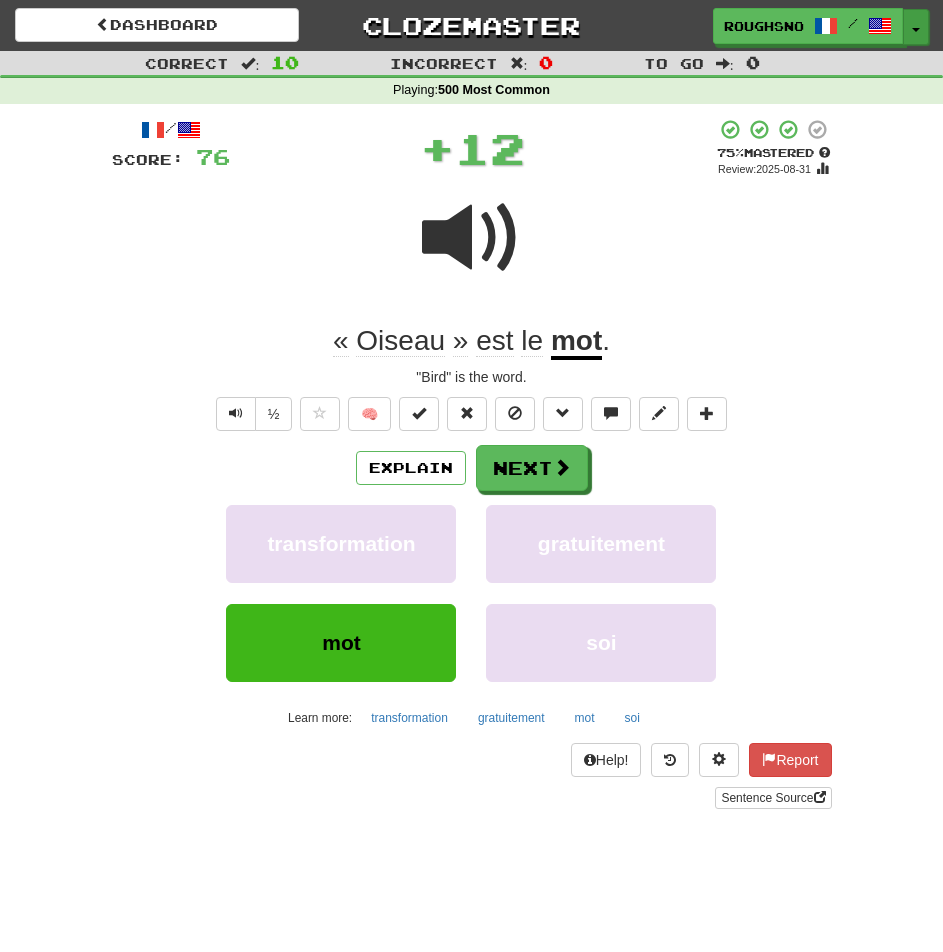 click on "Toggle Dropdown" at bounding box center [916, 27] 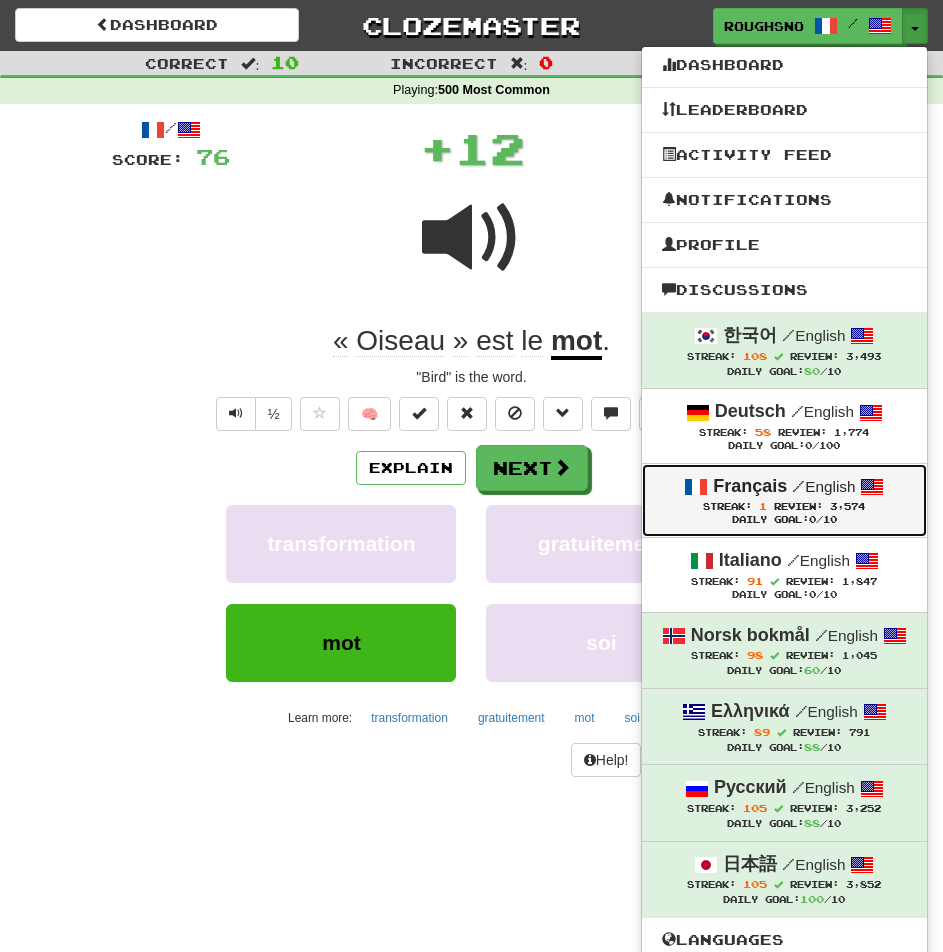 click on "Français
/
English" at bounding box center [784, 487] 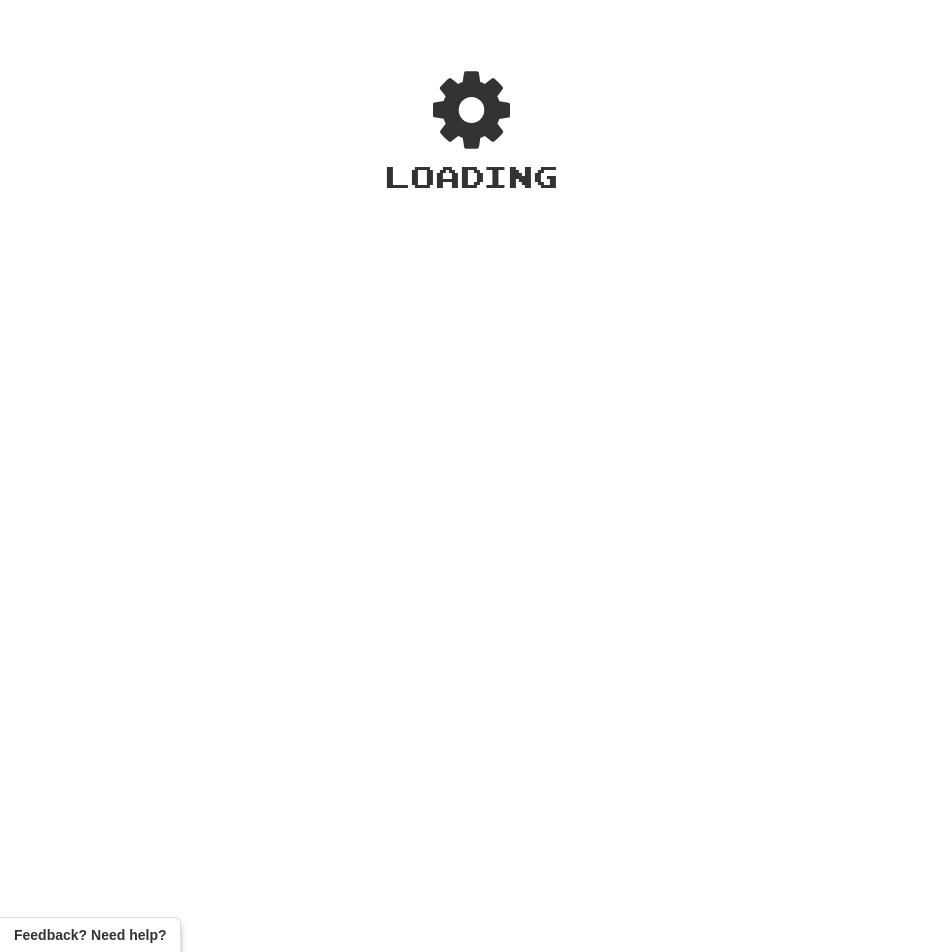 scroll, scrollTop: 0, scrollLeft: 0, axis: both 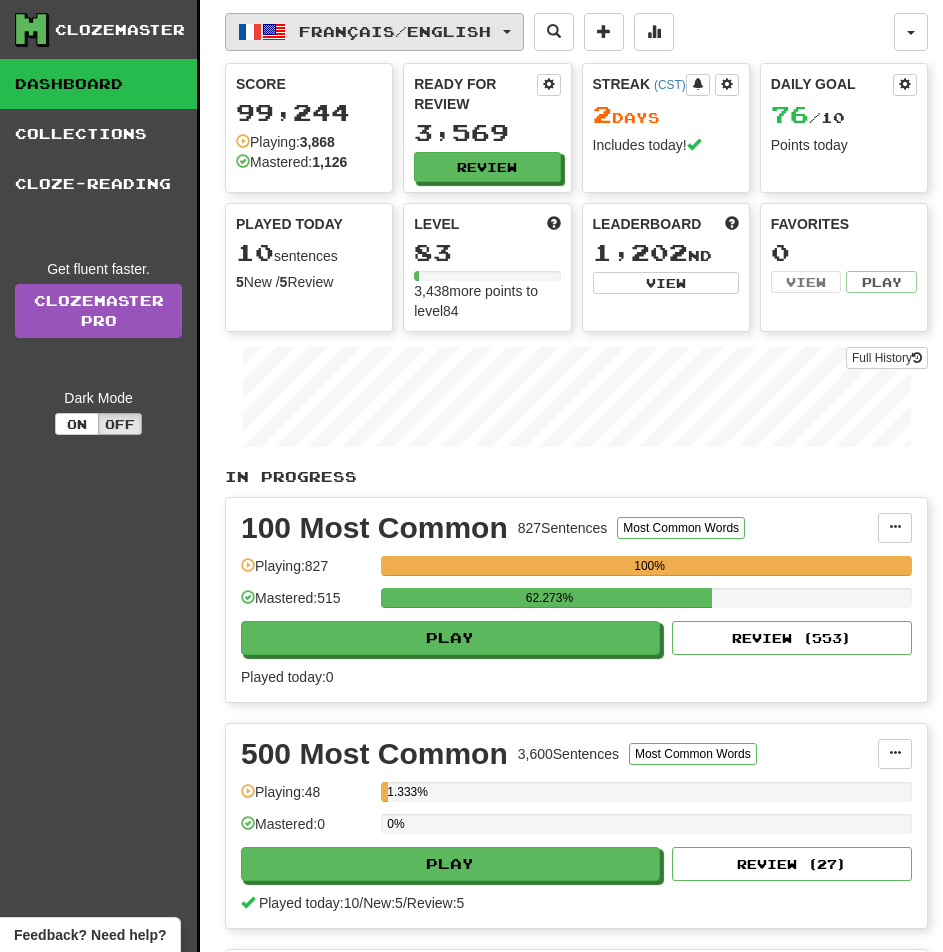 click on "Français  /  English" at bounding box center [395, 31] 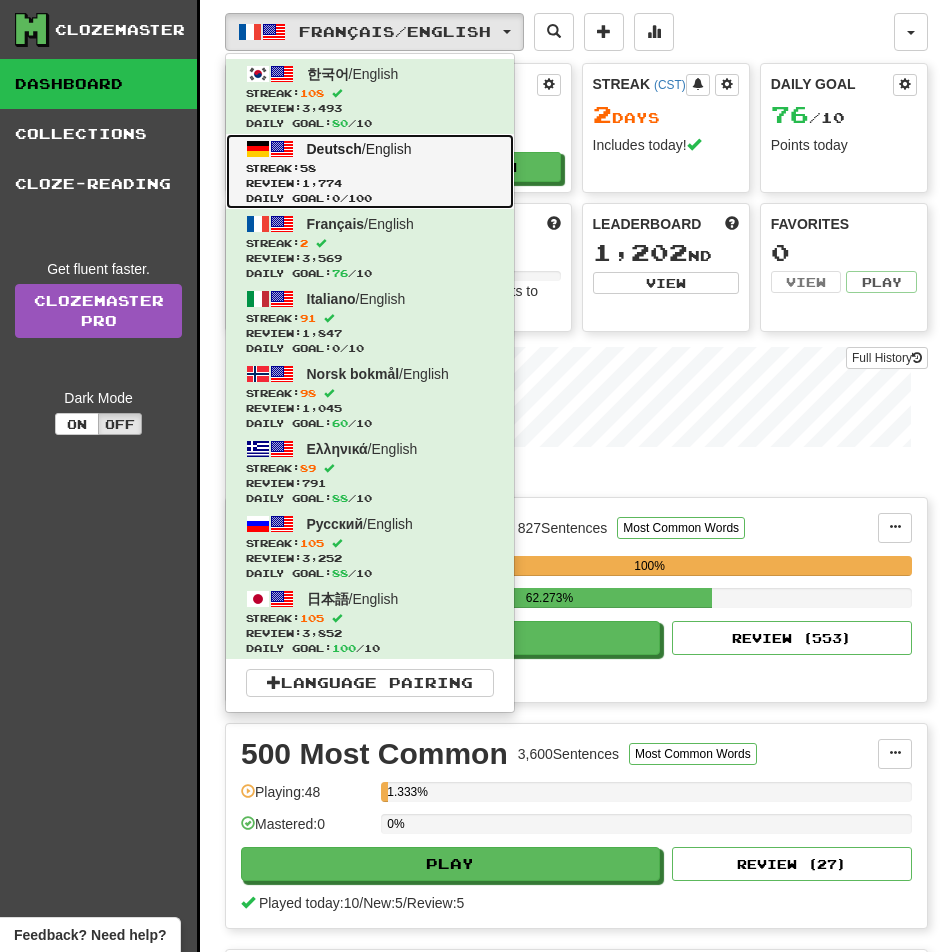 click on "Deutsch" at bounding box center (334, 149) 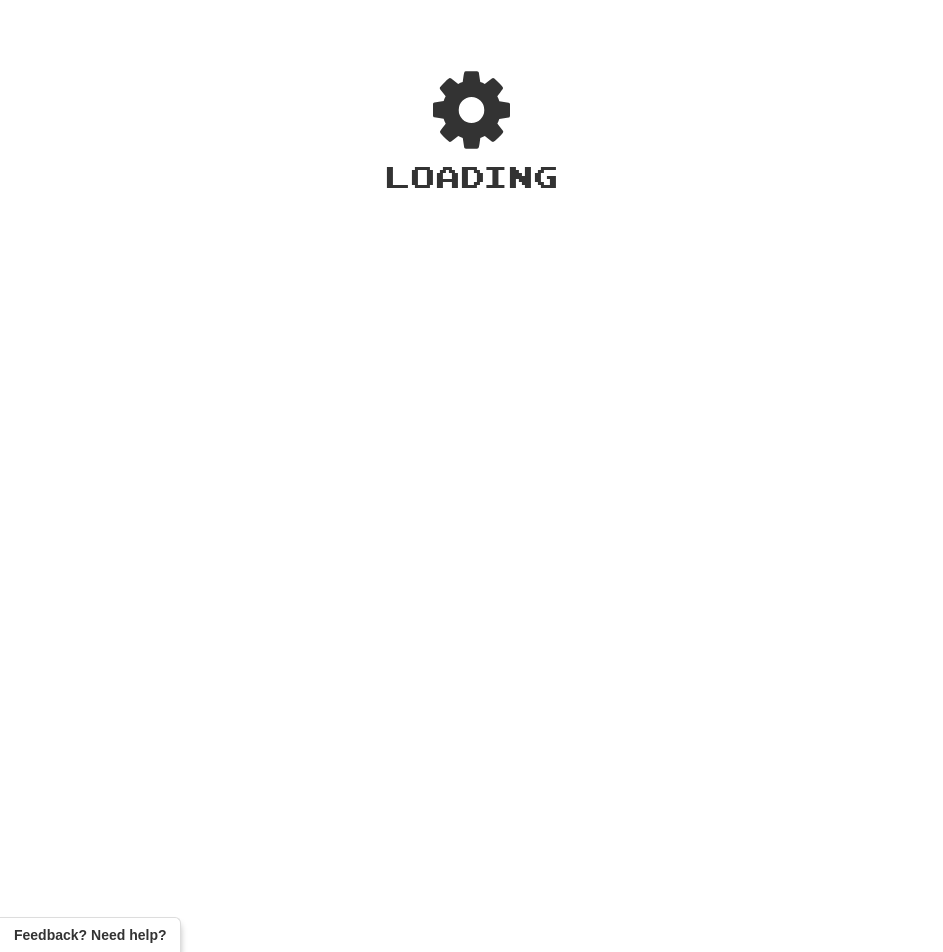 scroll, scrollTop: 0, scrollLeft: 0, axis: both 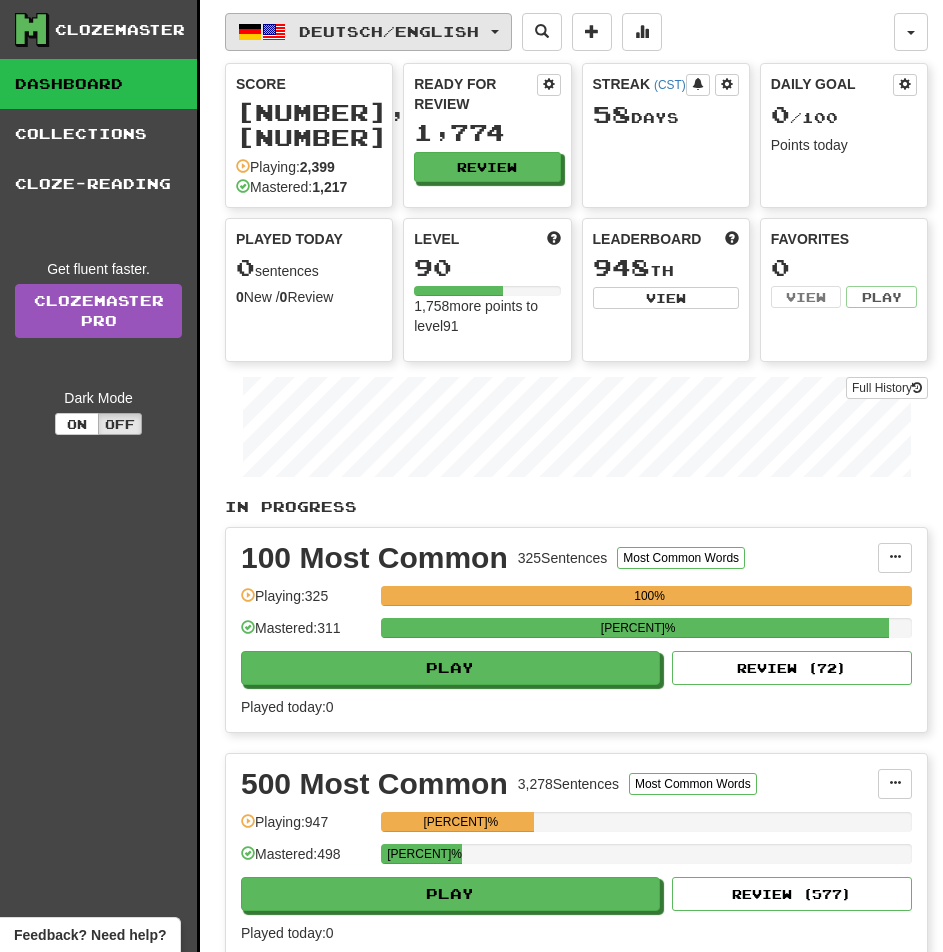 click on "Deutsch  /  English" at bounding box center [368, 32] 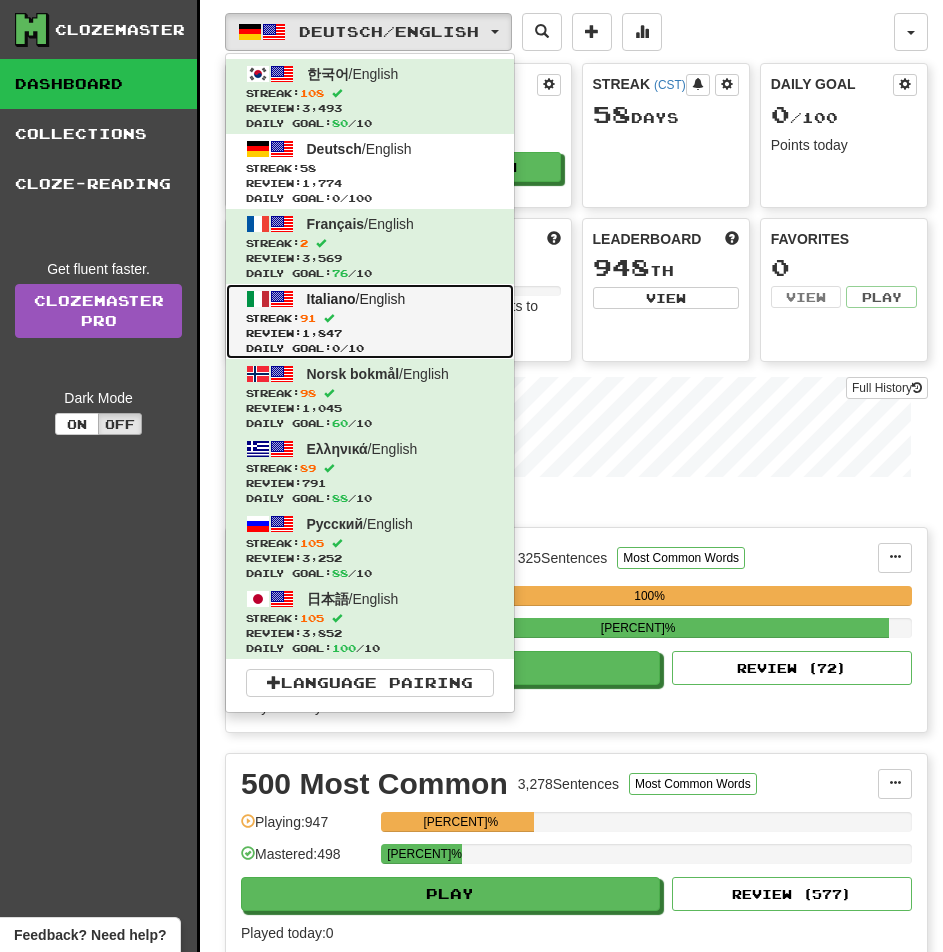 click on "Streak:  91" at bounding box center [370, 318] 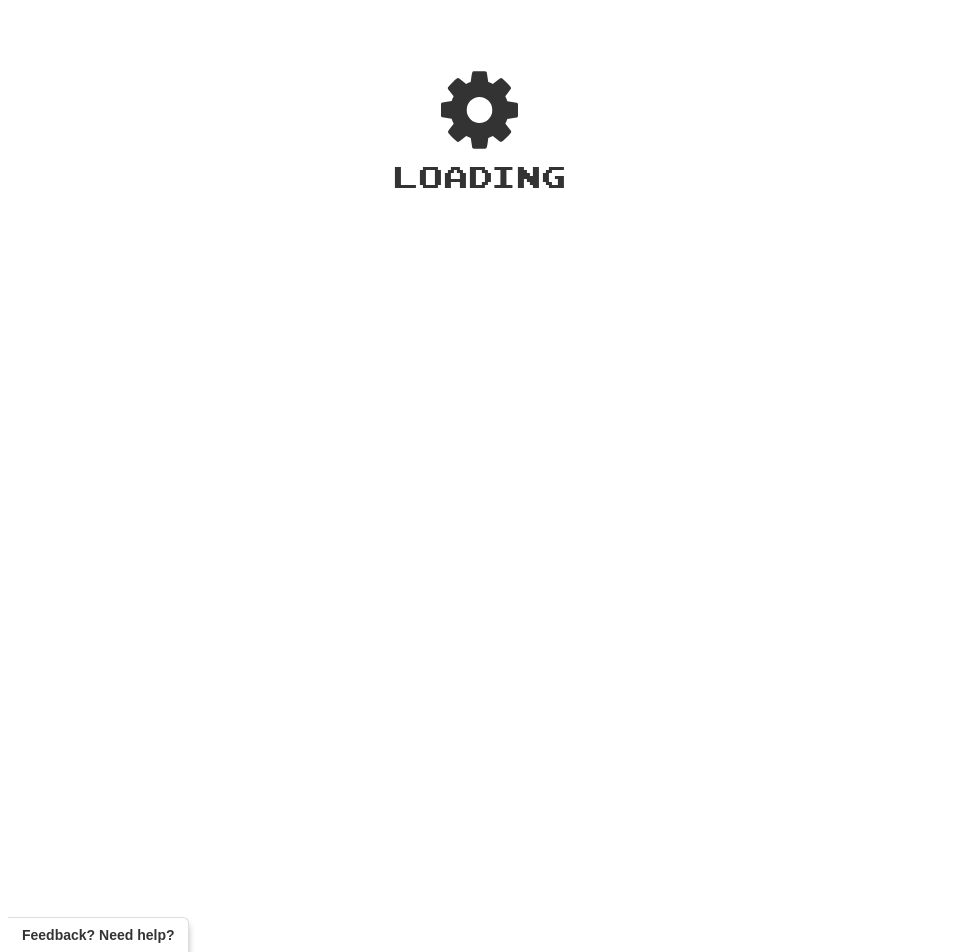 scroll, scrollTop: 0, scrollLeft: 0, axis: both 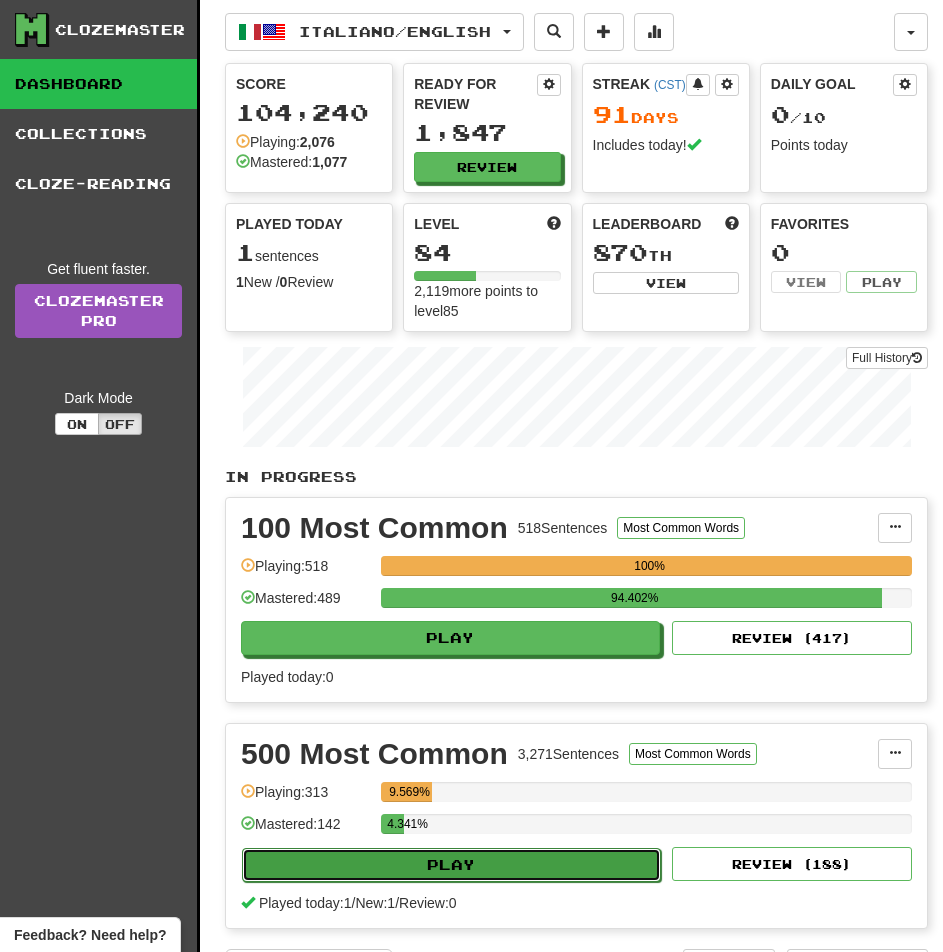 click on "Play" at bounding box center (451, 865) 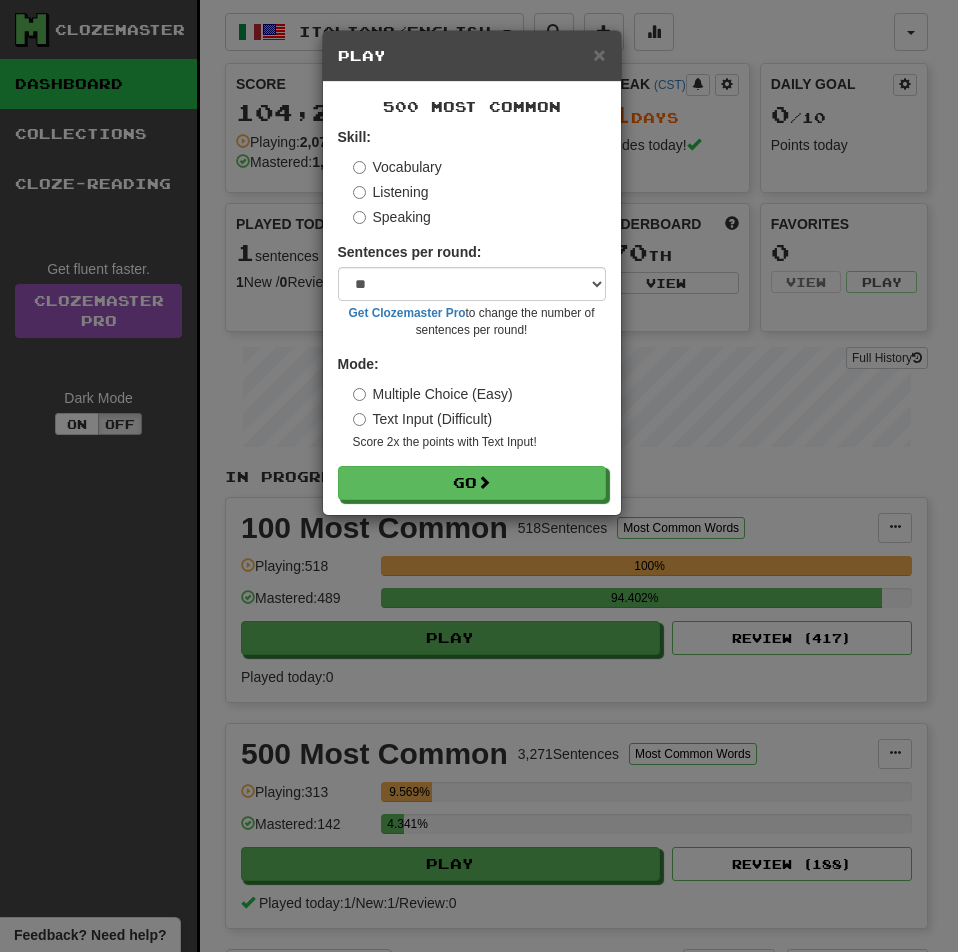 click on "Listening" at bounding box center [391, 192] 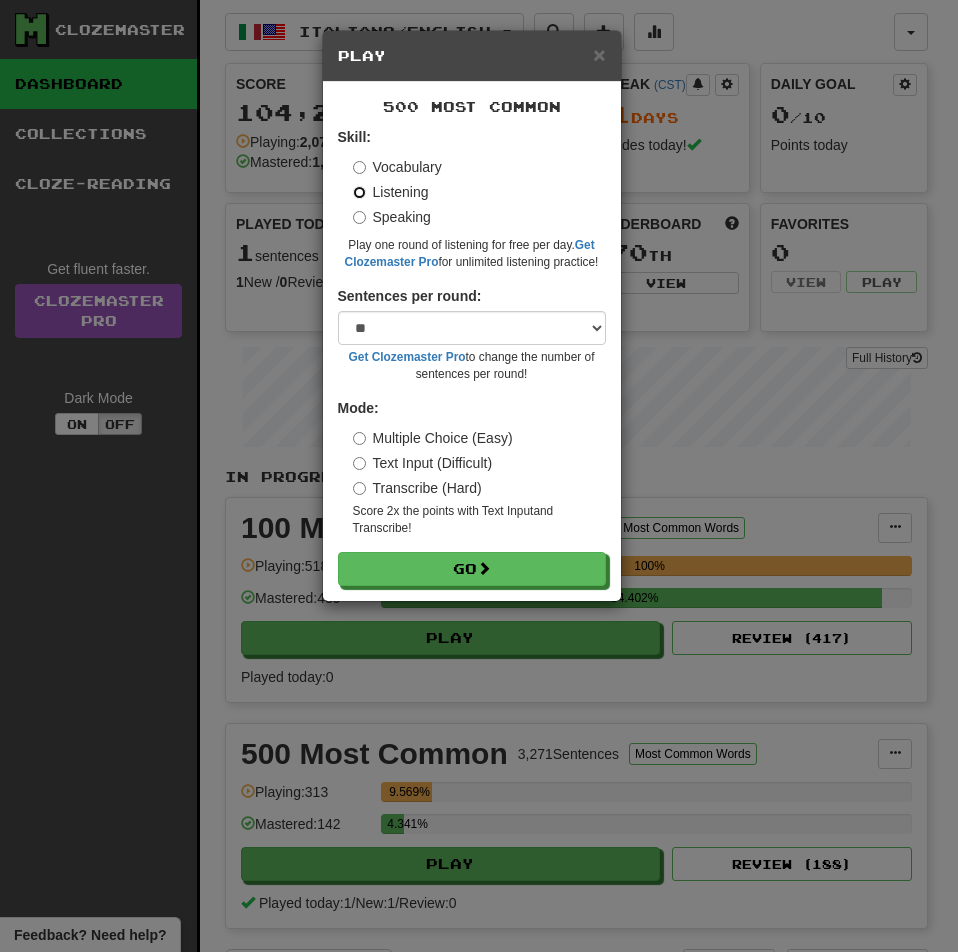 click on "Go" at bounding box center (472, 569) 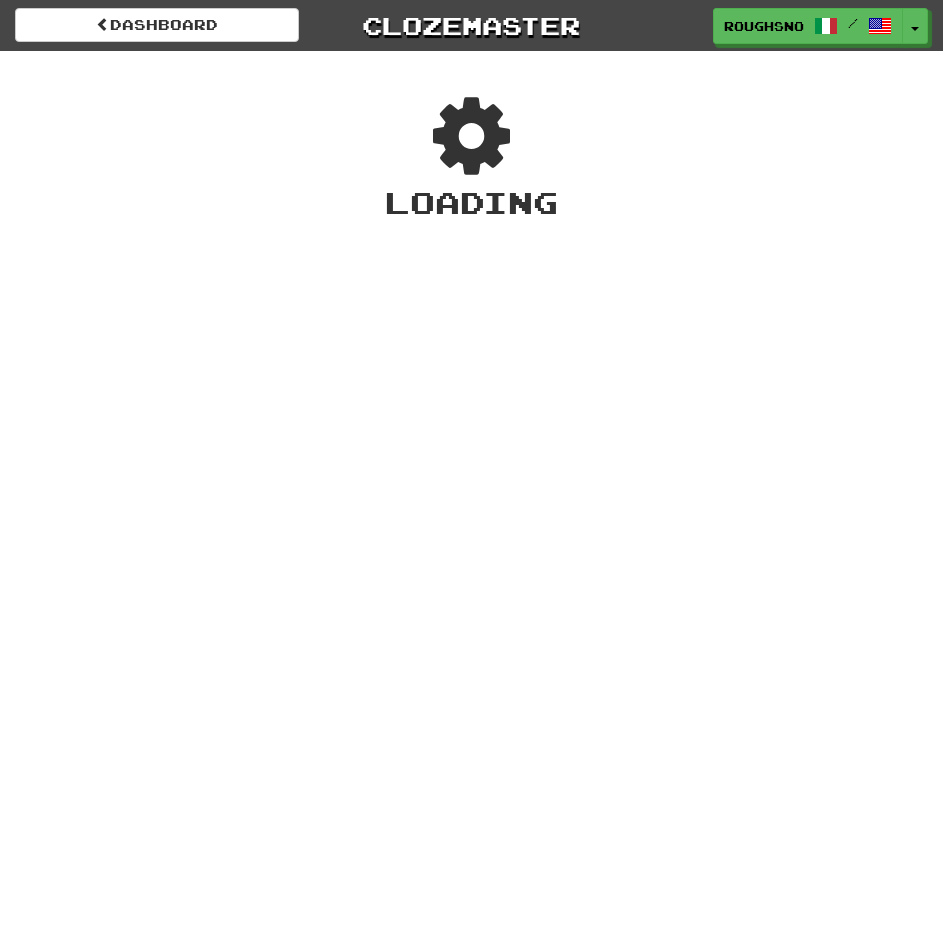 scroll, scrollTop: 0, scrollLeft: 0, axis: both 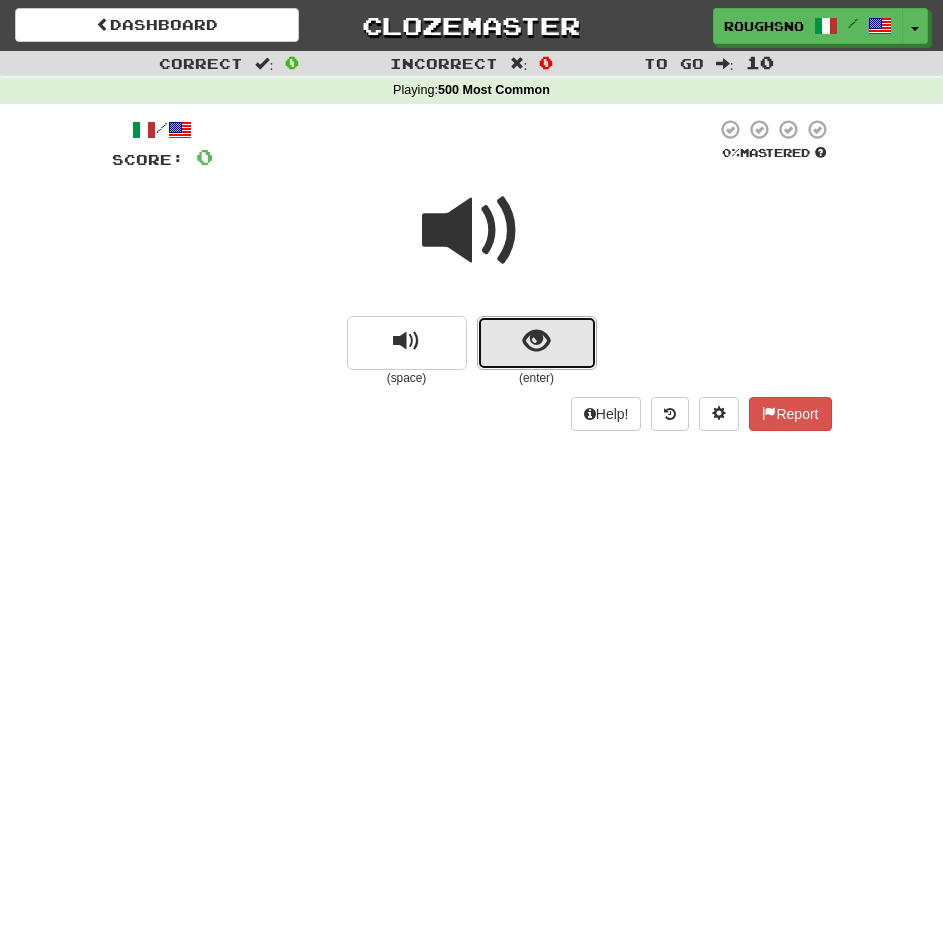 click at bounding box center (537, 343) 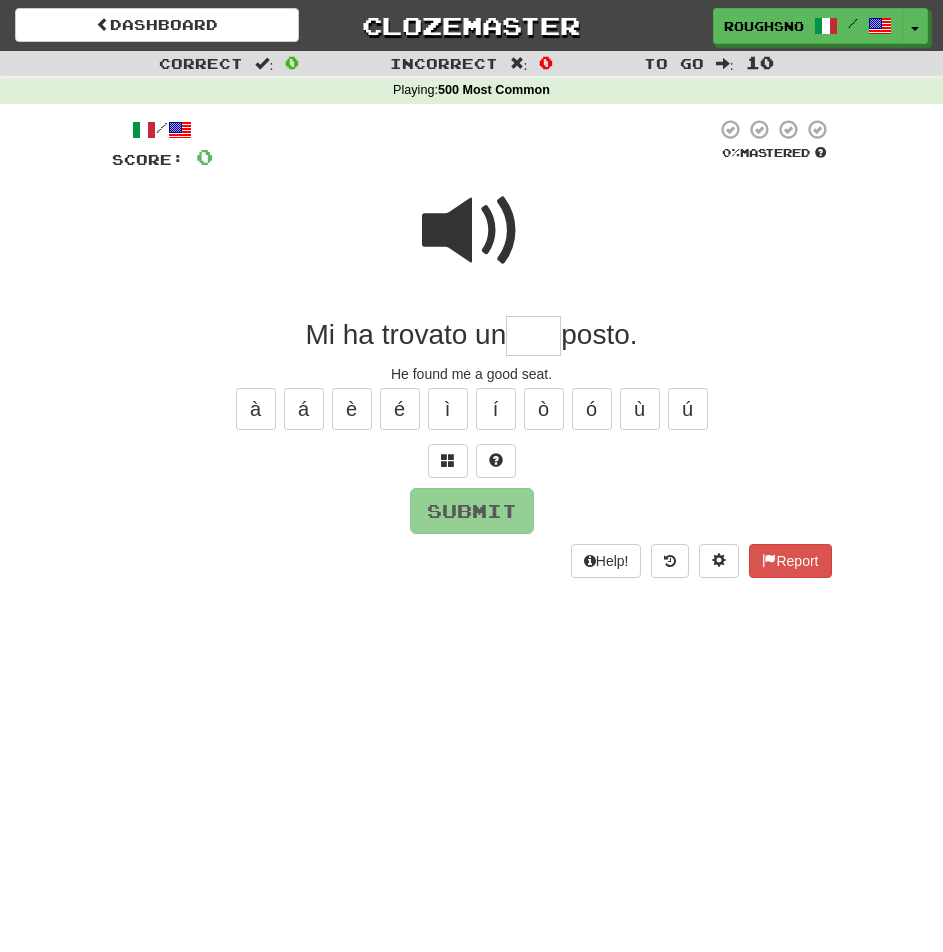 click at bounding box center (533, 336) 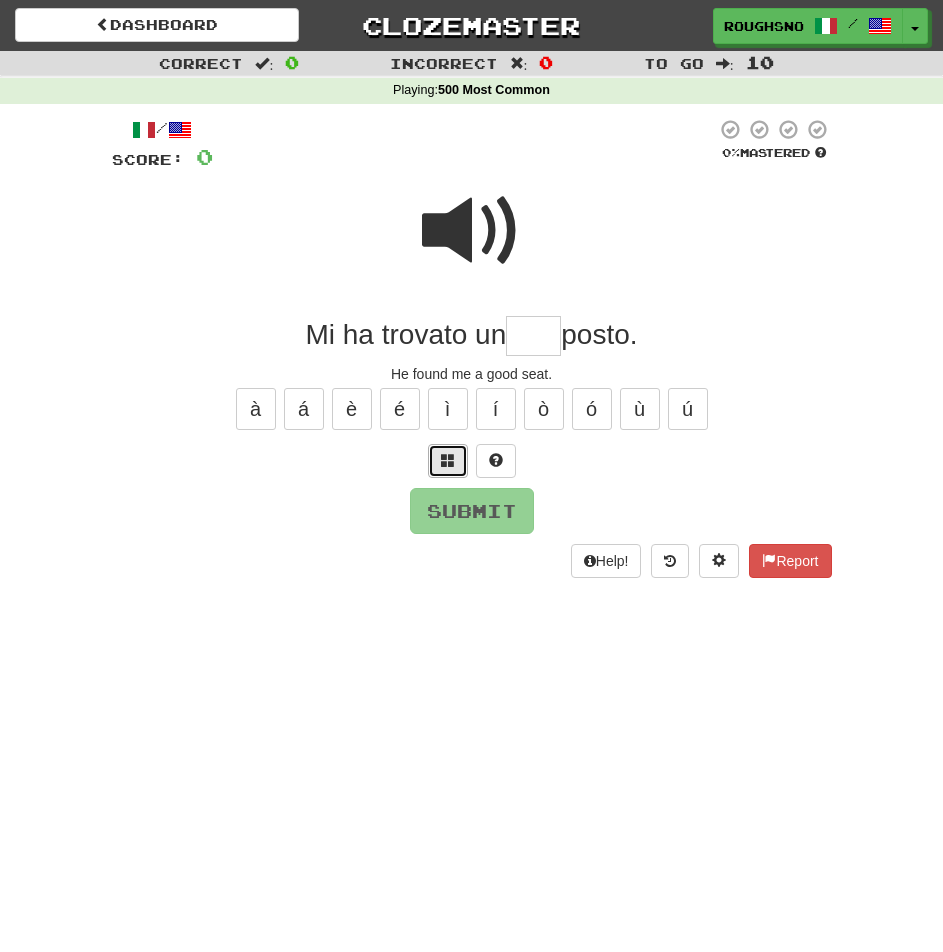 click at bounding box center [448, 460] 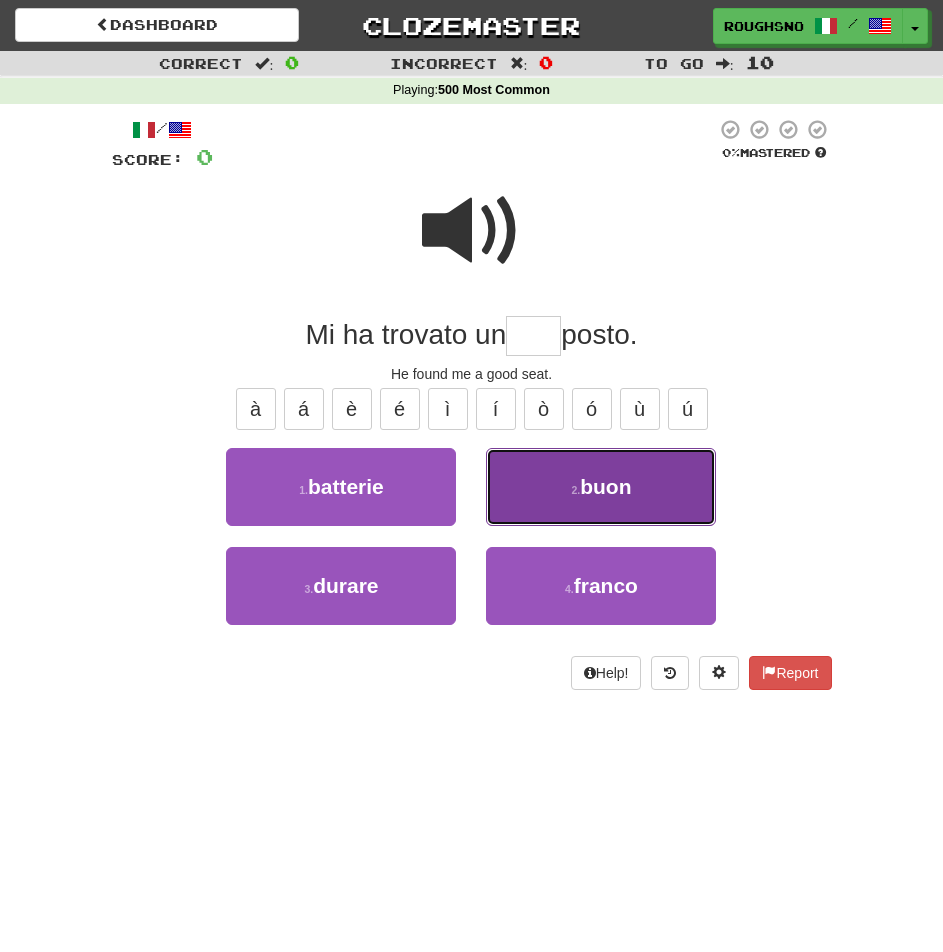 click on "2 .  buon" at bounding box center (601, 487) 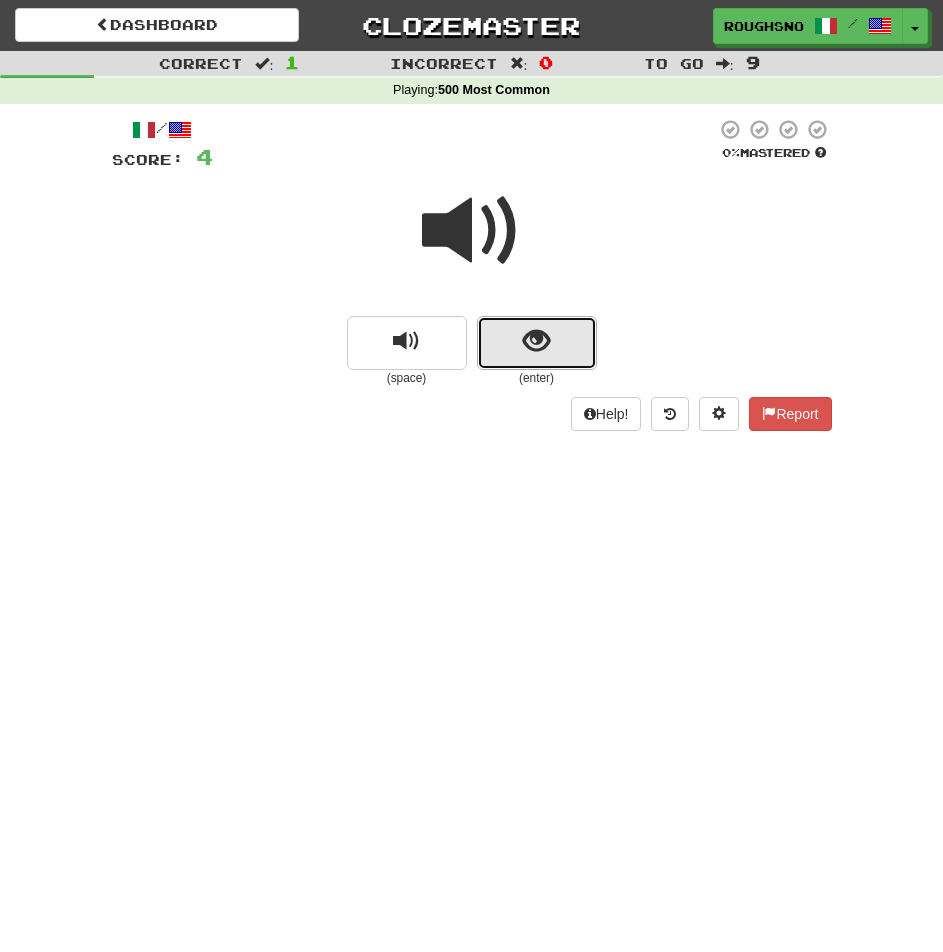 click at bounding box center (536, 341) 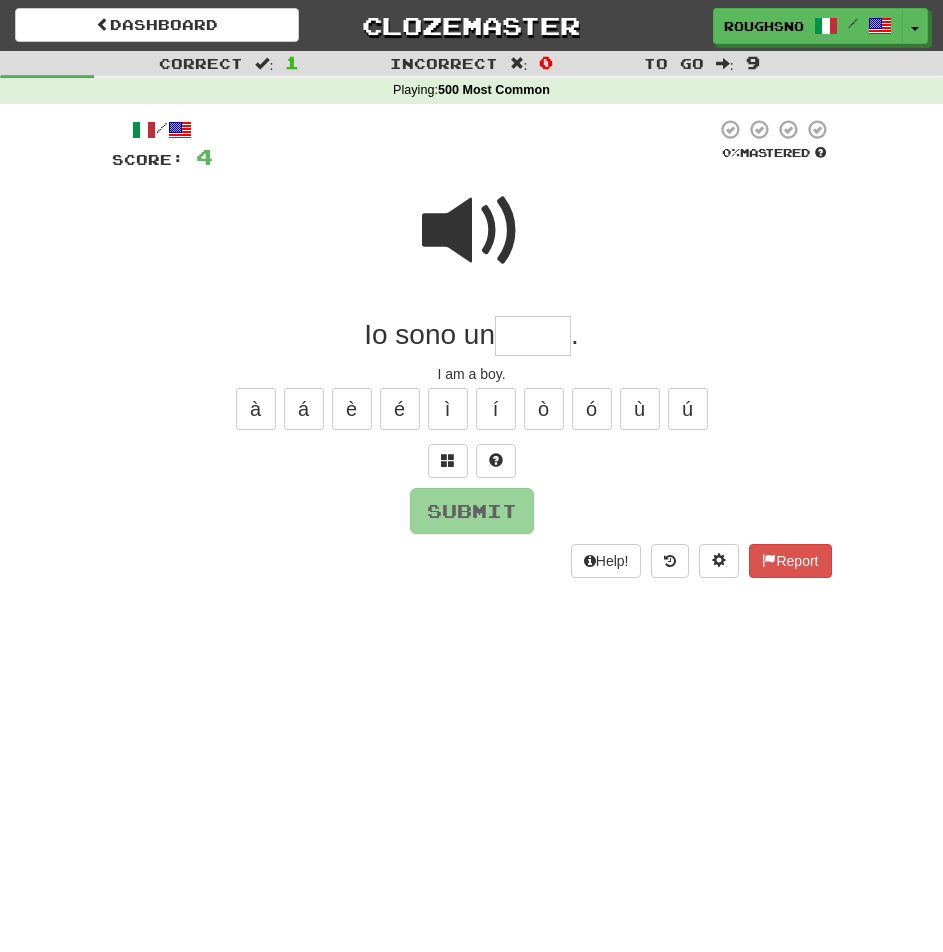click at bounding box center [472, 231] 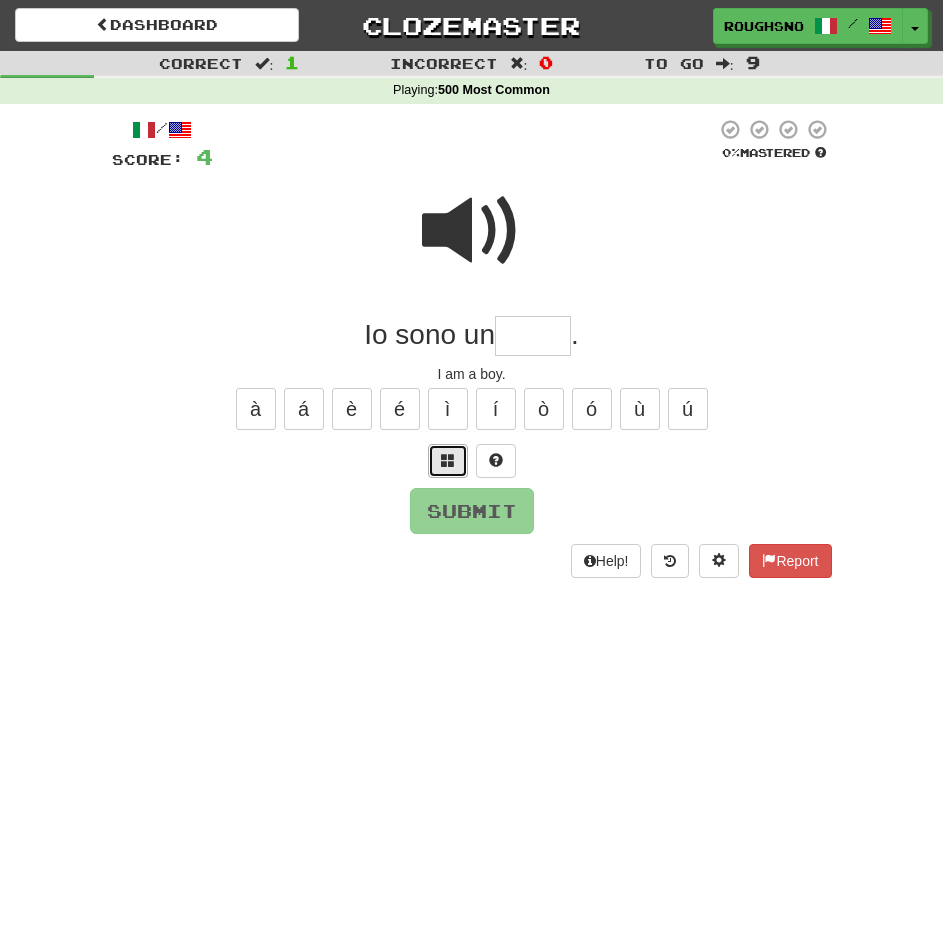 click at bounding box center [448, 460] 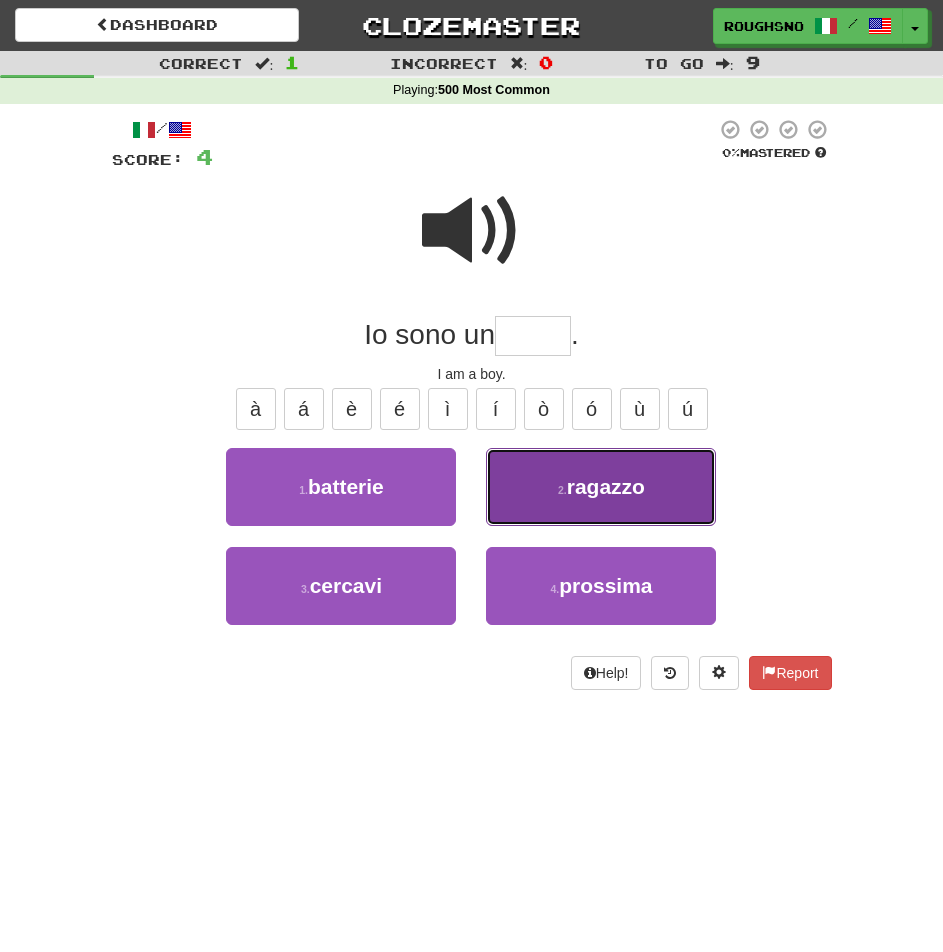 click on "2 .  ragazzo" at bounding box center [601, 487] 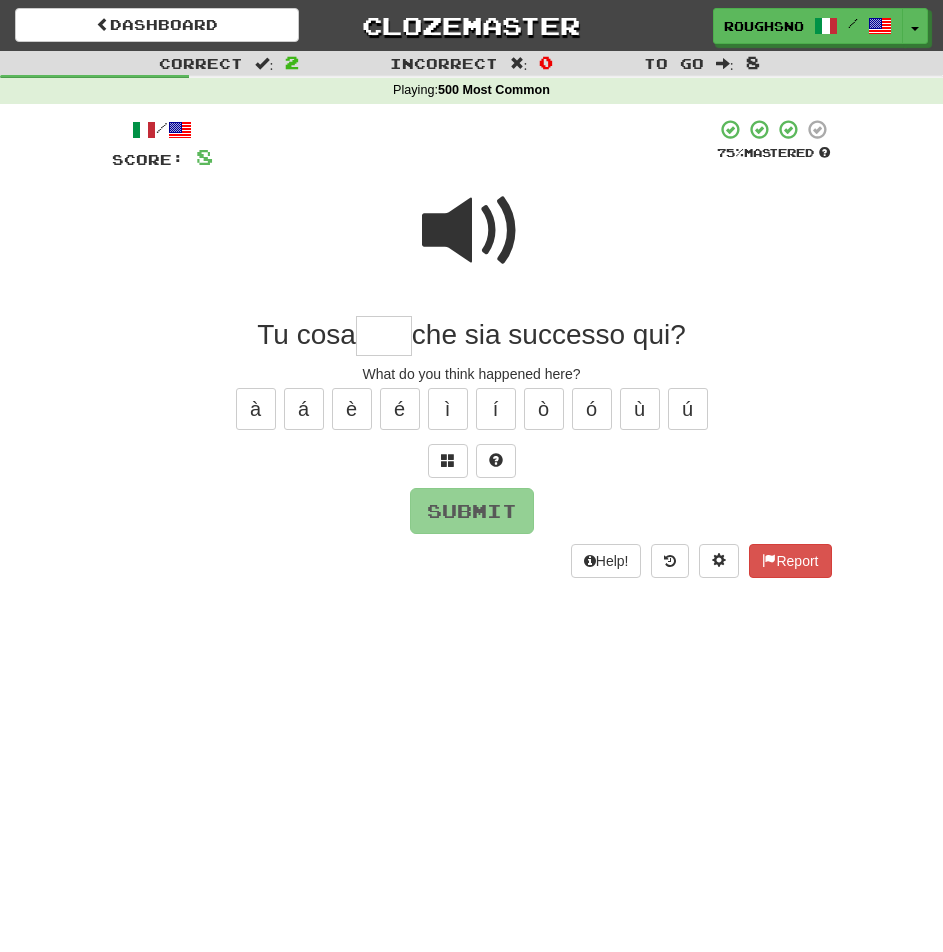 click at bounding box center (472, 231) 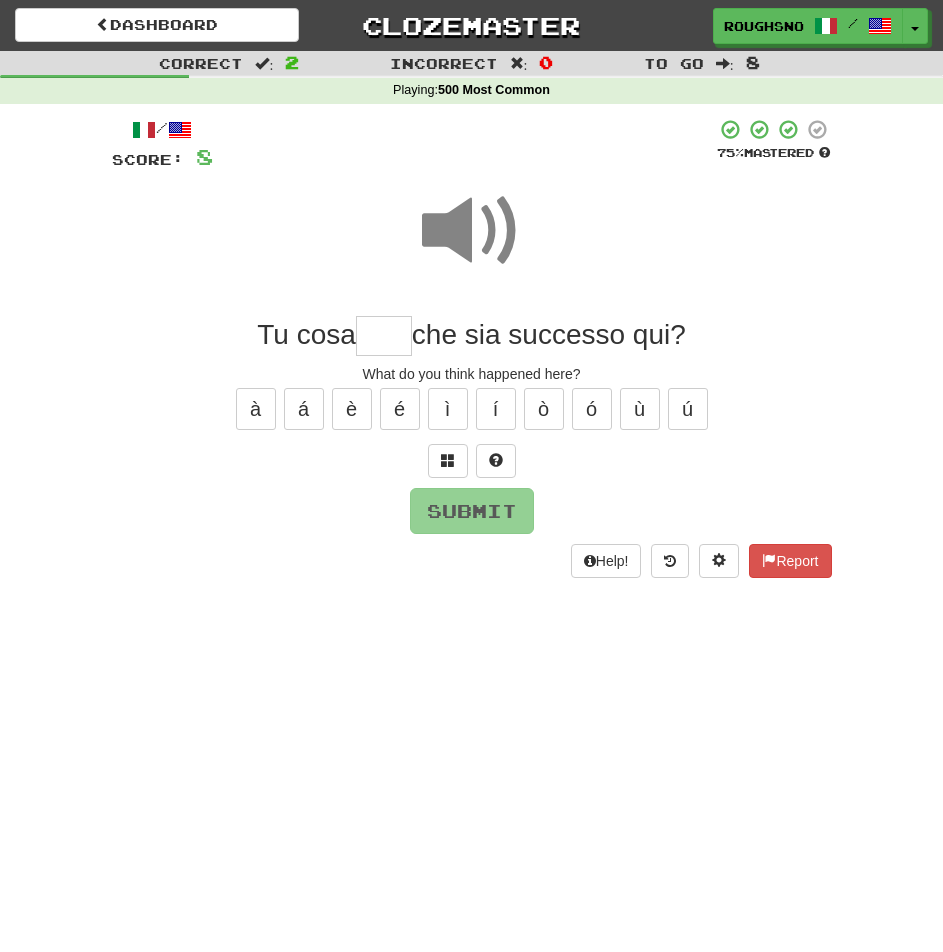 click at bounding box center (384, 336) 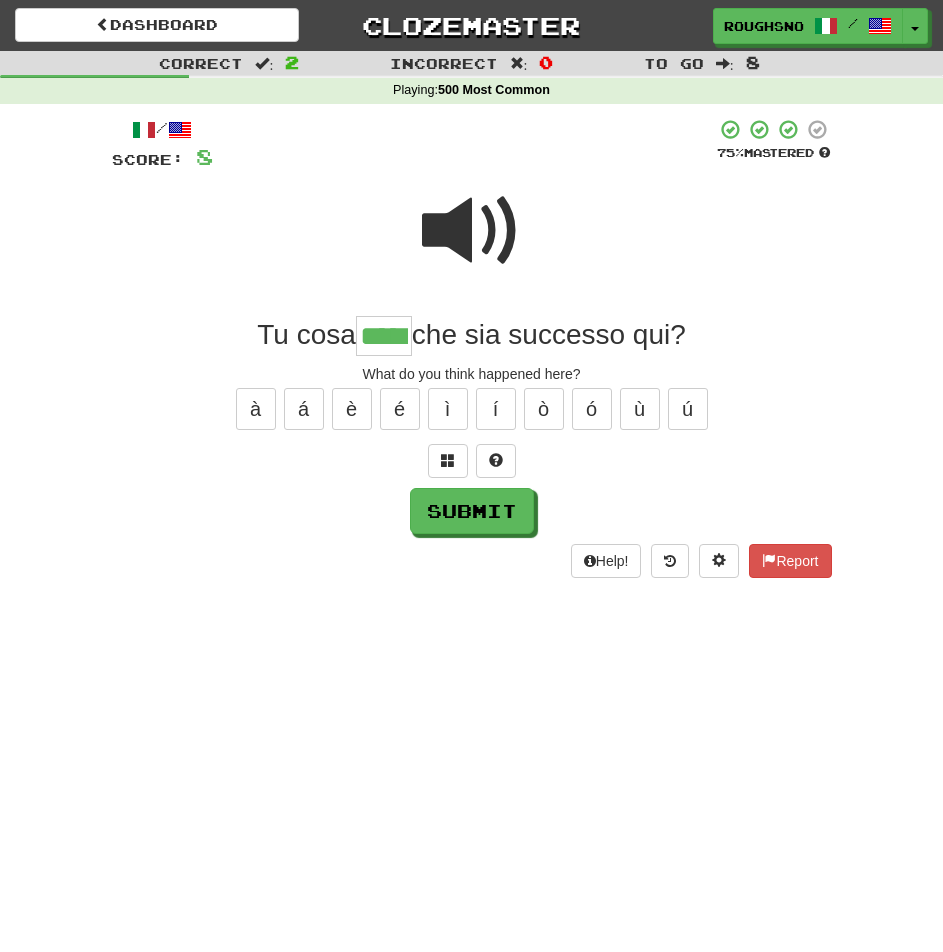 type on "*****" 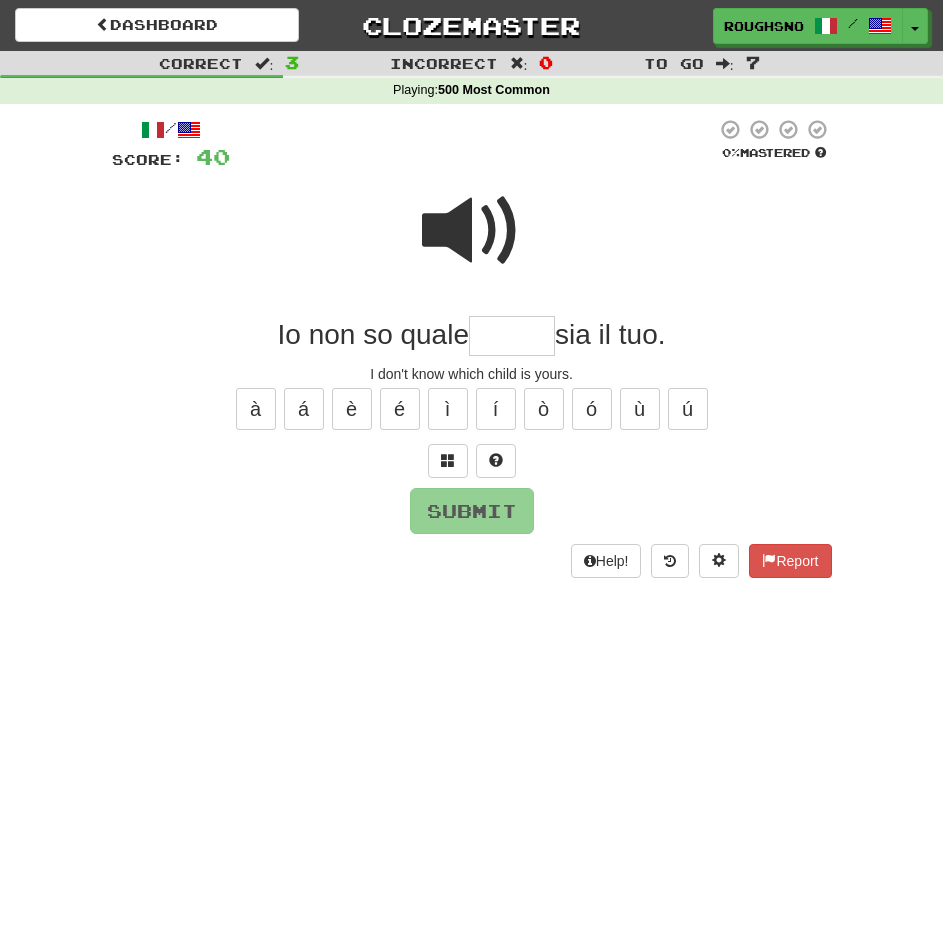 type on "*" 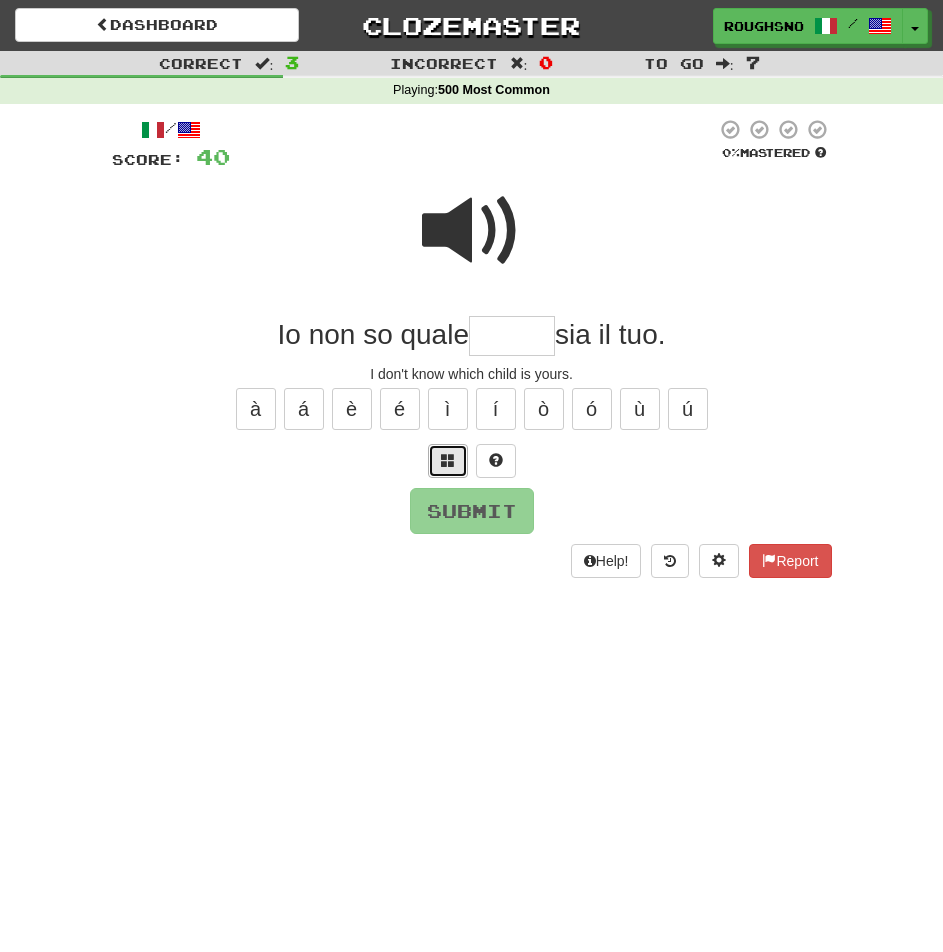 click at bounding box center (448, 461) 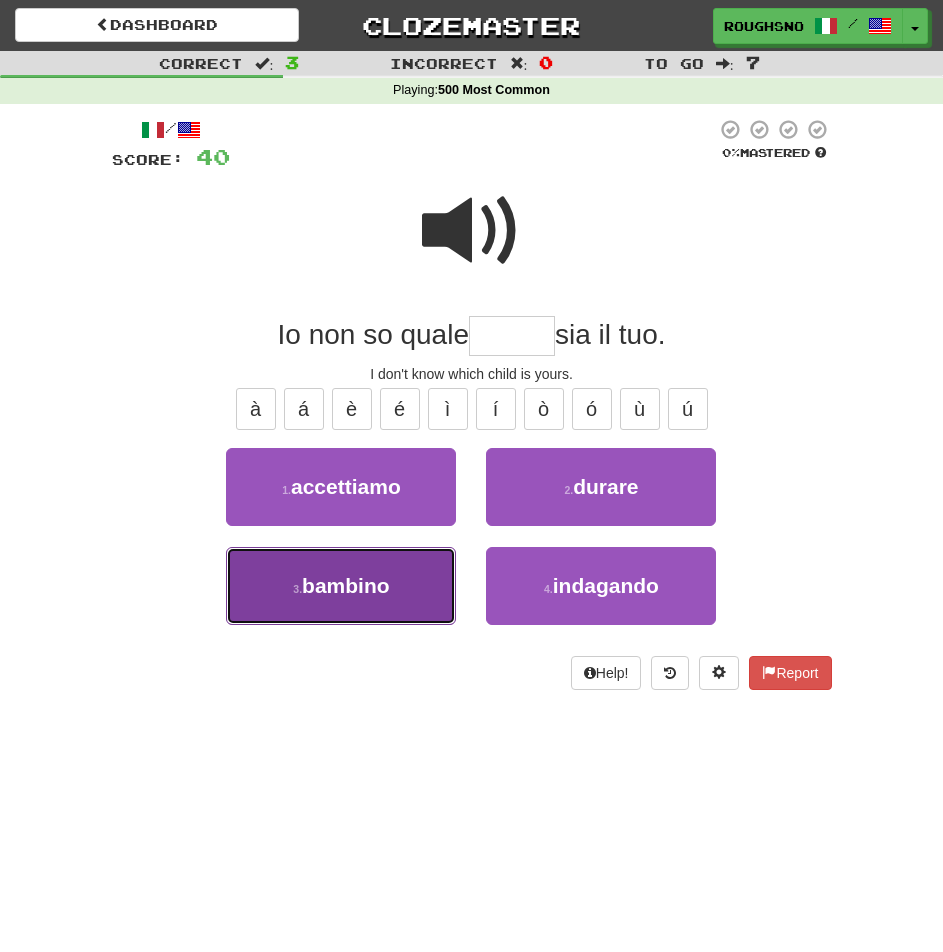 click on "3 .  bambino" at bounding box center [341, 586] 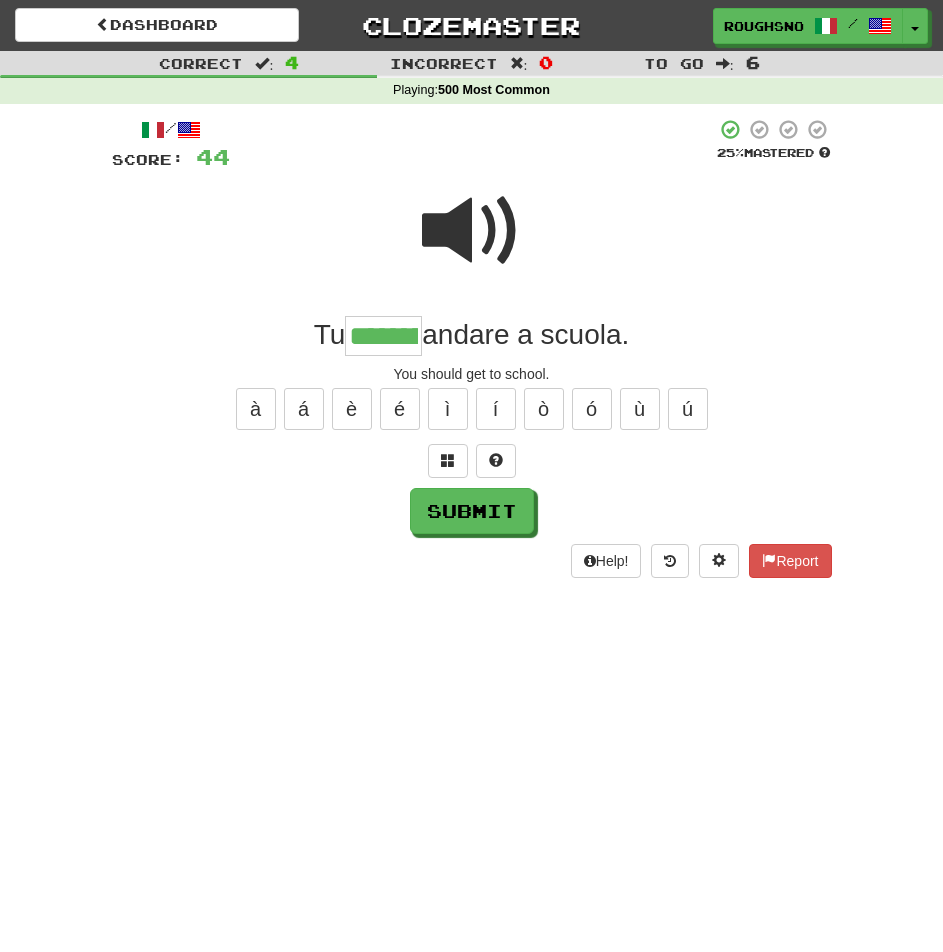 type on "********" 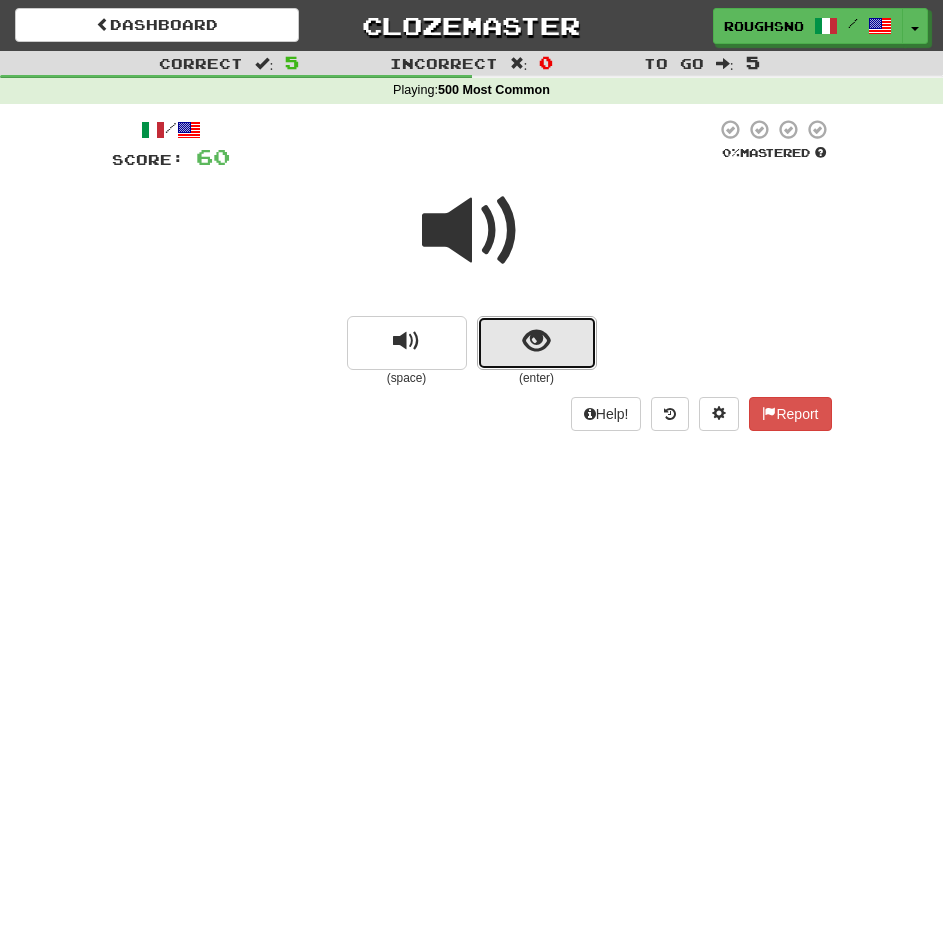 click at bounding box center (537, 343) 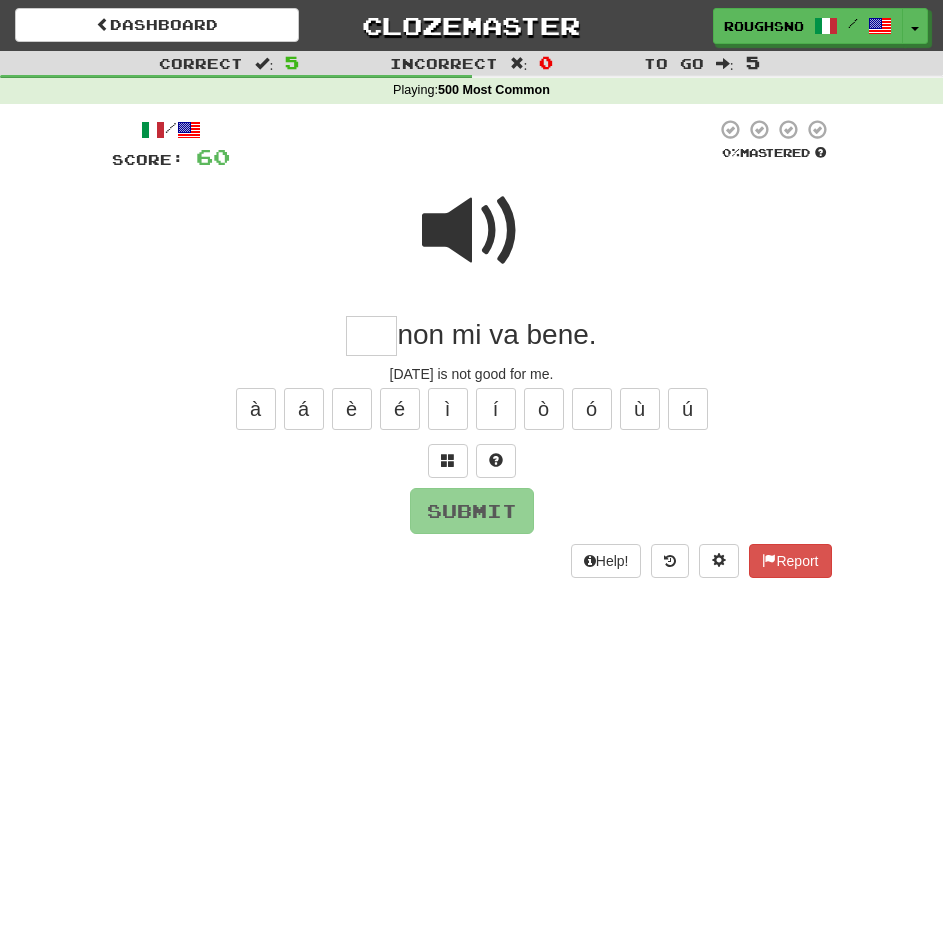 click at bounding box center [472, 231] 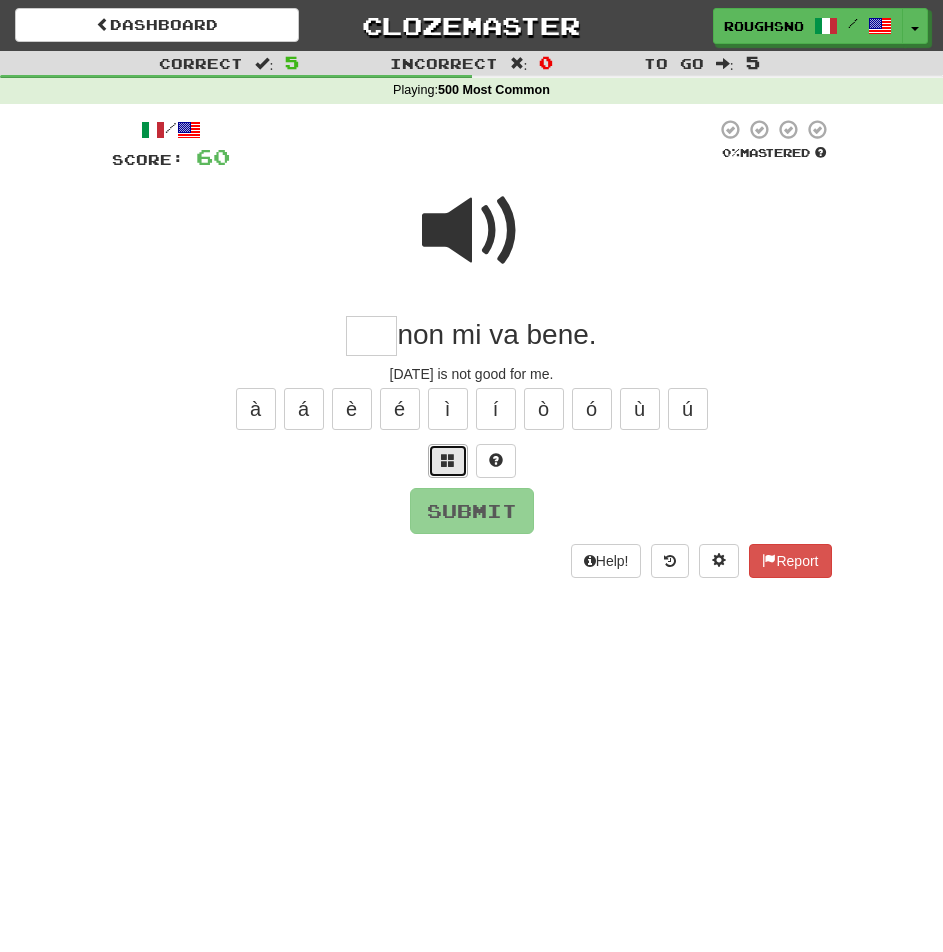 click at bounding box center (448, 460) 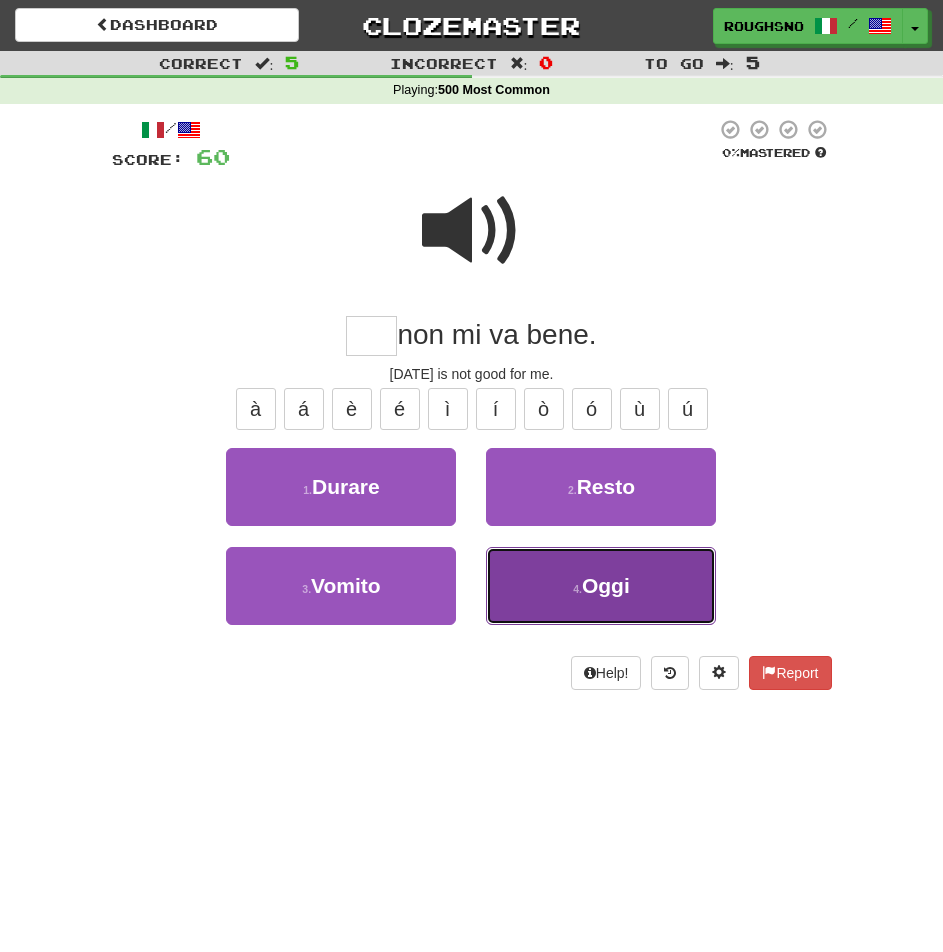 click on "4 .  Oggi" at bounding box center [601, 586] 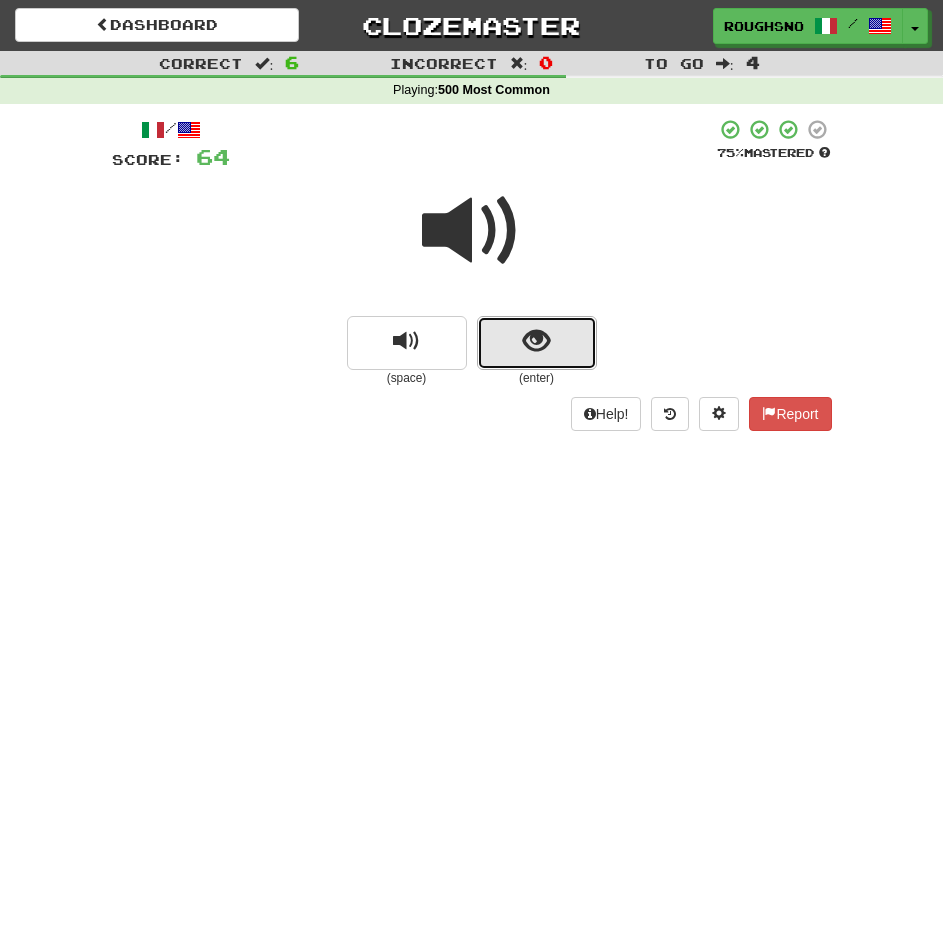 click at bounding box center (536, 341) 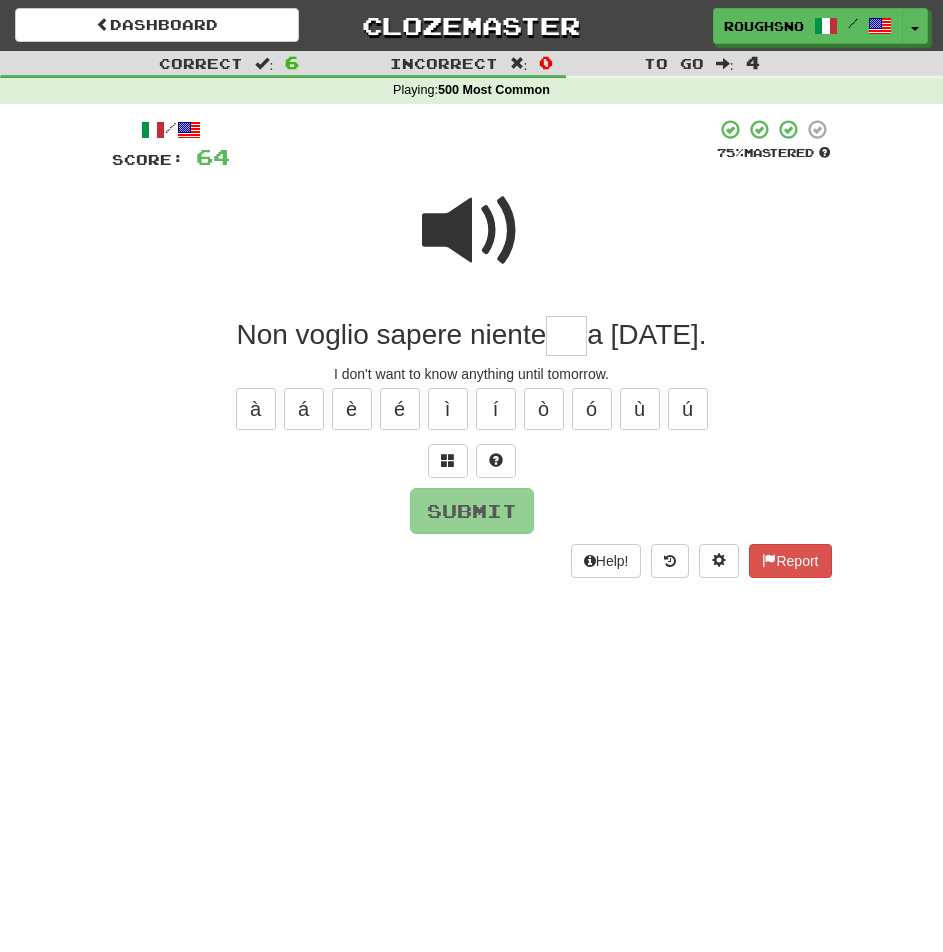 click at bounding box center [472, 231] 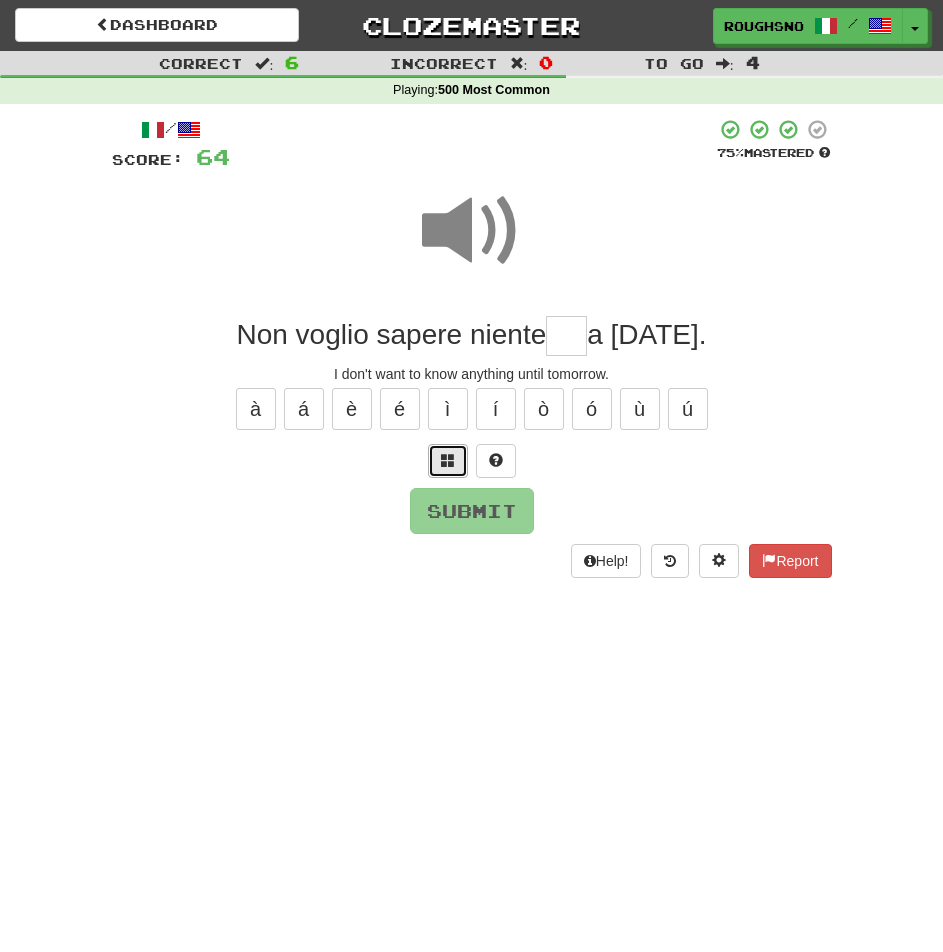 click at bounding box center (448, 461) 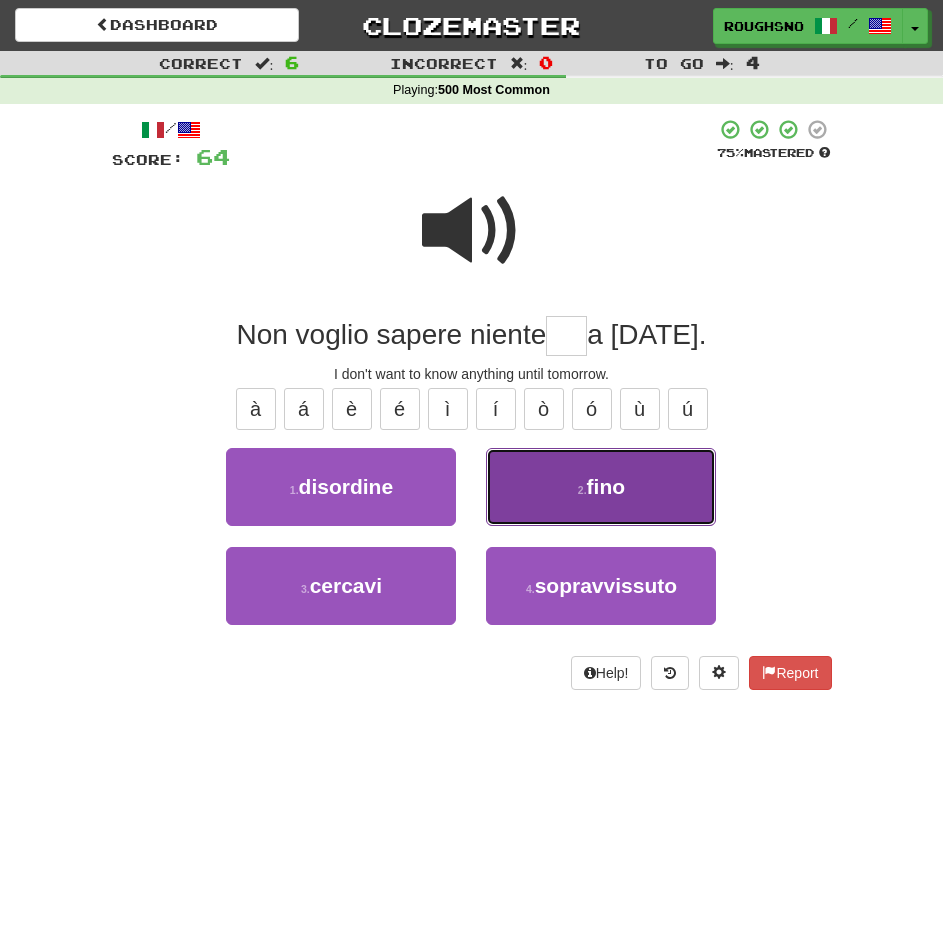 click on "2 .  fino" at bounding box center (601, 487) 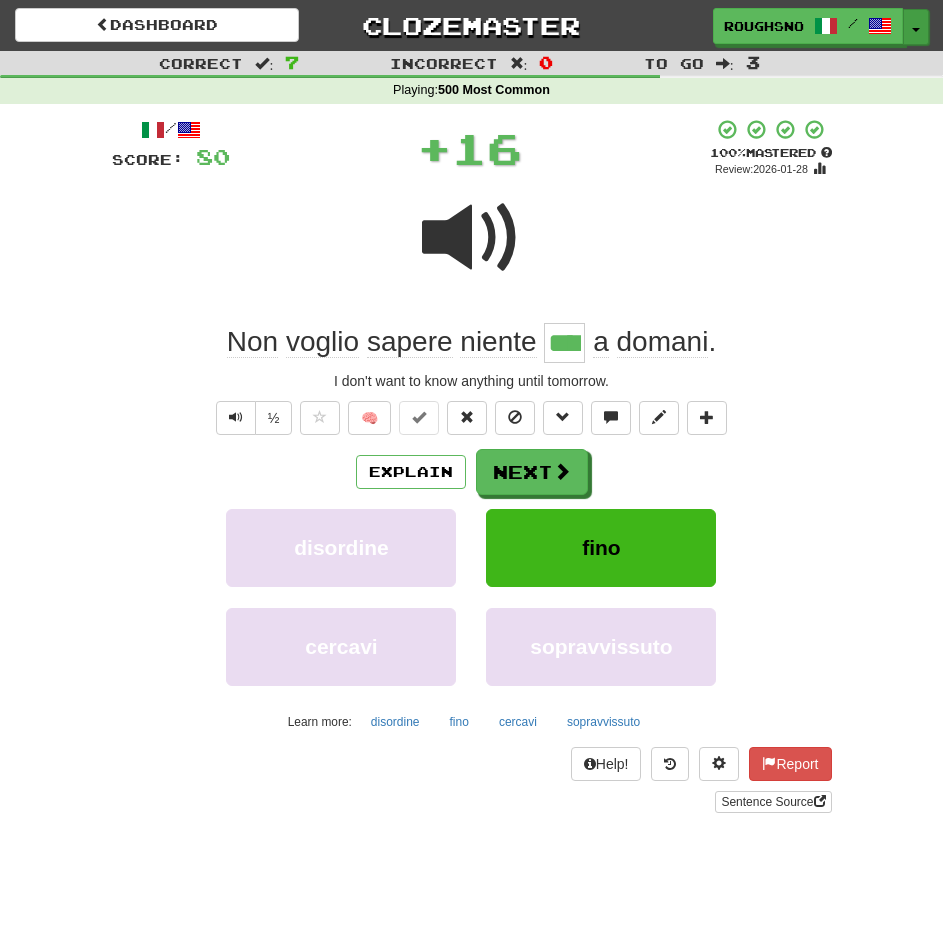 click on "Toggle Dropdown" at bounding box center [916, 27] 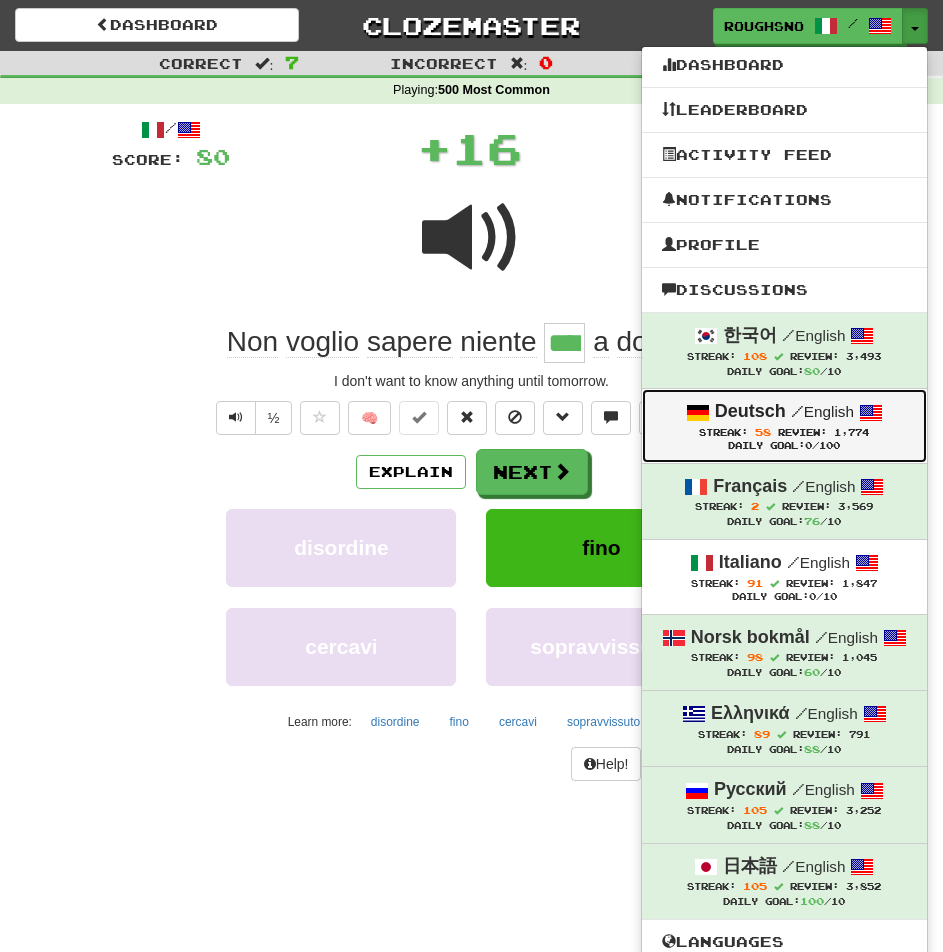 click on "58" at bounding box center (763, 432) 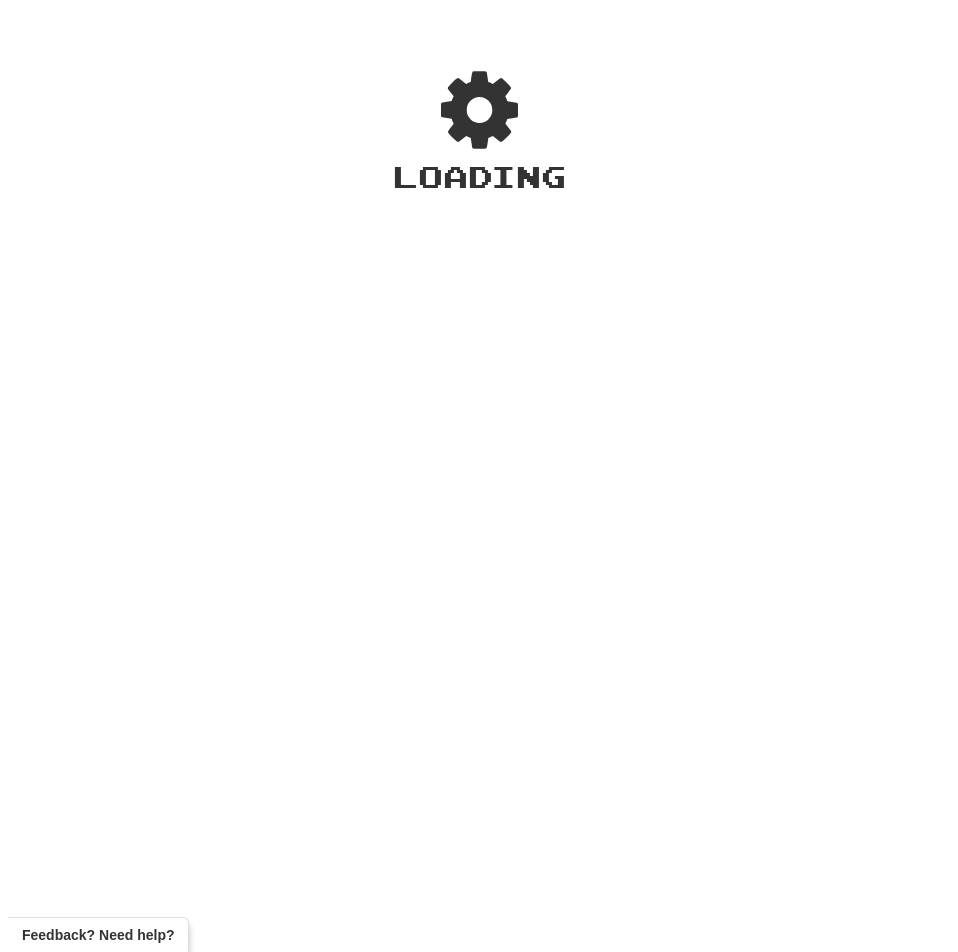 scroll, scrollTop: 0, scrollLeft: 0, axis: both 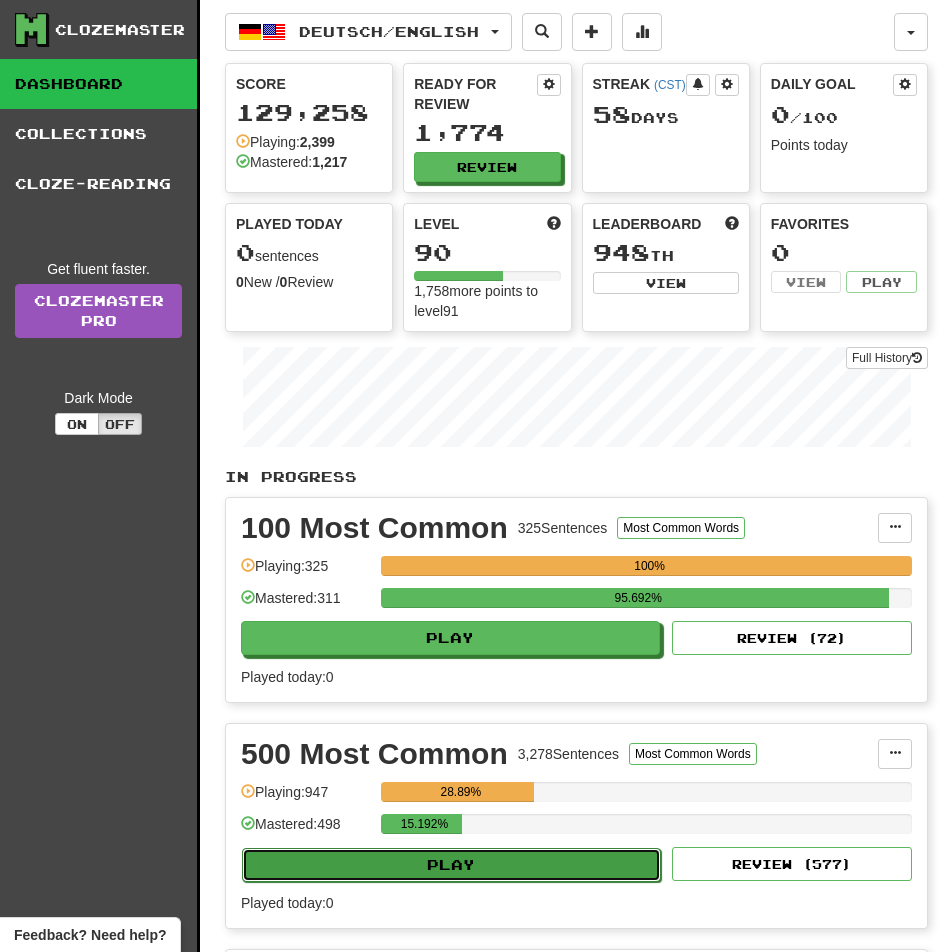 click on "Play" at bounding box center [451, 865] 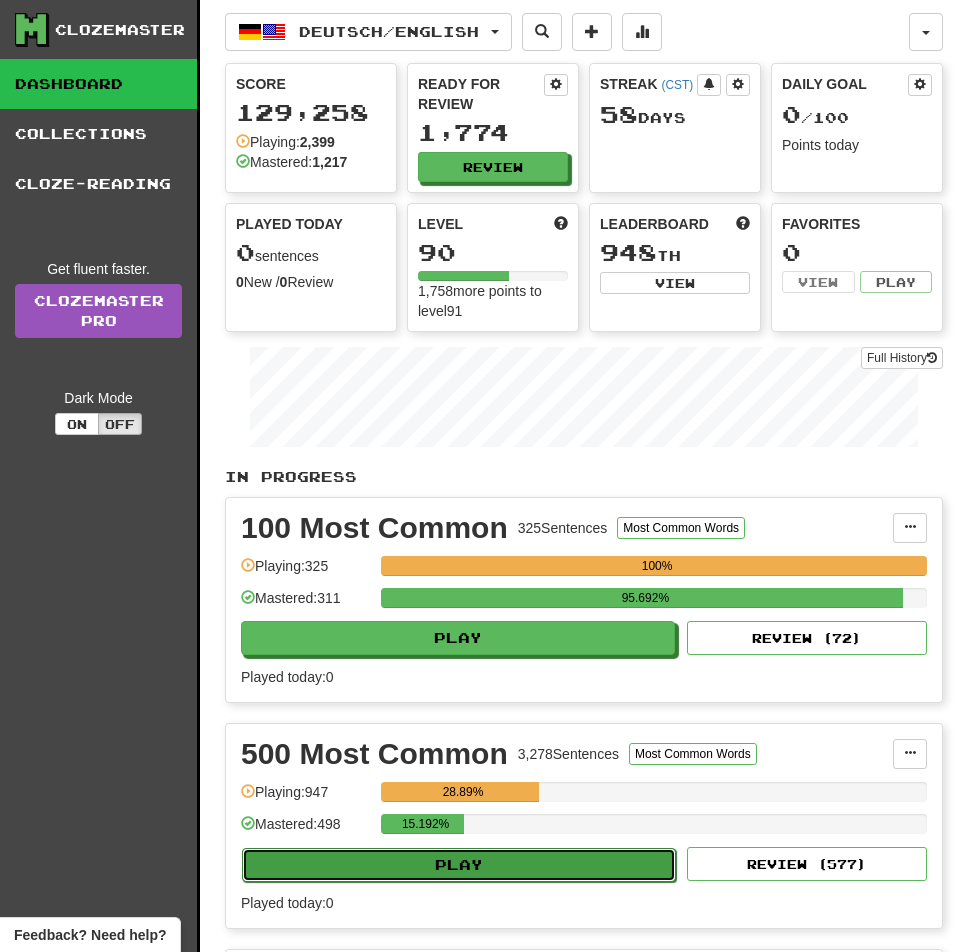select on "**" 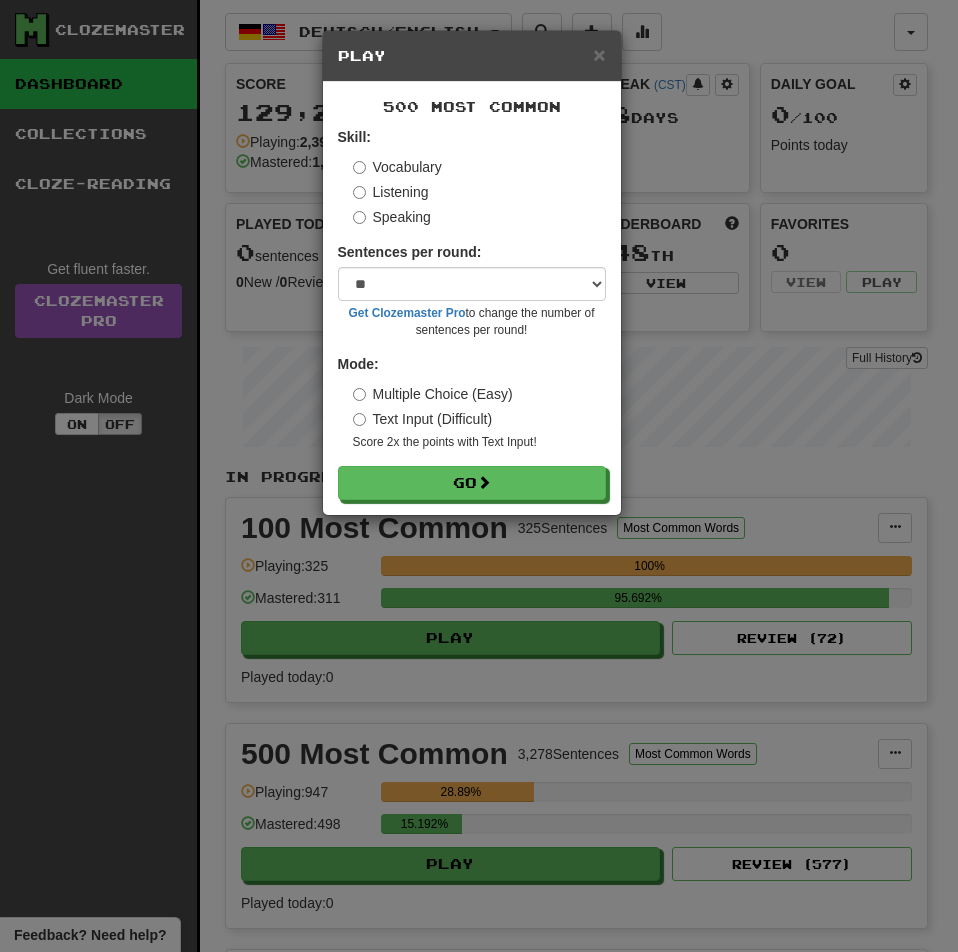 click on "Listening" at bounding box center [391, 192] 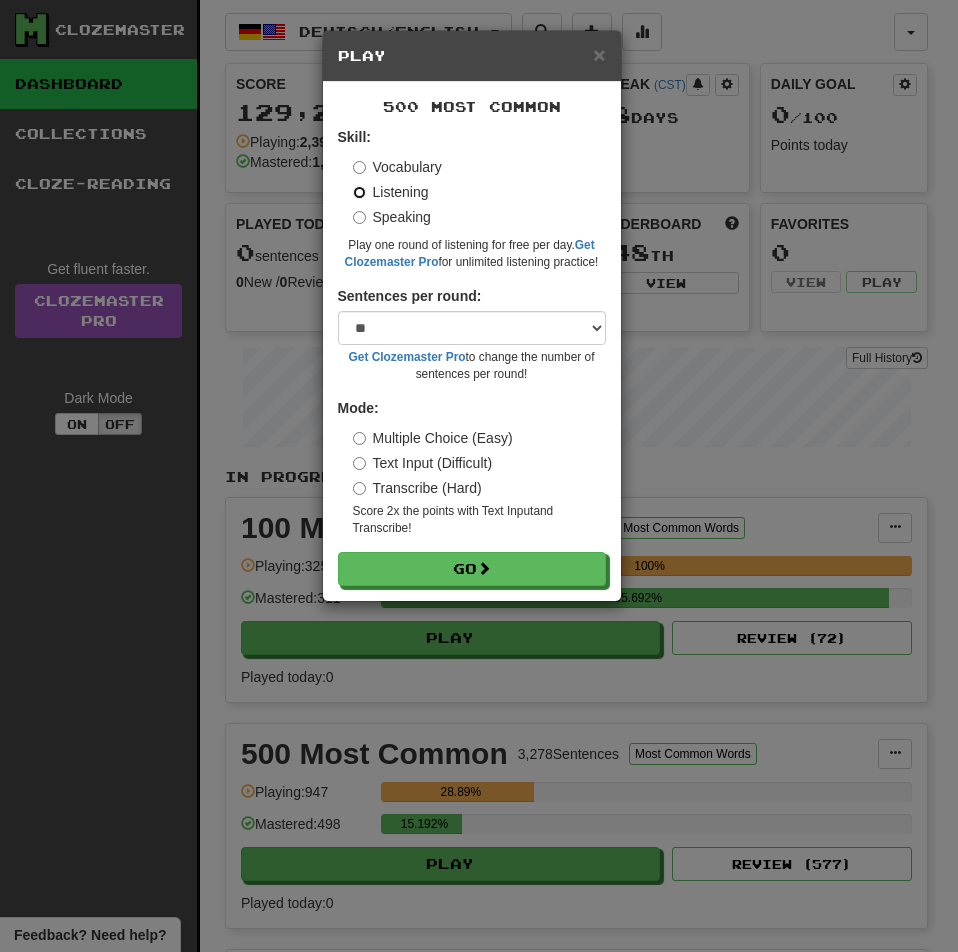 click on "Go" at bounding box center (472, 569) 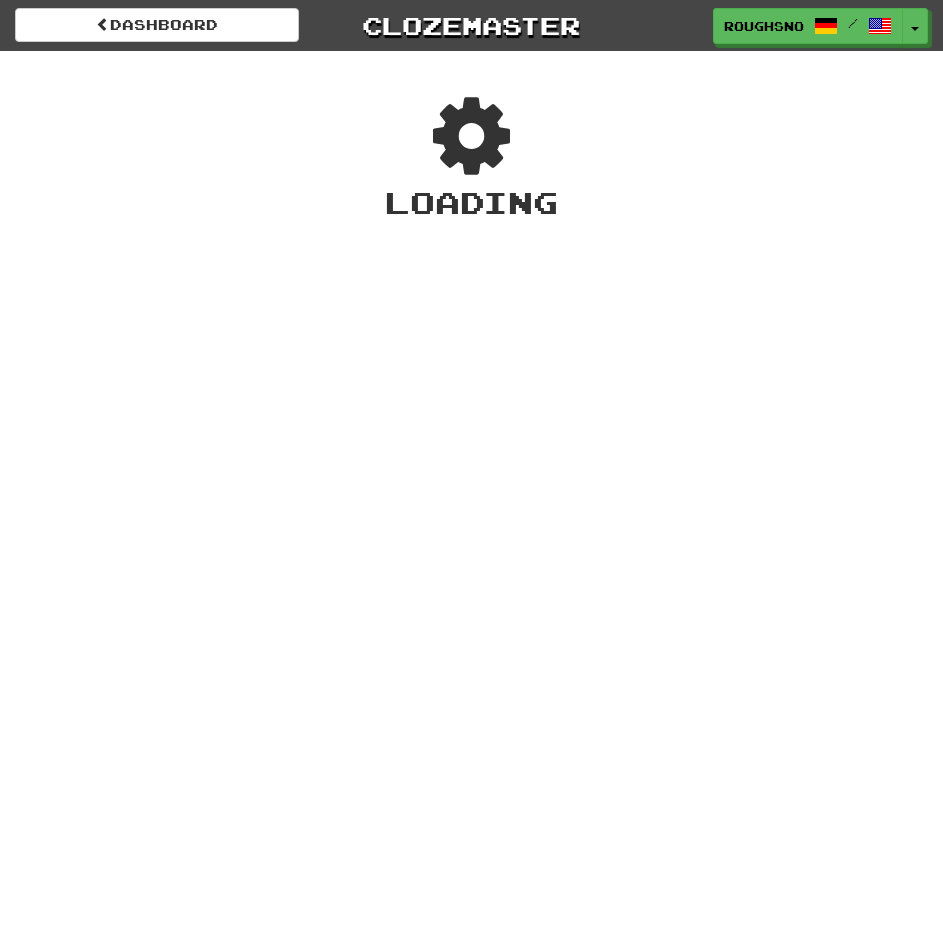 scroll, scrollTop: 0, scrollLeft: 0, axis: both 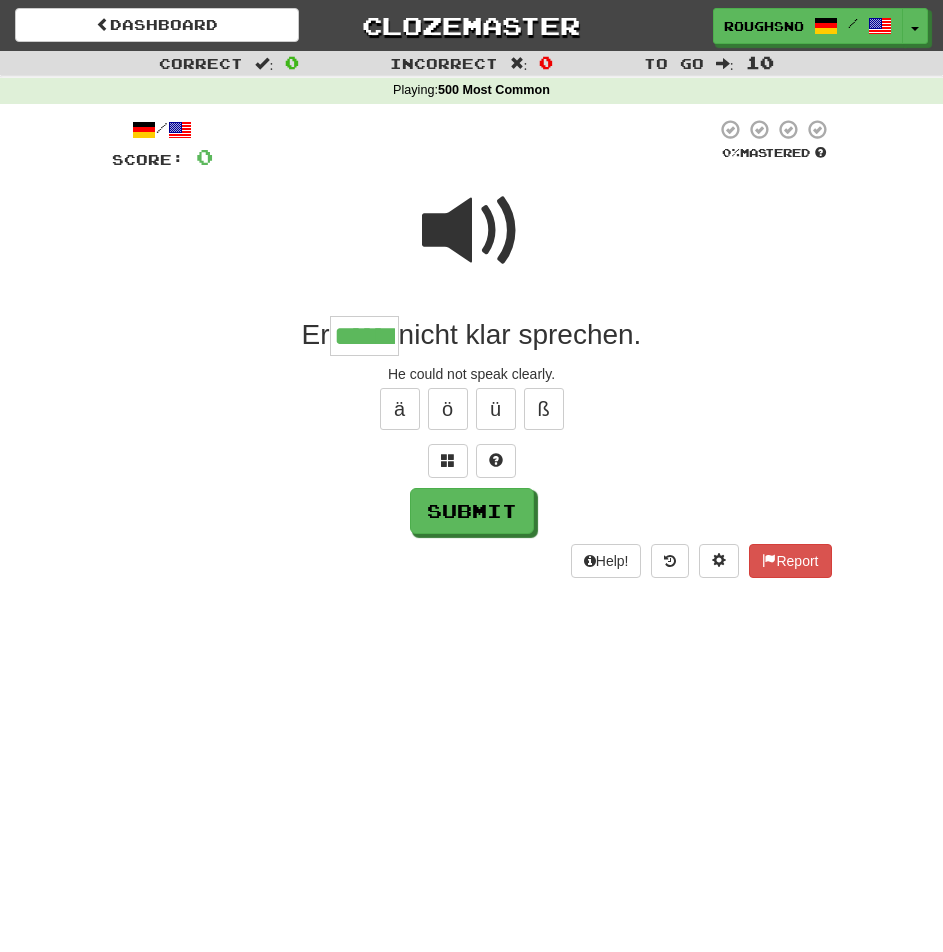 type on "******" 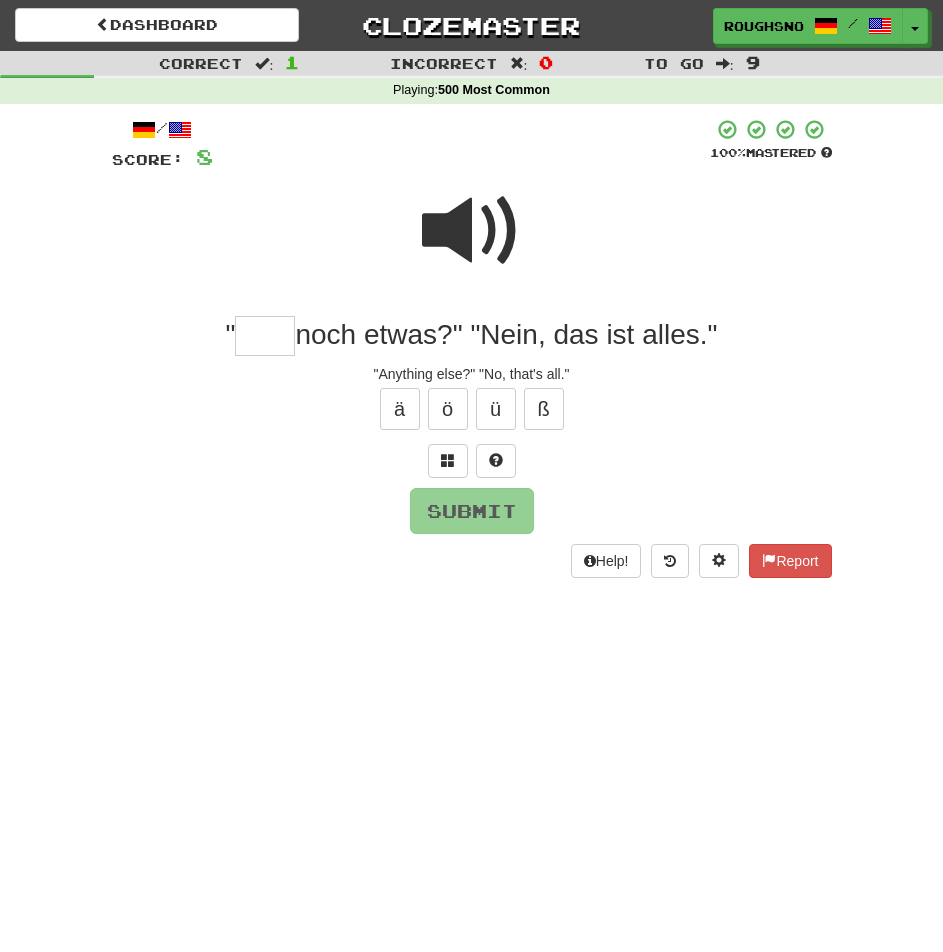click at bounding box center (472, 231) 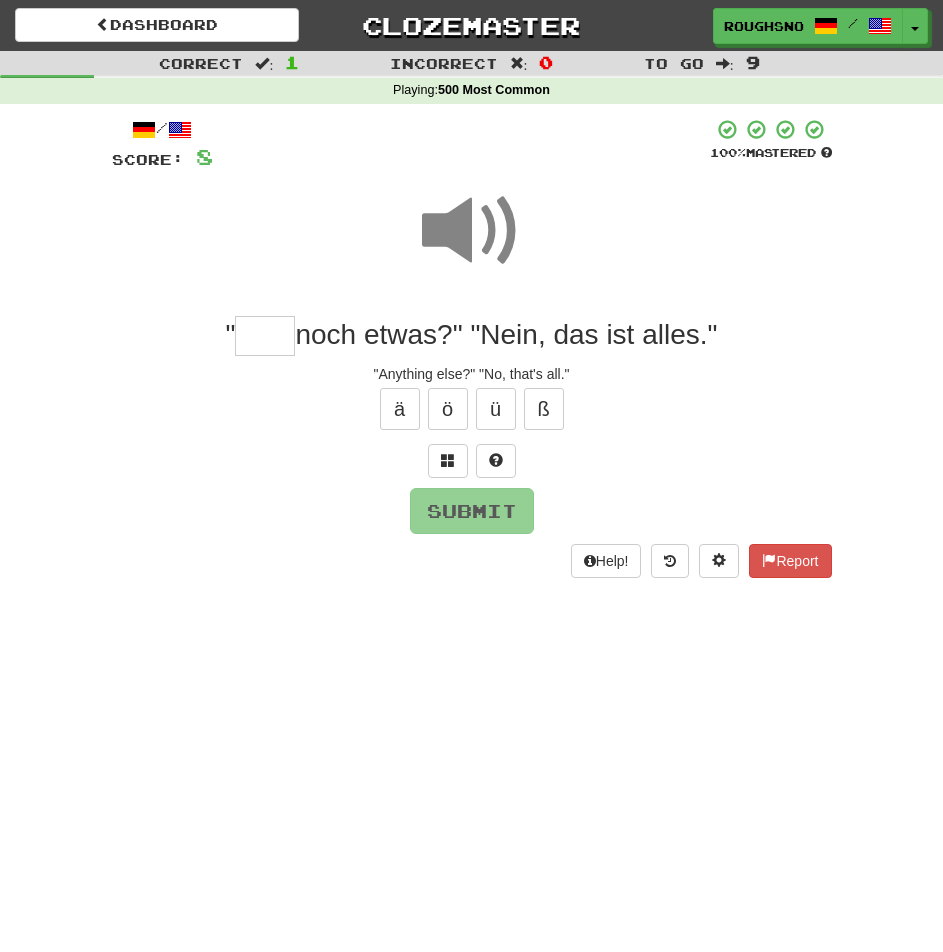 click at bounding box center [265, 336] 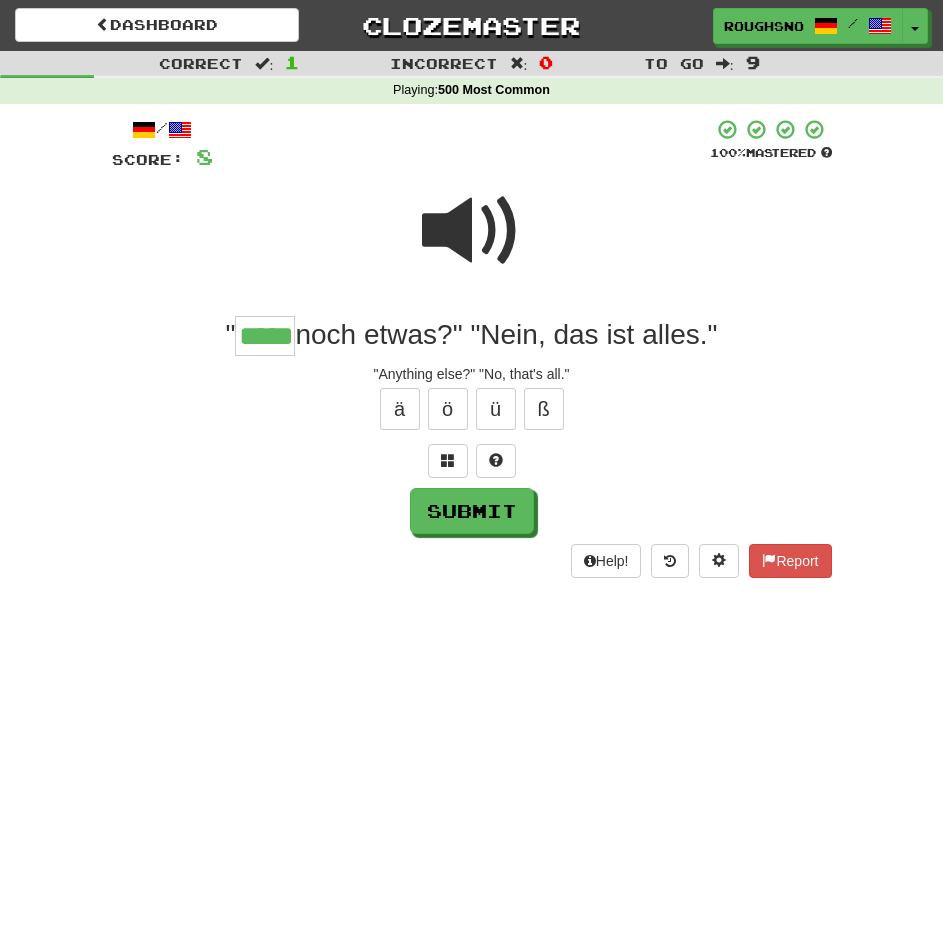 type on "*****" 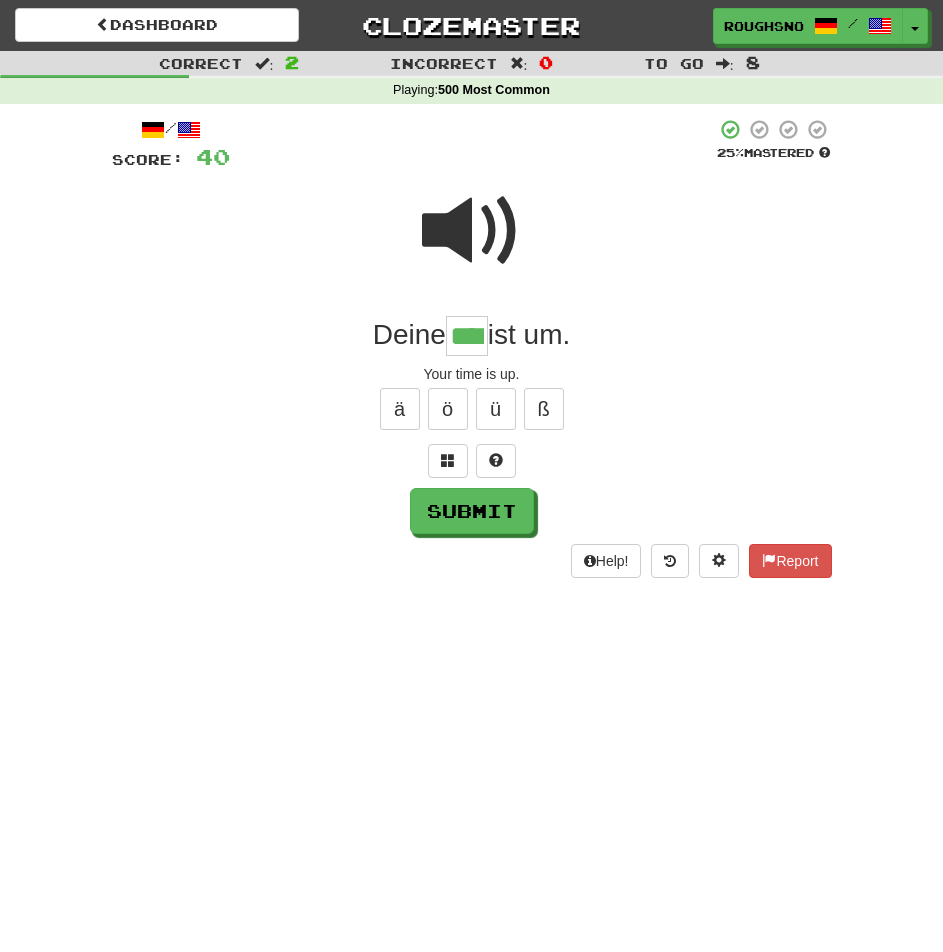 type on "****" 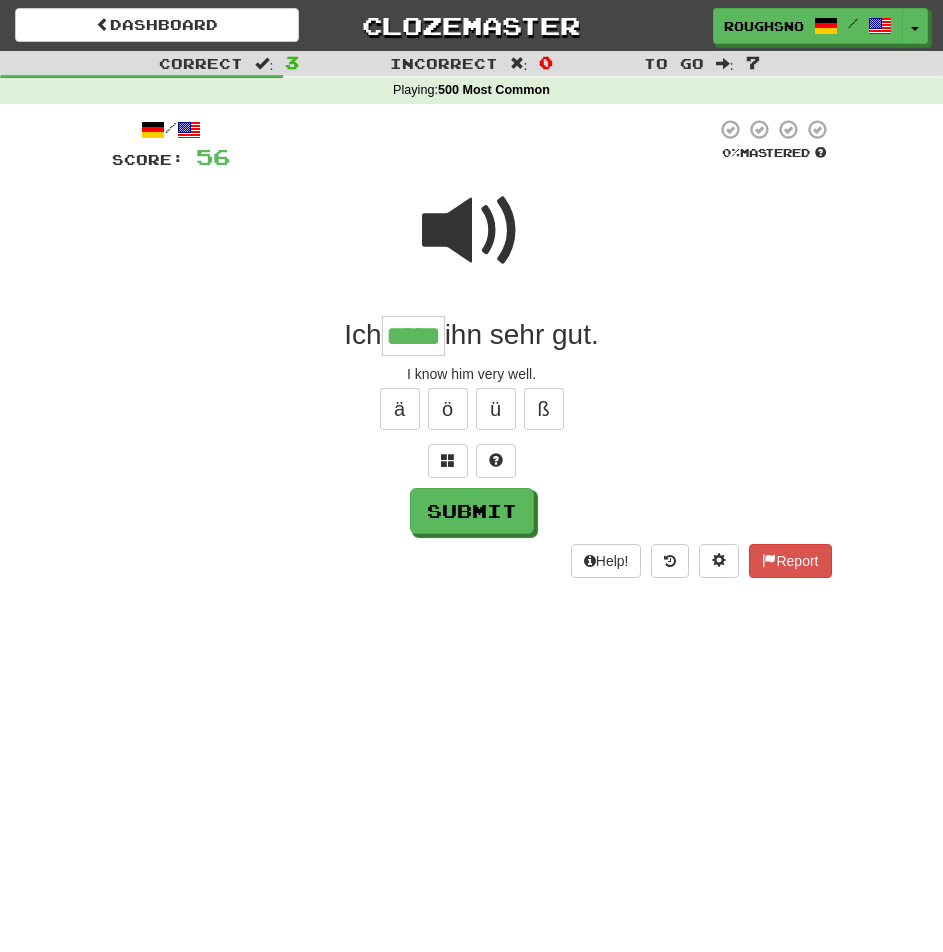 type on "*****" 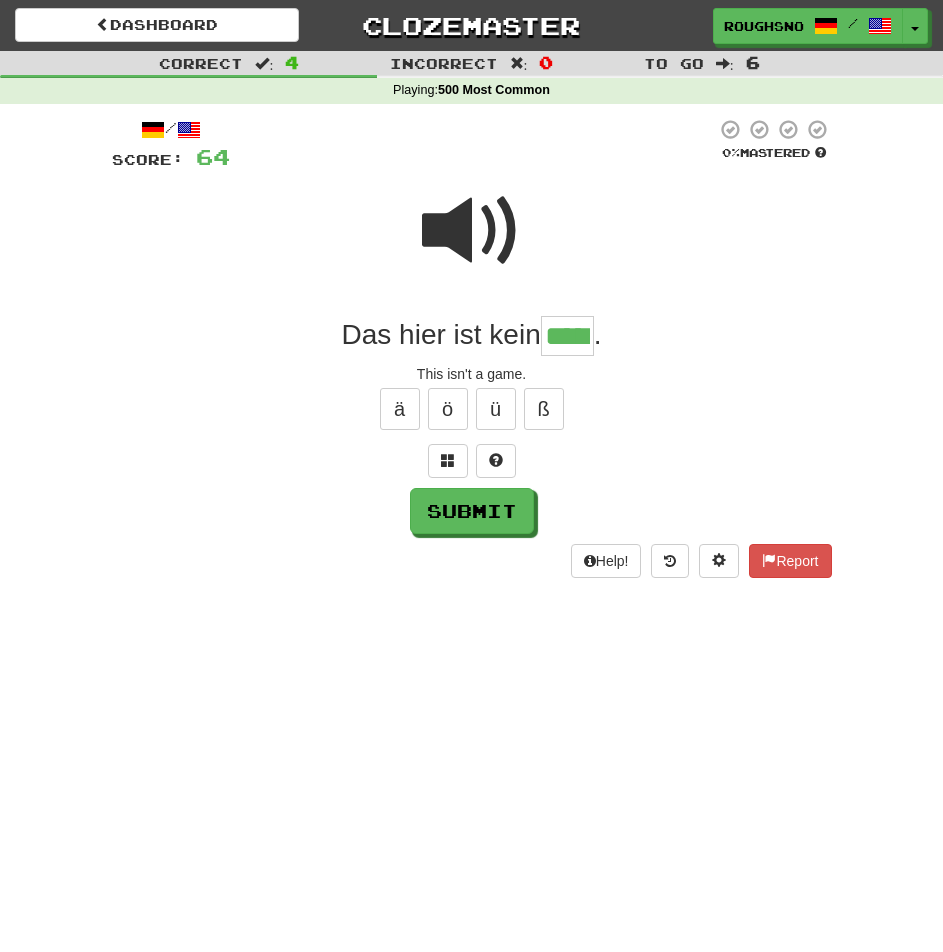 type on "*****" 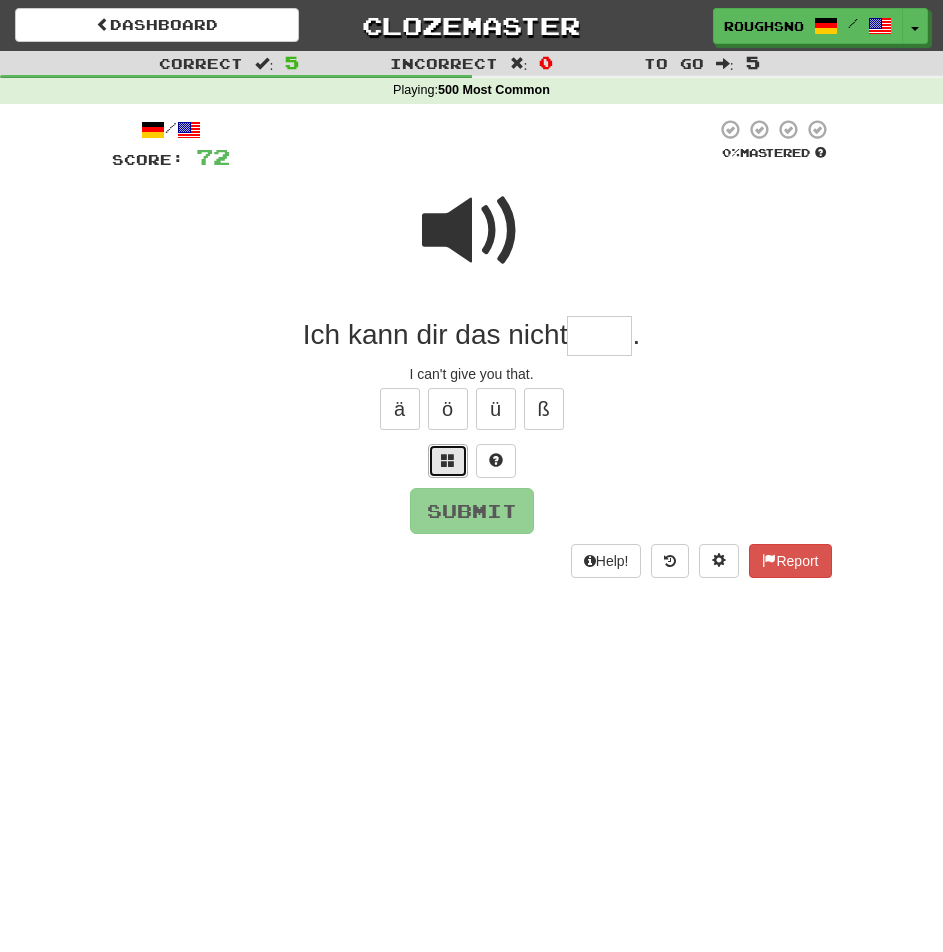 click at bounding box center (448, 460) 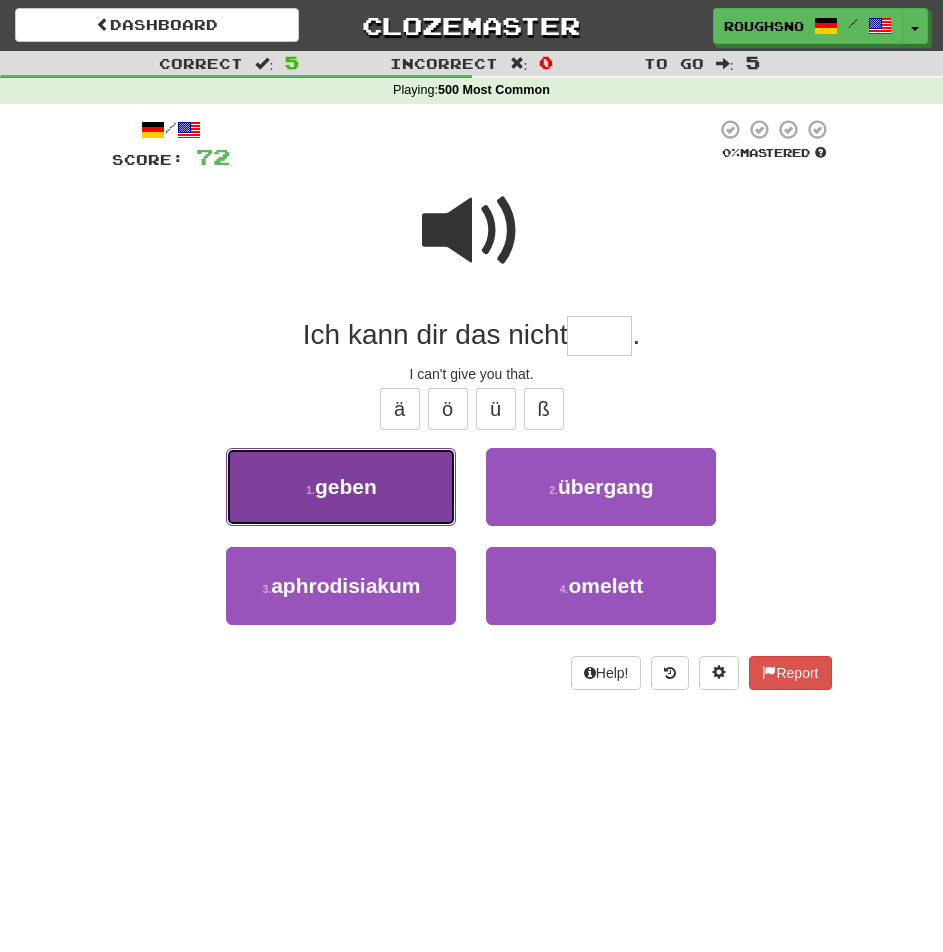 click on "1 .  geben" at bounding box center (341, 487) 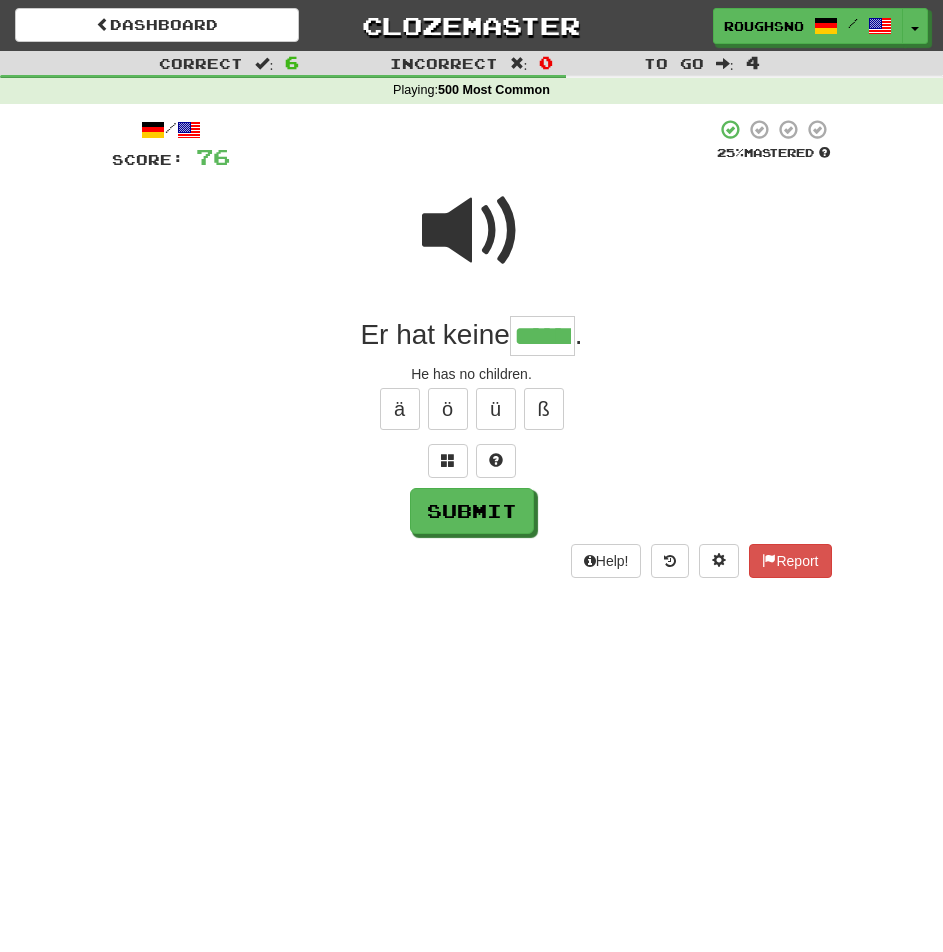 type on "******" 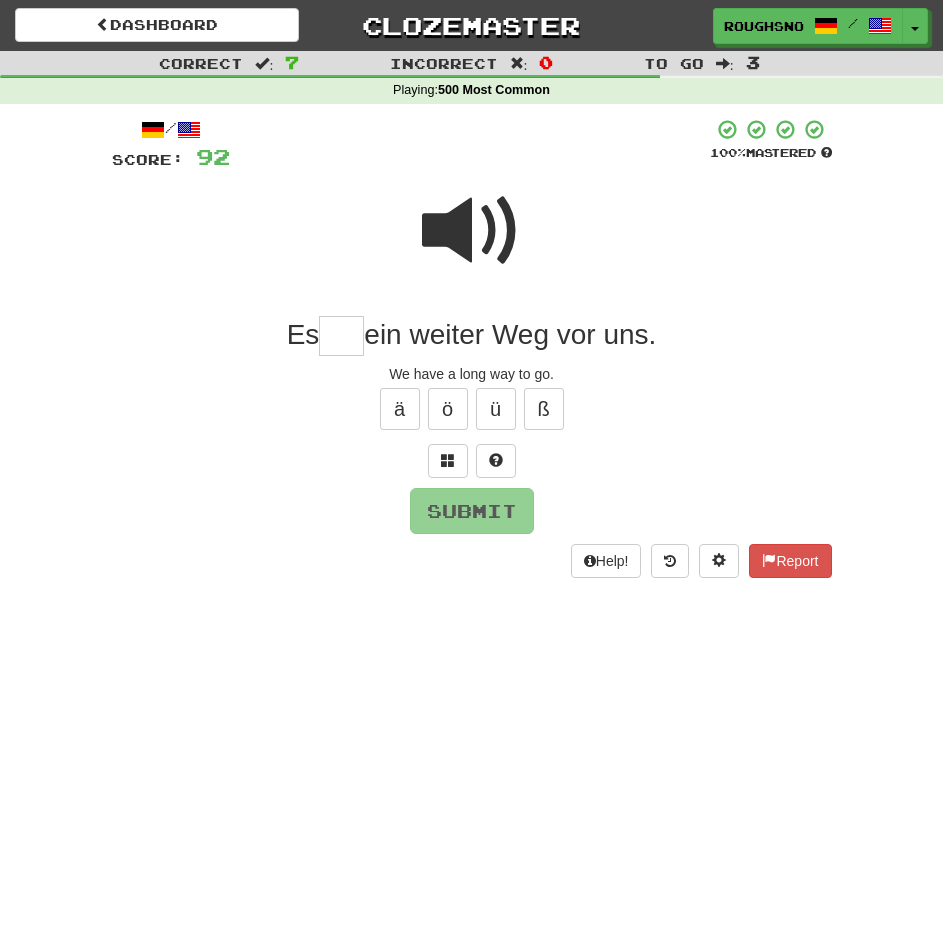 click at bounding box center [472, 461] 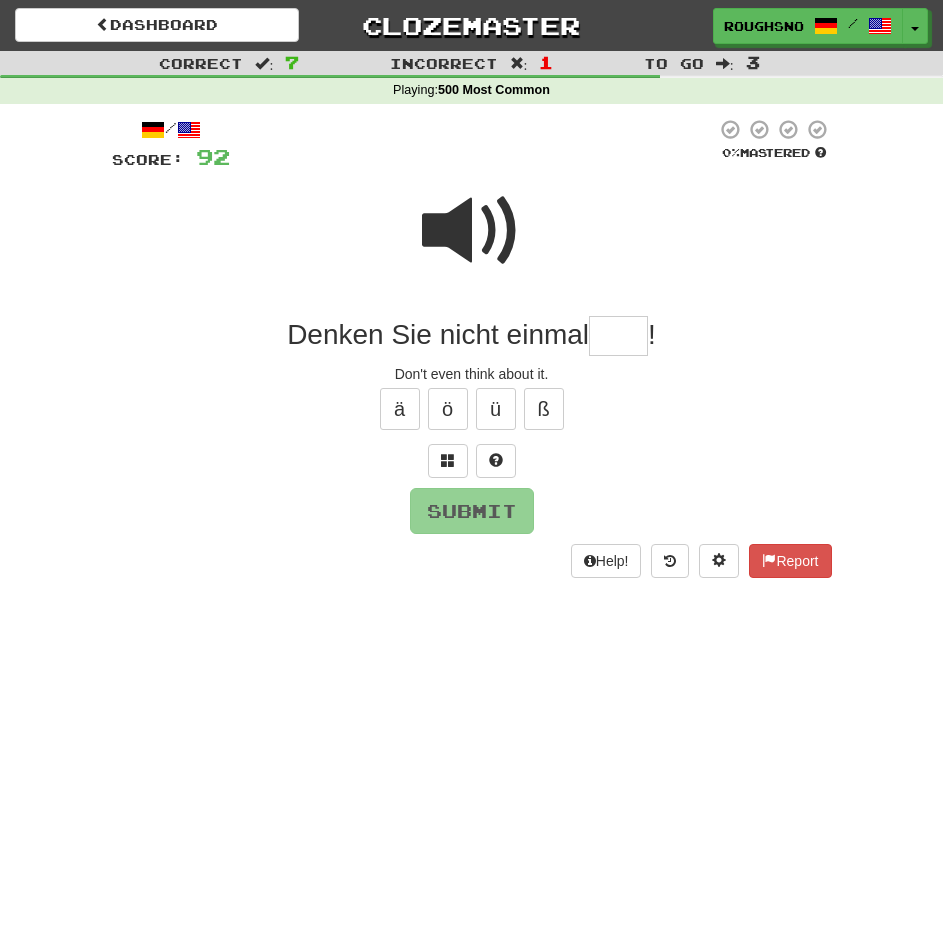 click at bounding box center (472, 231) 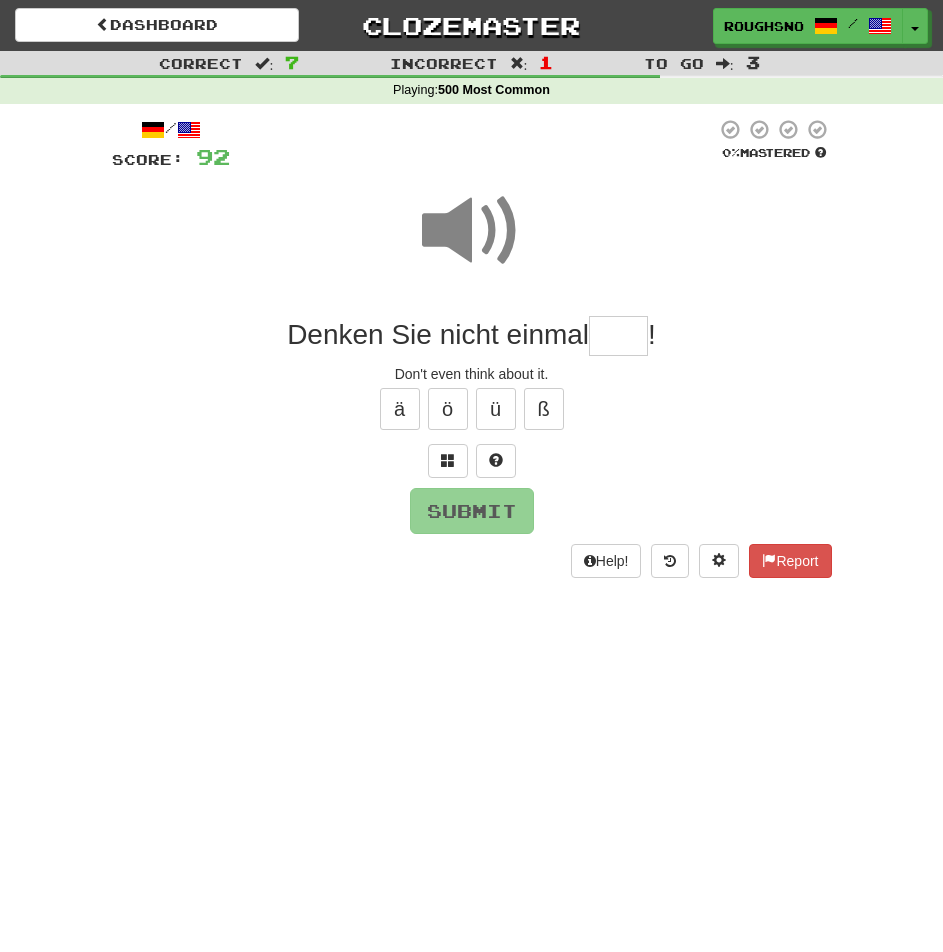 click at bounding box center (618, 336) 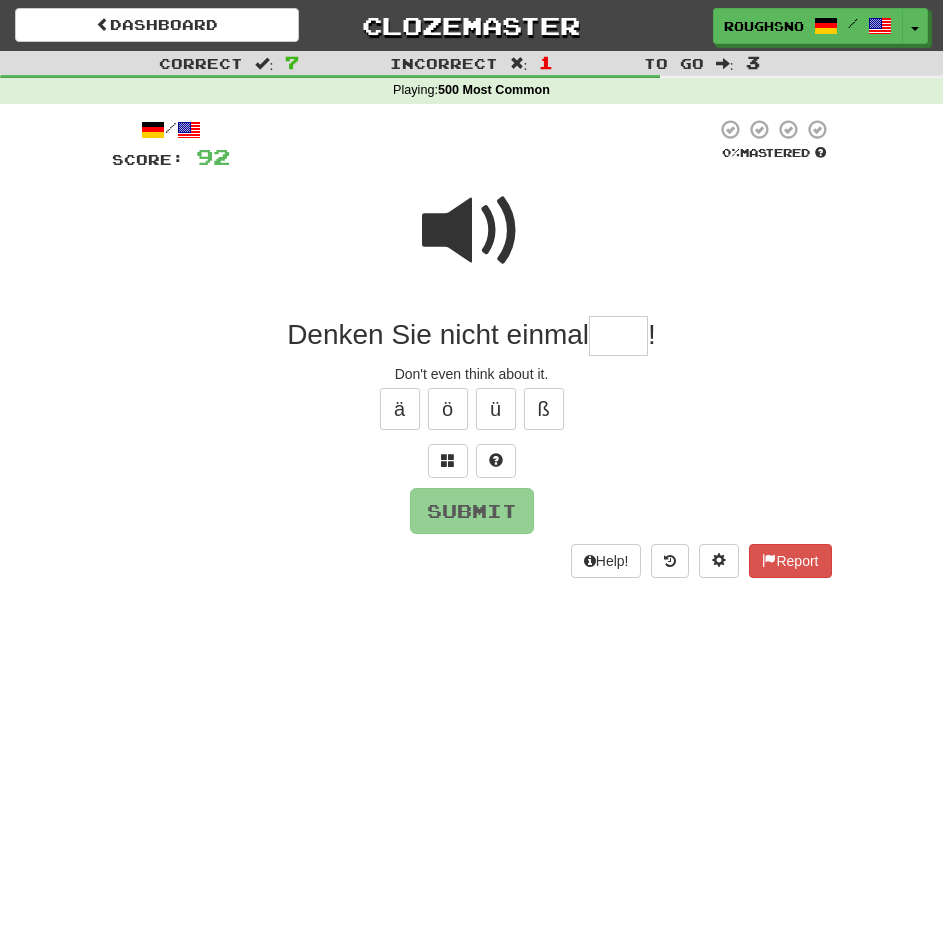 click at bounding box center [618, 336] 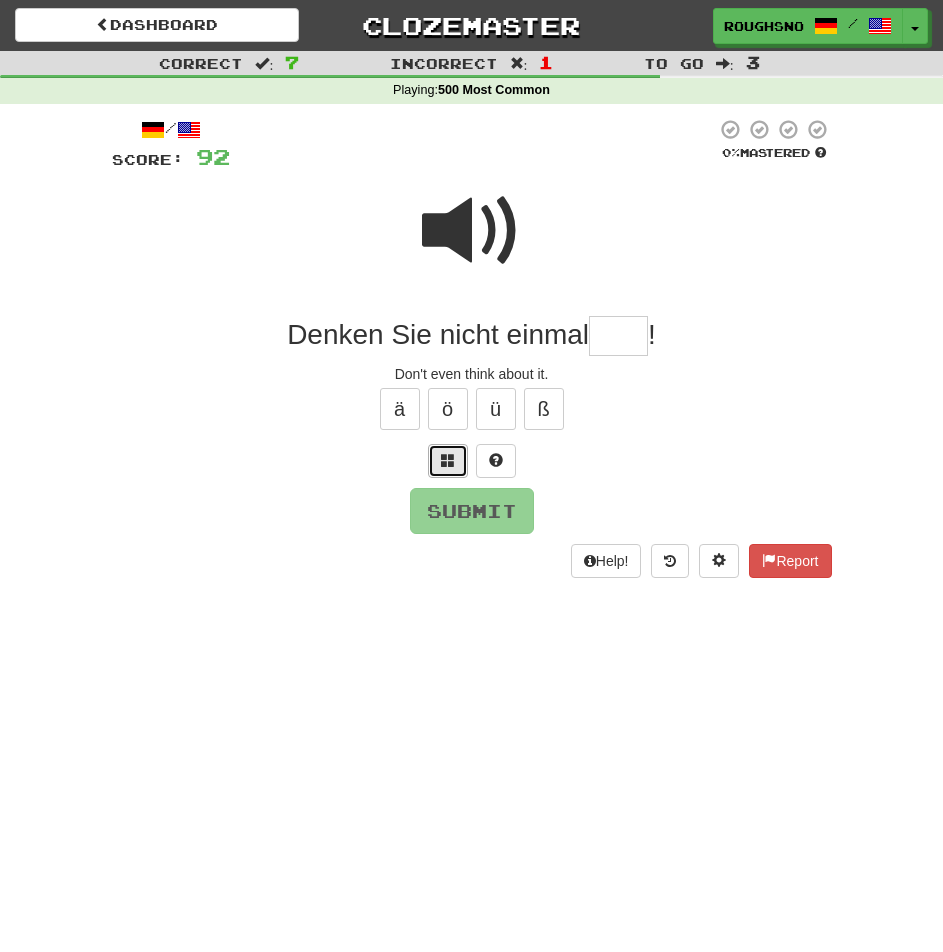 click at bounding box center (448, 461) 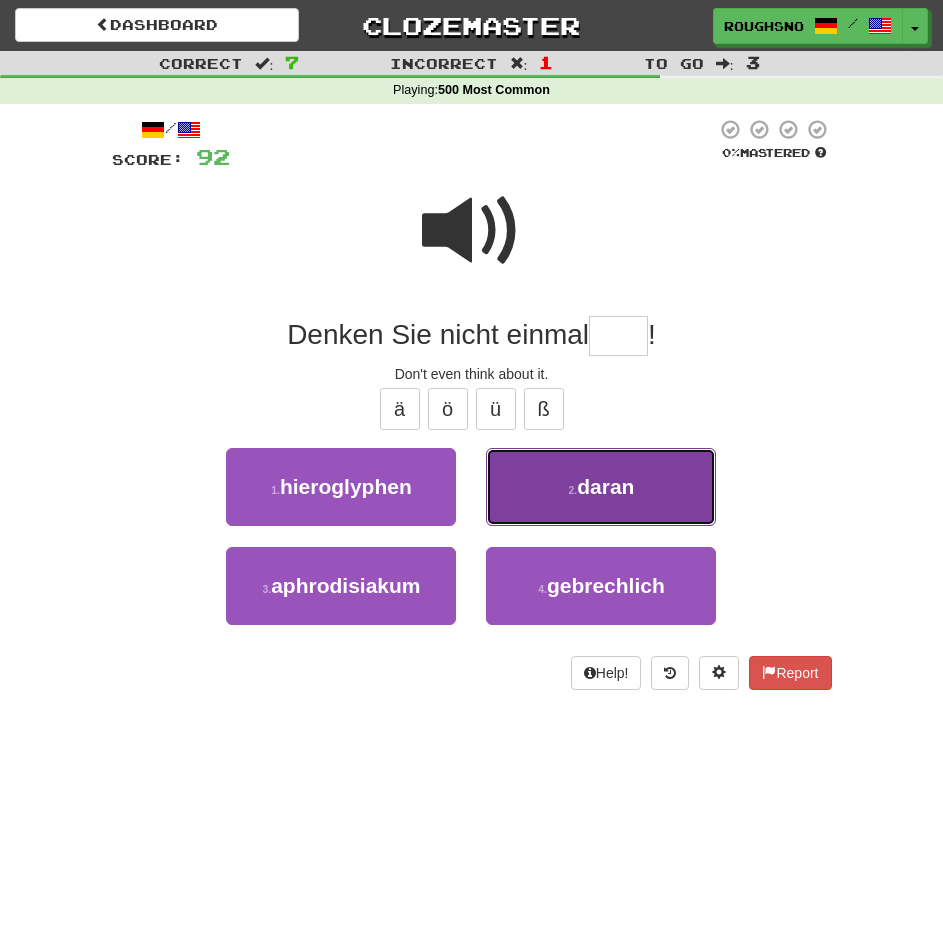 click on "2 .  daran" at bounding box center (601, 487) 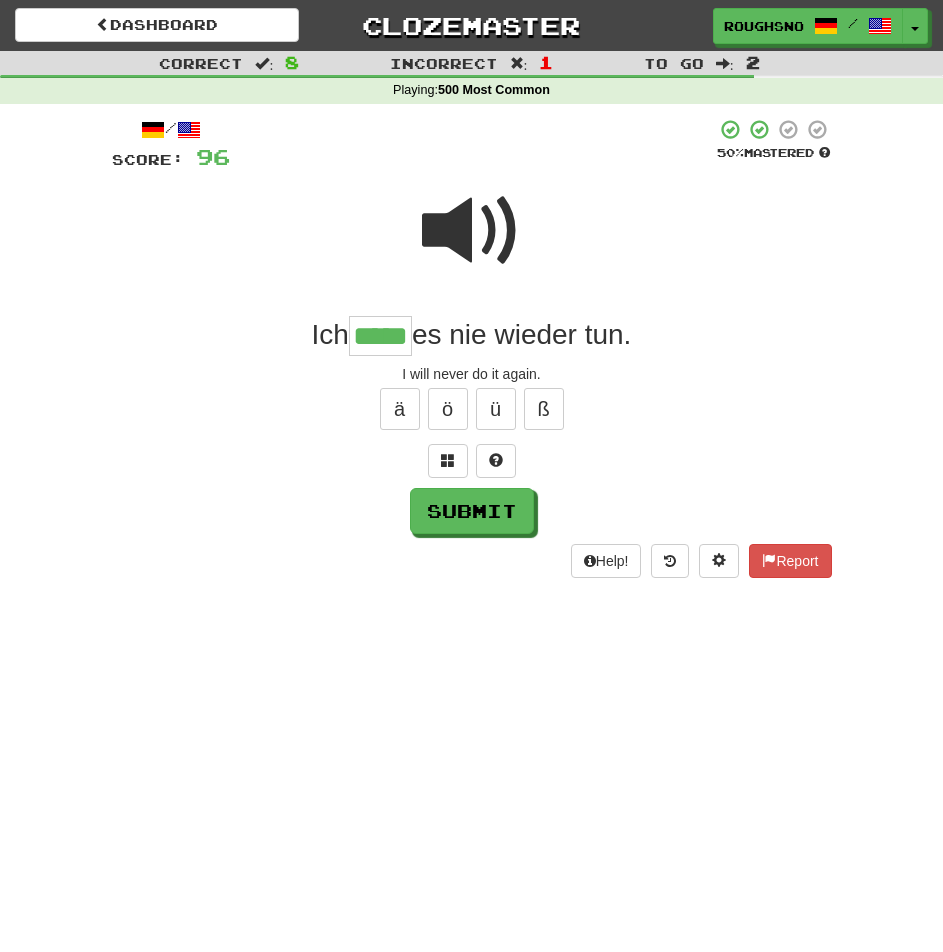type on "*****" 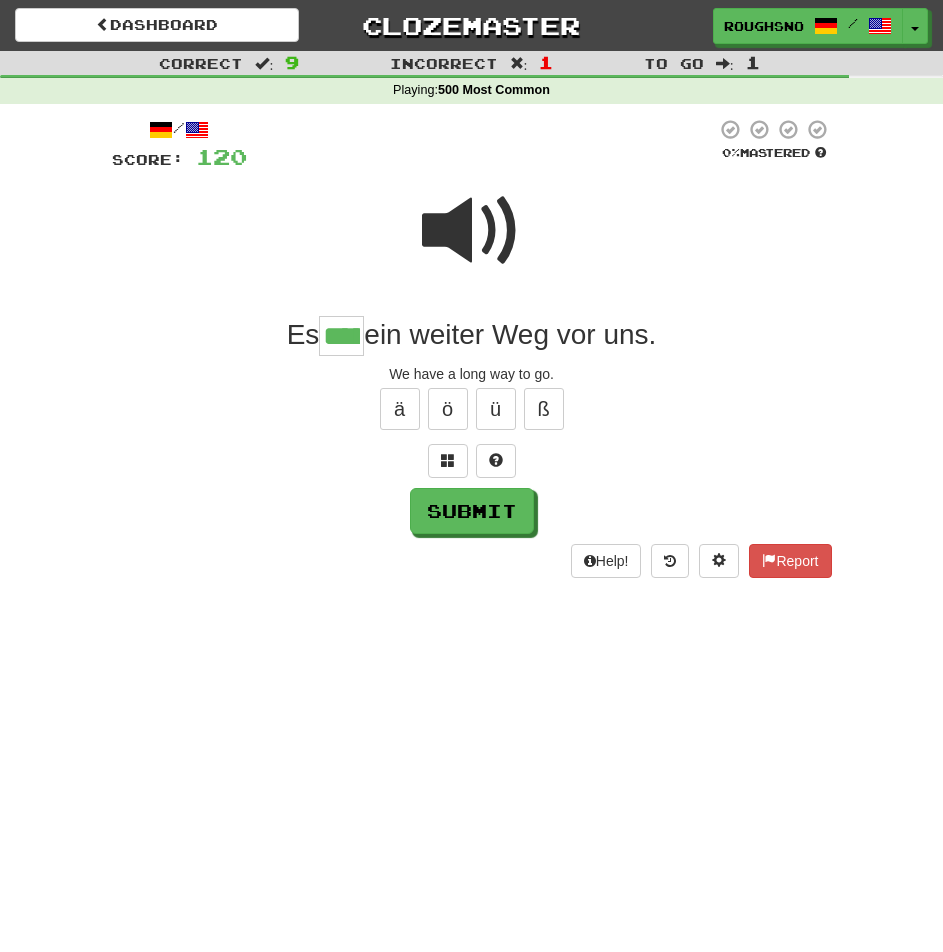 type on "*****" 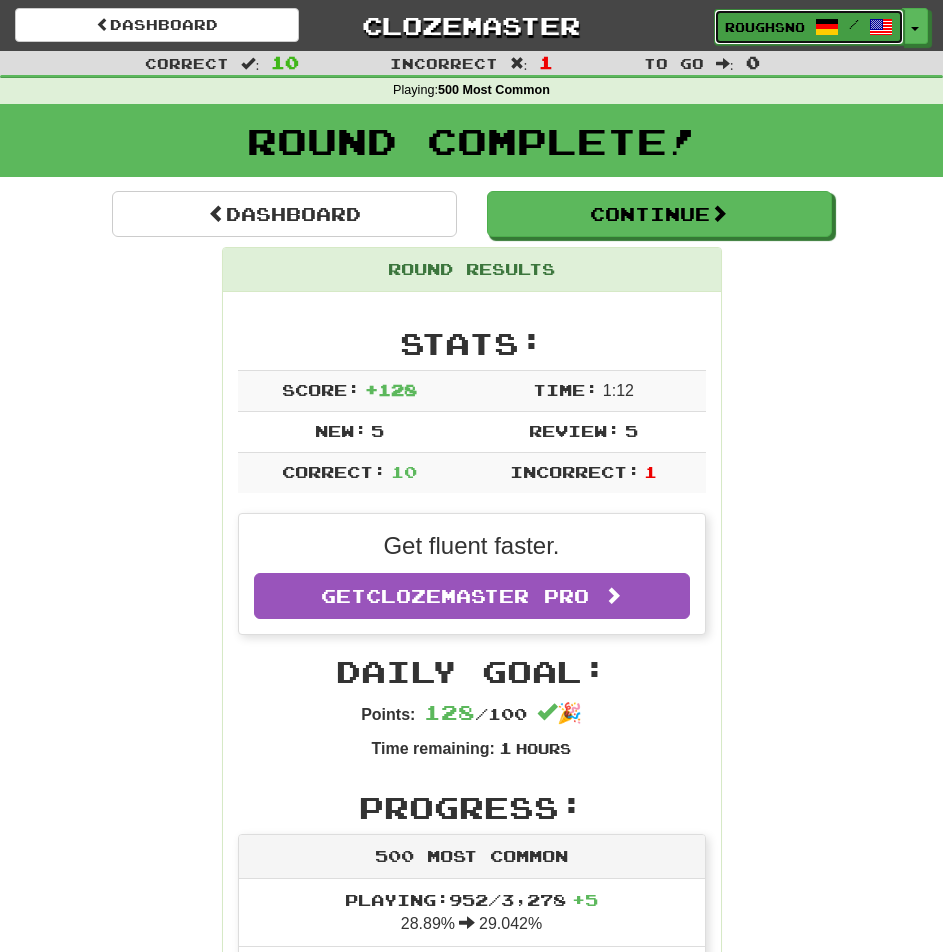 click on "RoughSnowflake757
/" at bounding box center (809, 27) 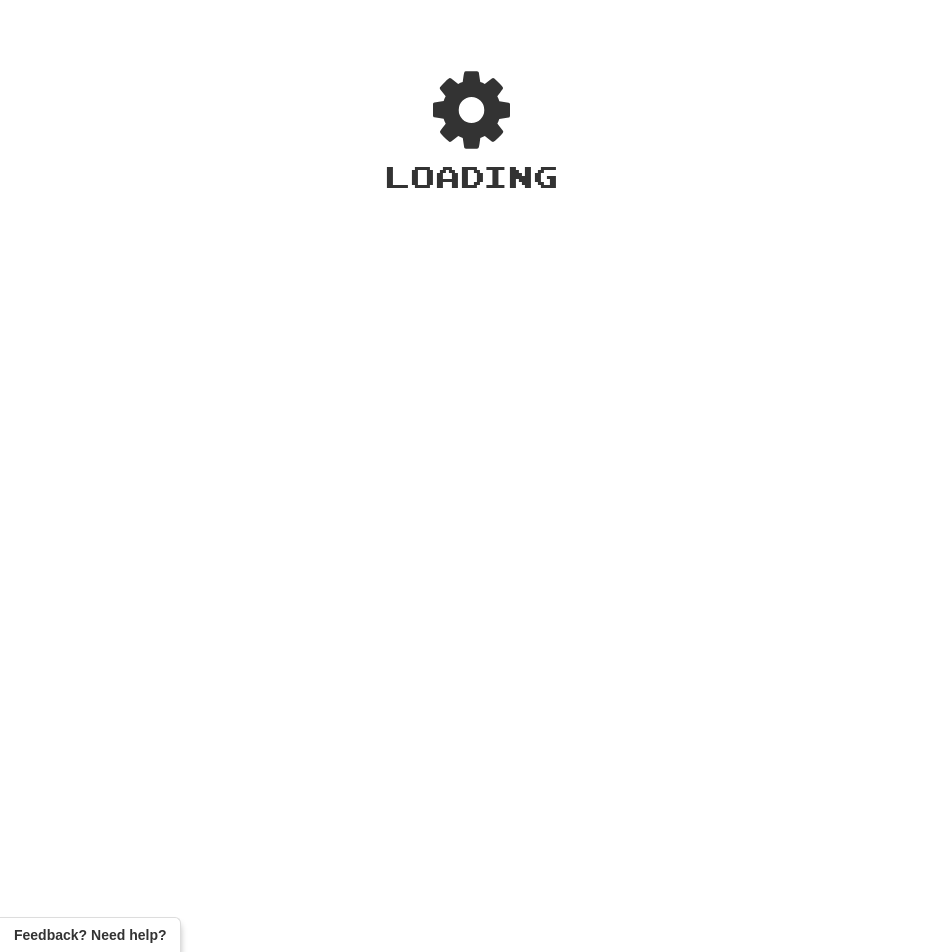 scroll, scrollTop: 0, scrollLeft: 0, axis: both 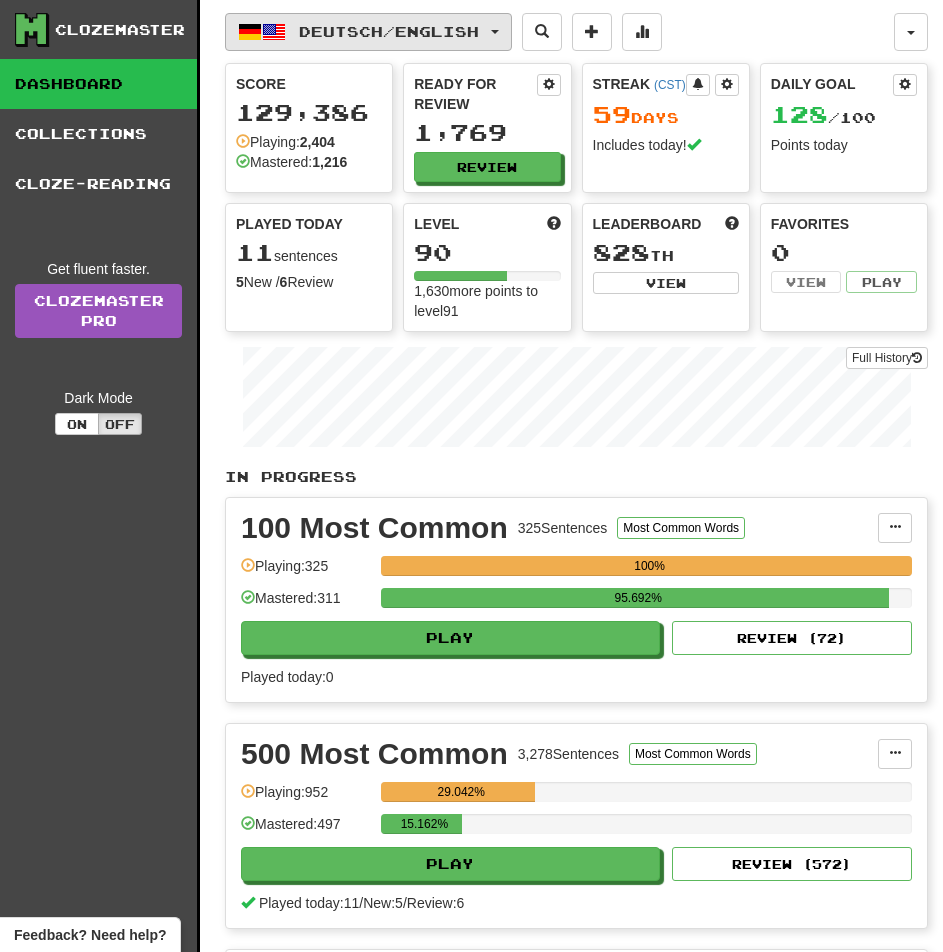 click on "Deutsch  /  English" 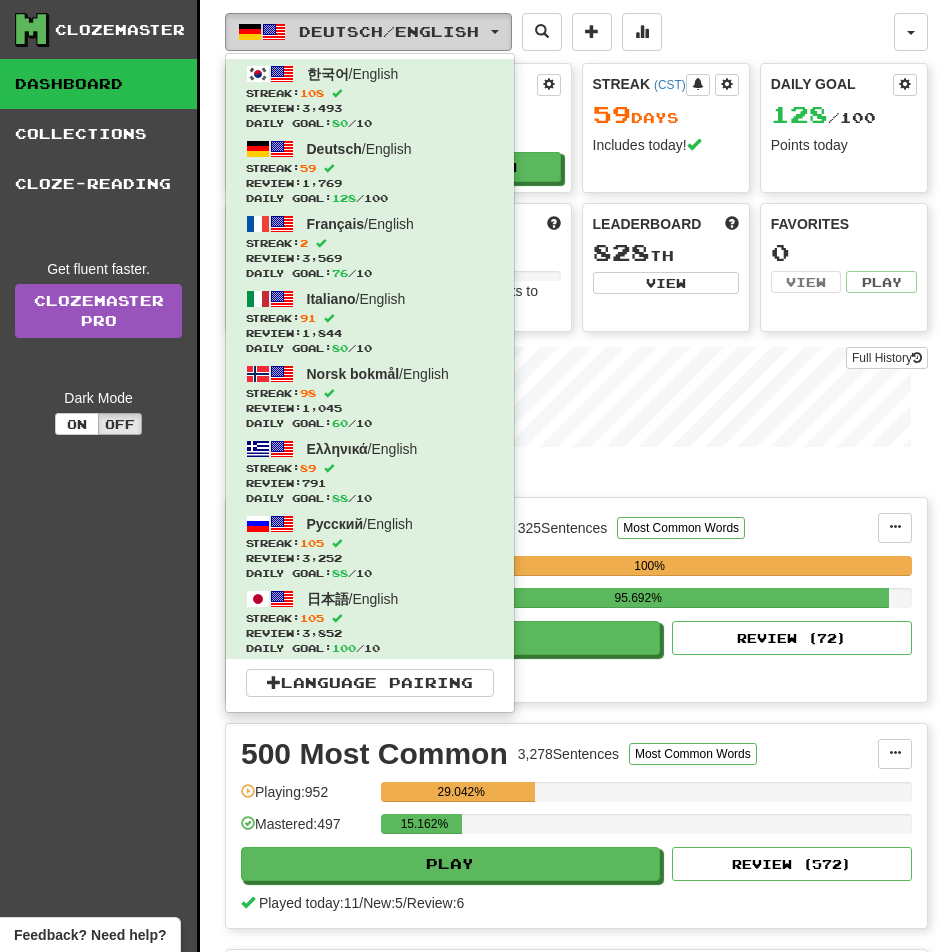 click on "Deutsch  /  English" 